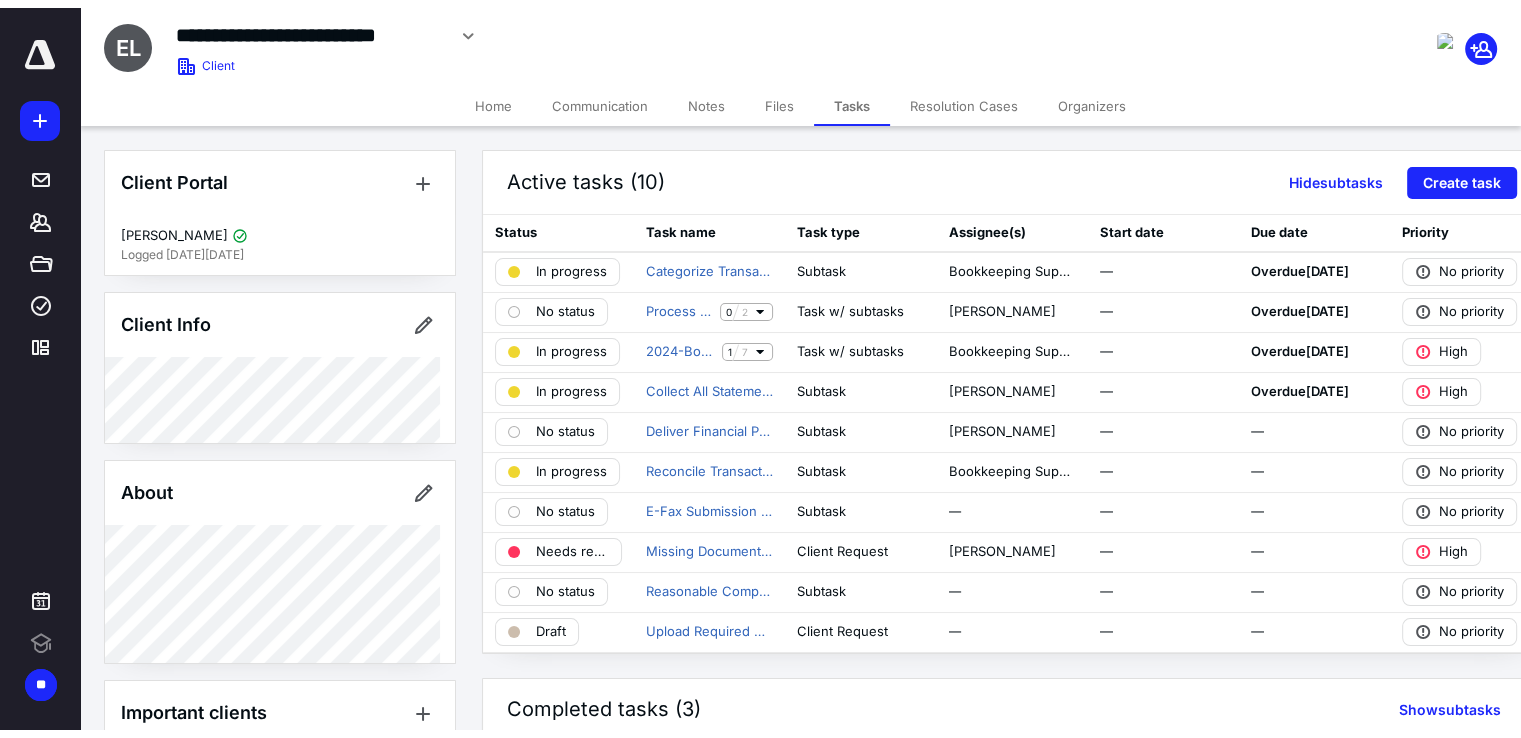 scroll, scrollTop: 0, scrollLeft: 0, axis: both 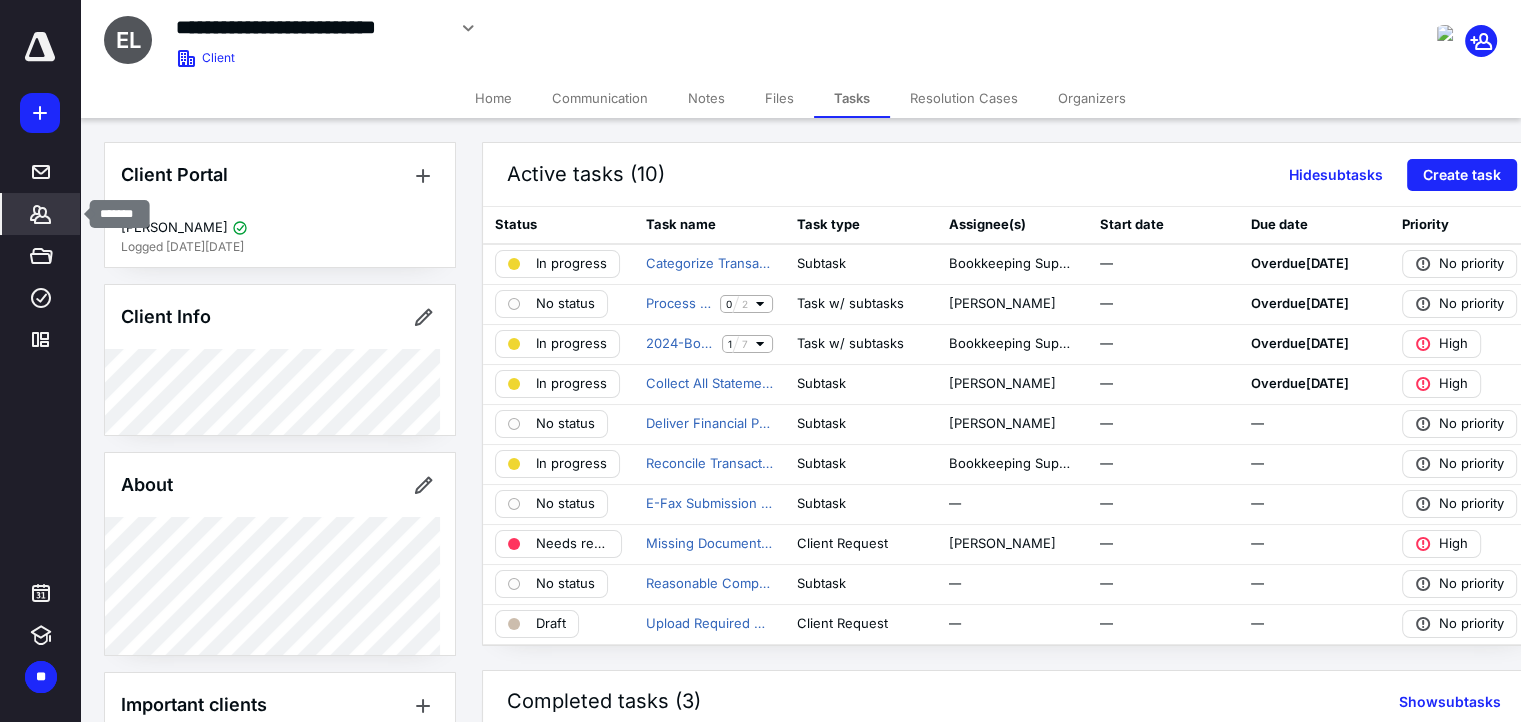 click 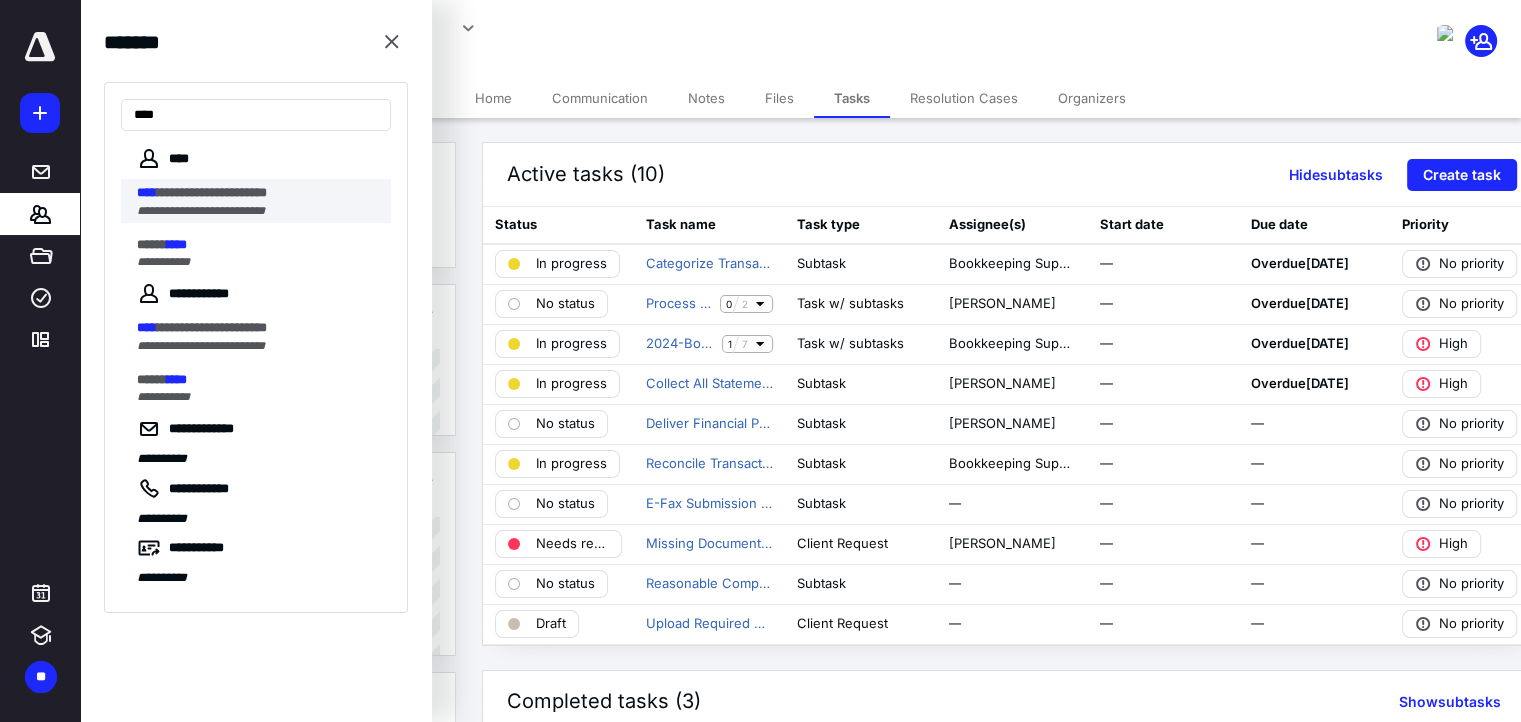 type on "****" 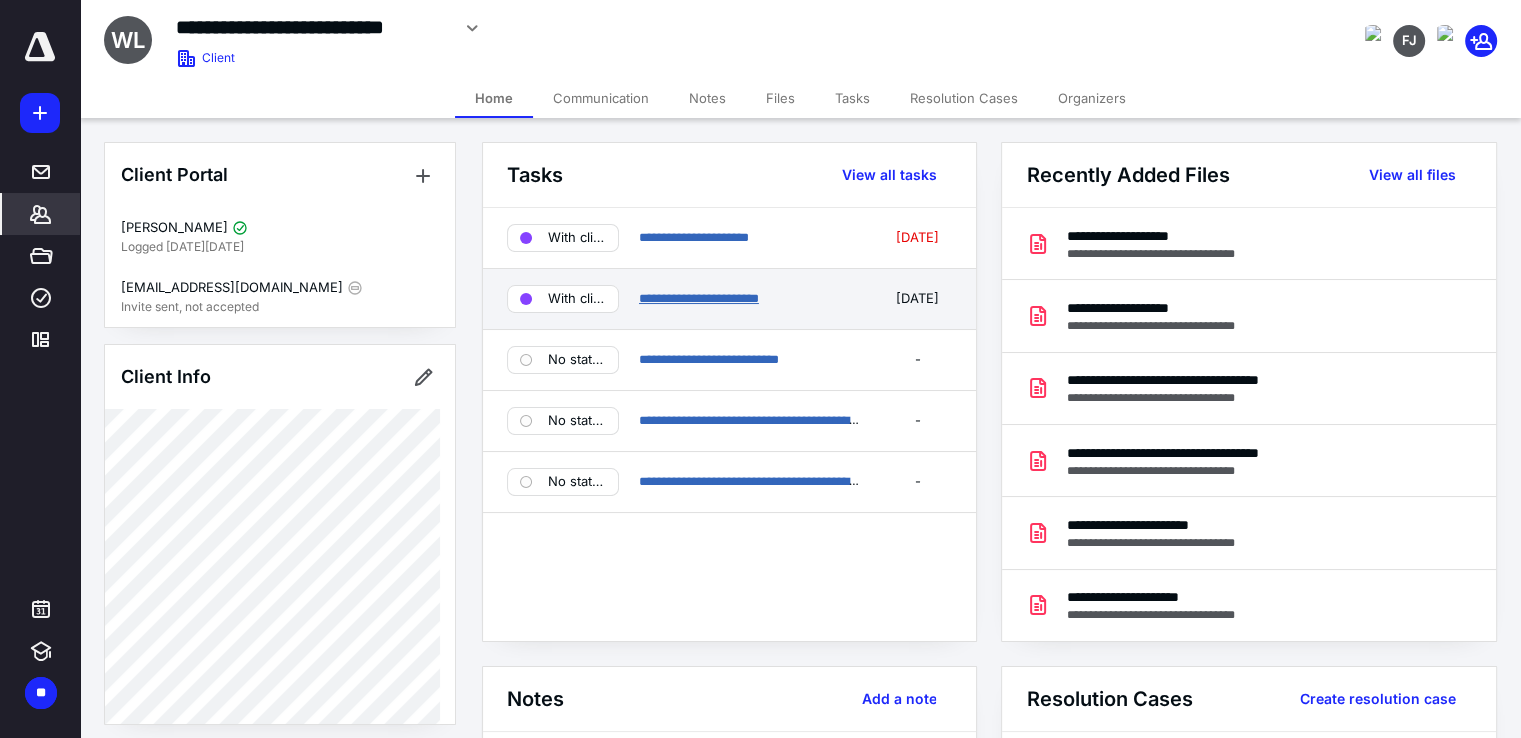 click on "**********" at bounding box center [699, 298] 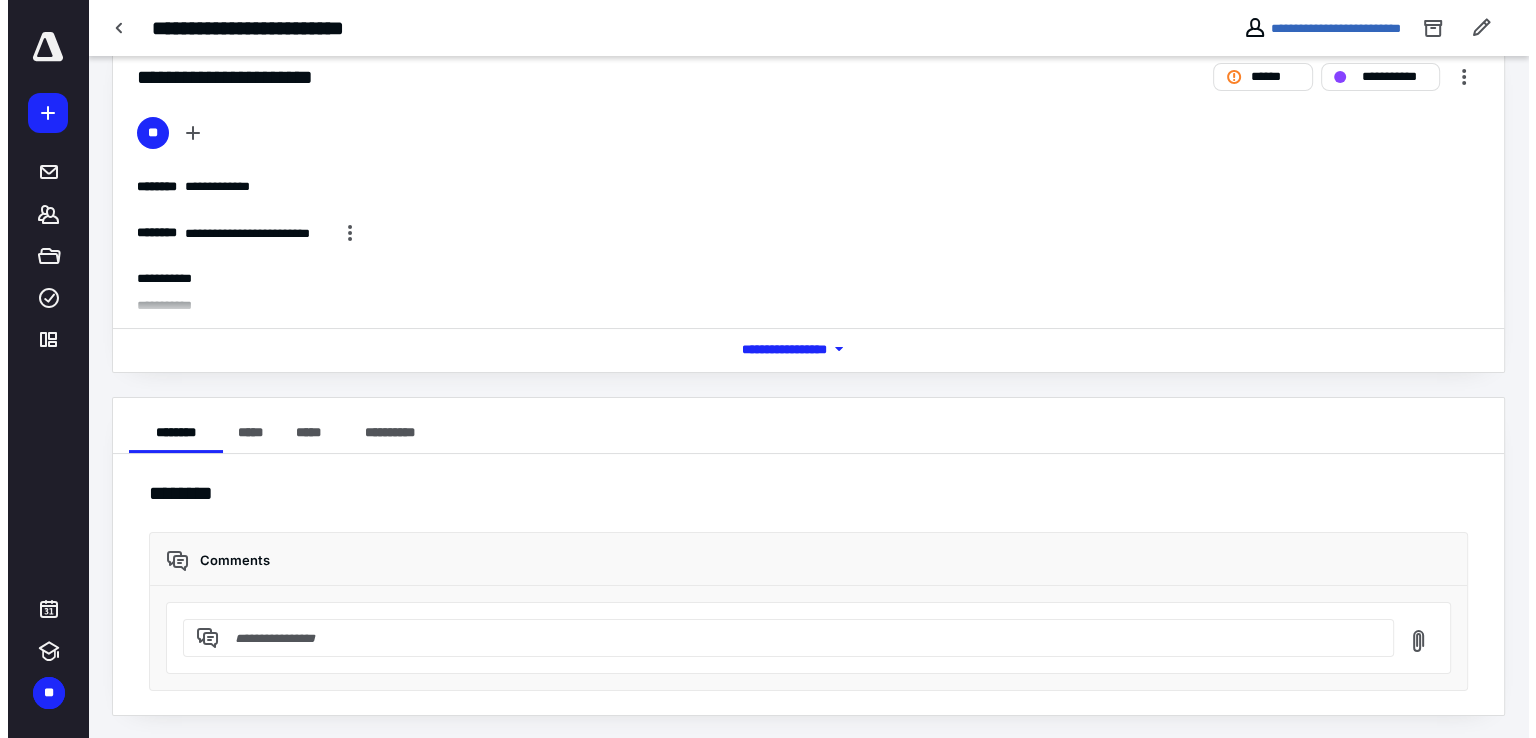 scroll, scrollTop: 0, scrollLeft: 0, axis: both 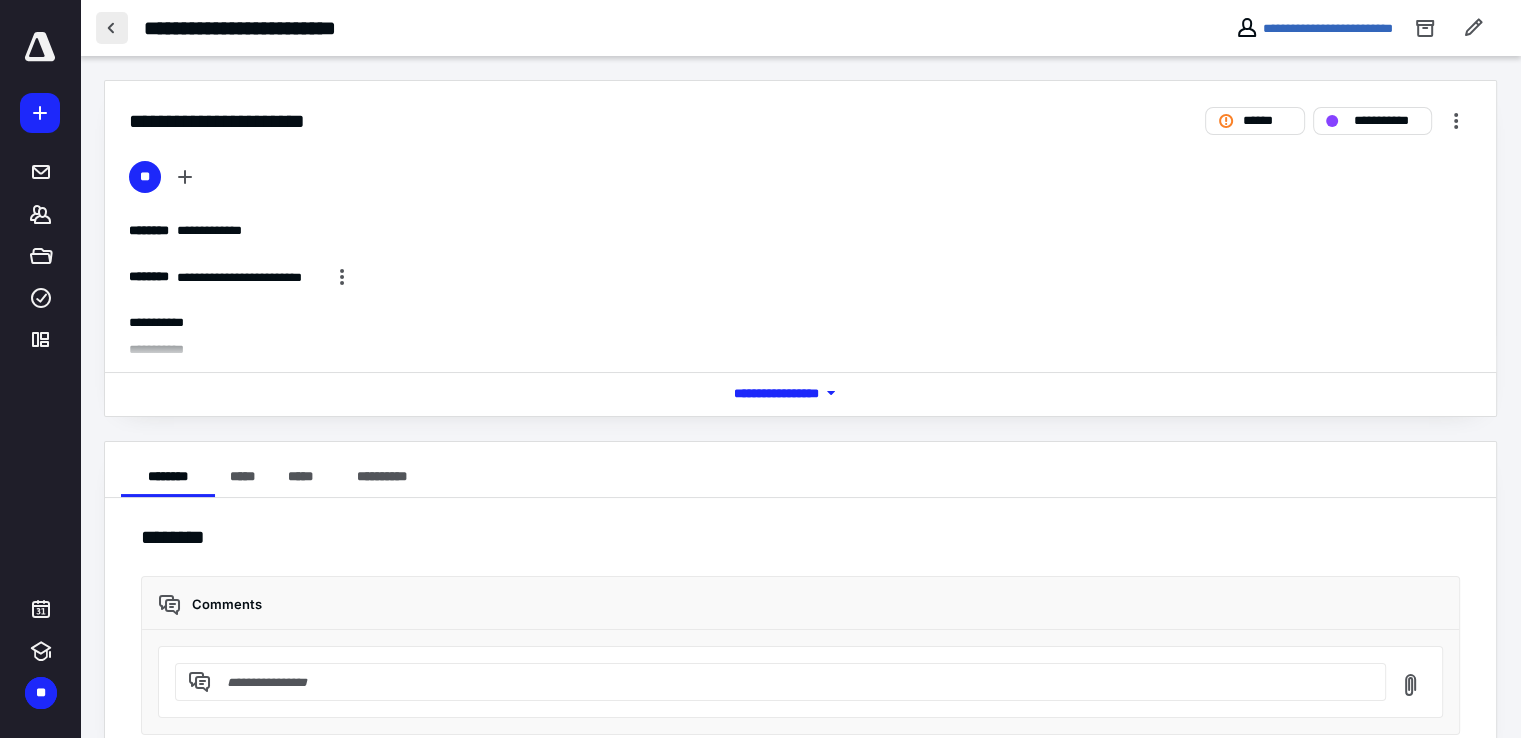 click at bounding box center [112, 28] 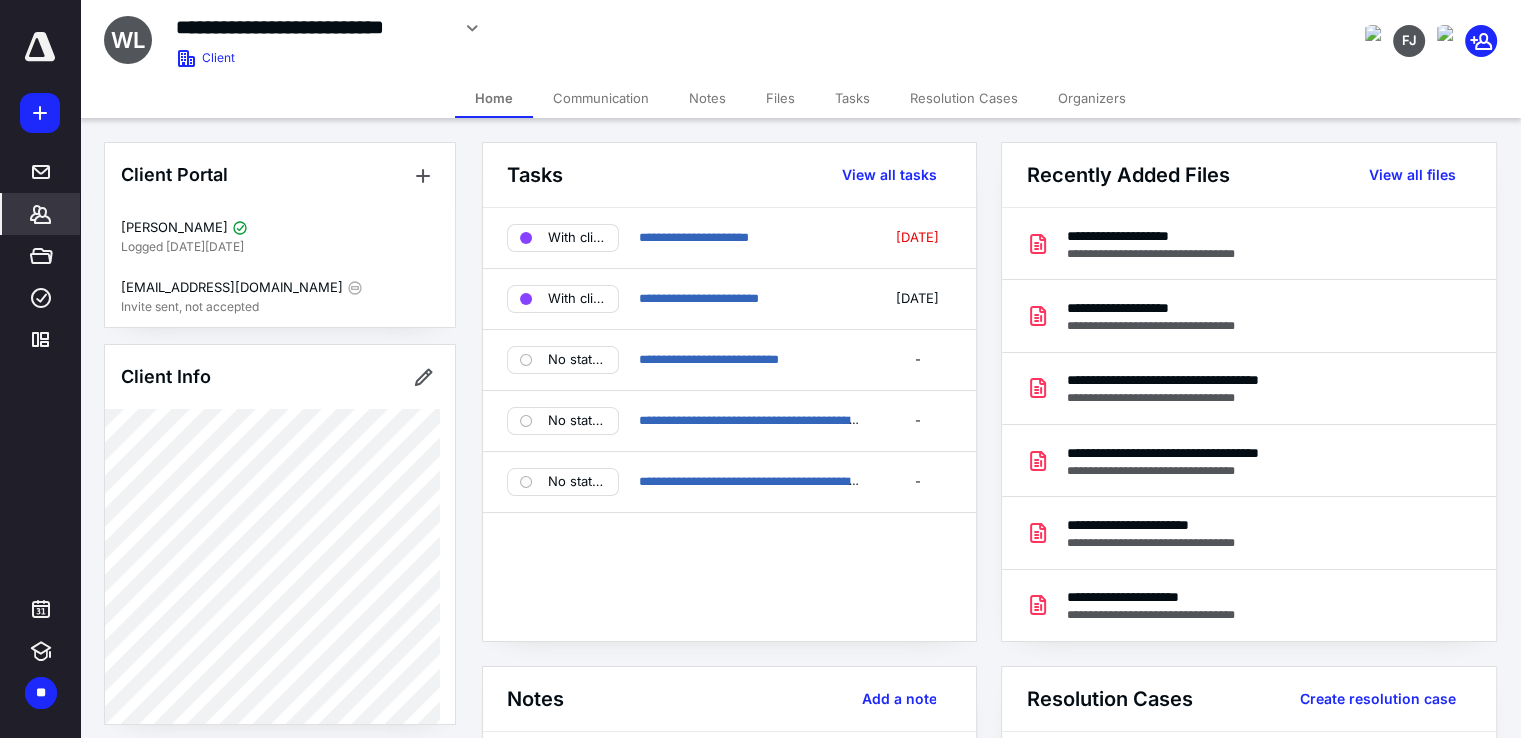 click on "Files" at bounding box center [780, 98] 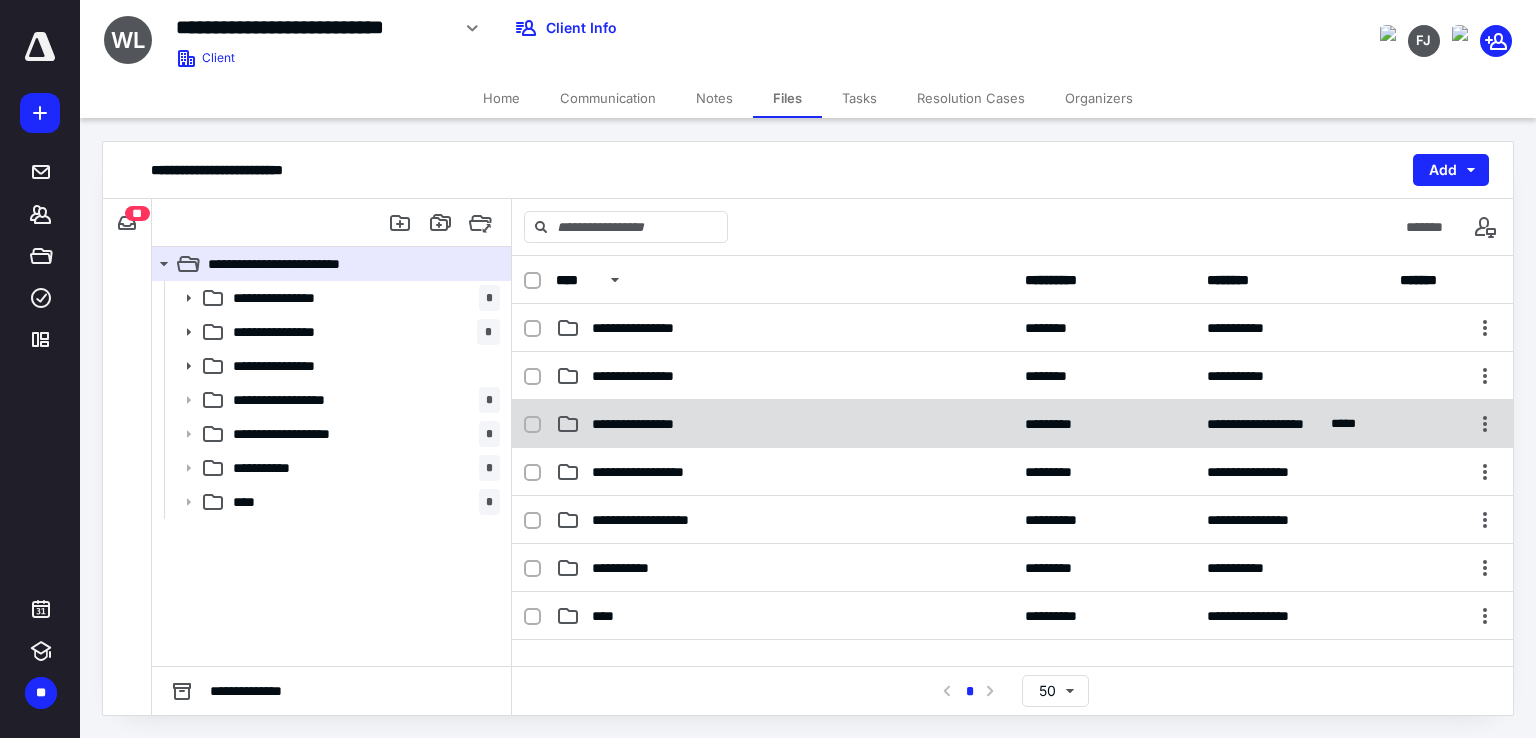 click on "**********" at bounding box center (654, 424) 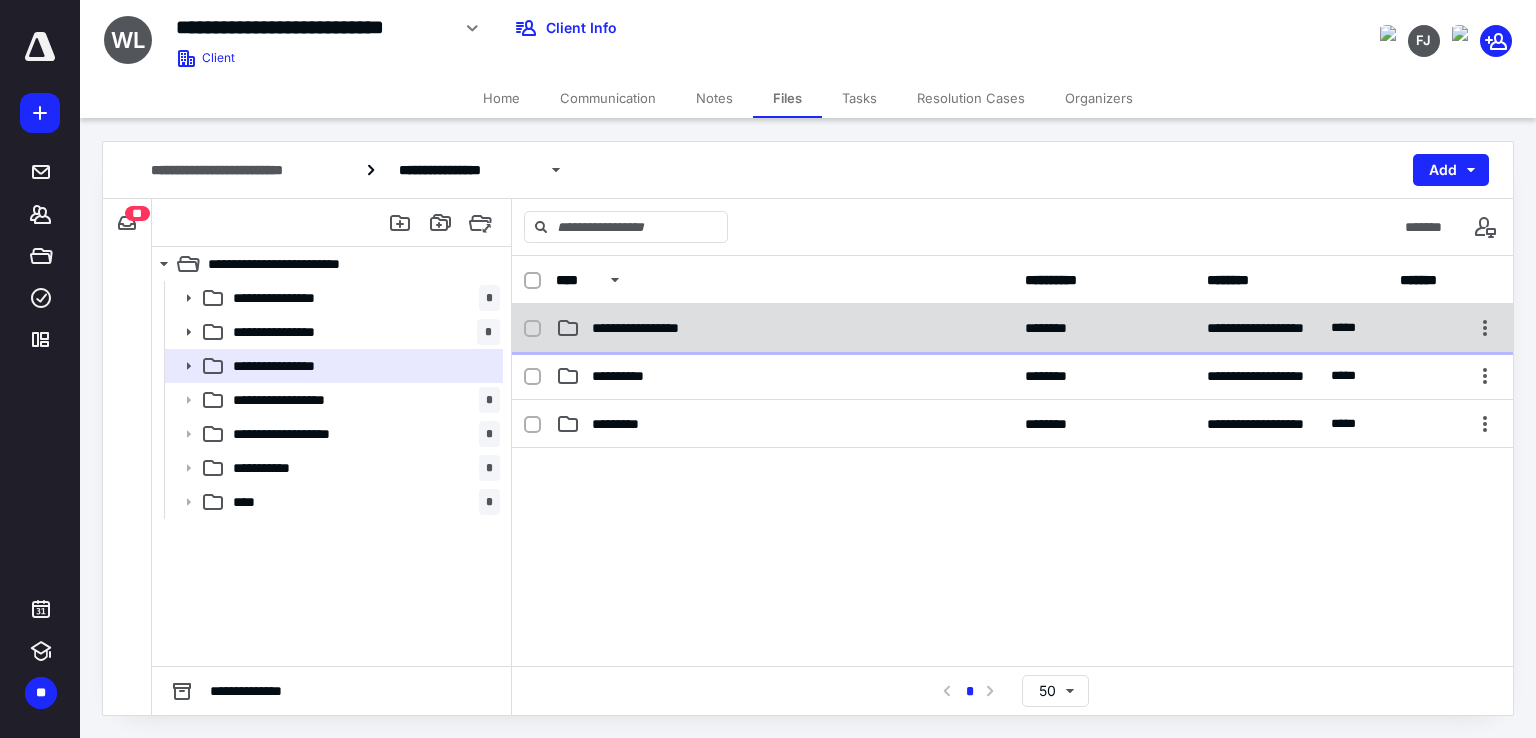 click on "**********" at bounding box center [784, 328] 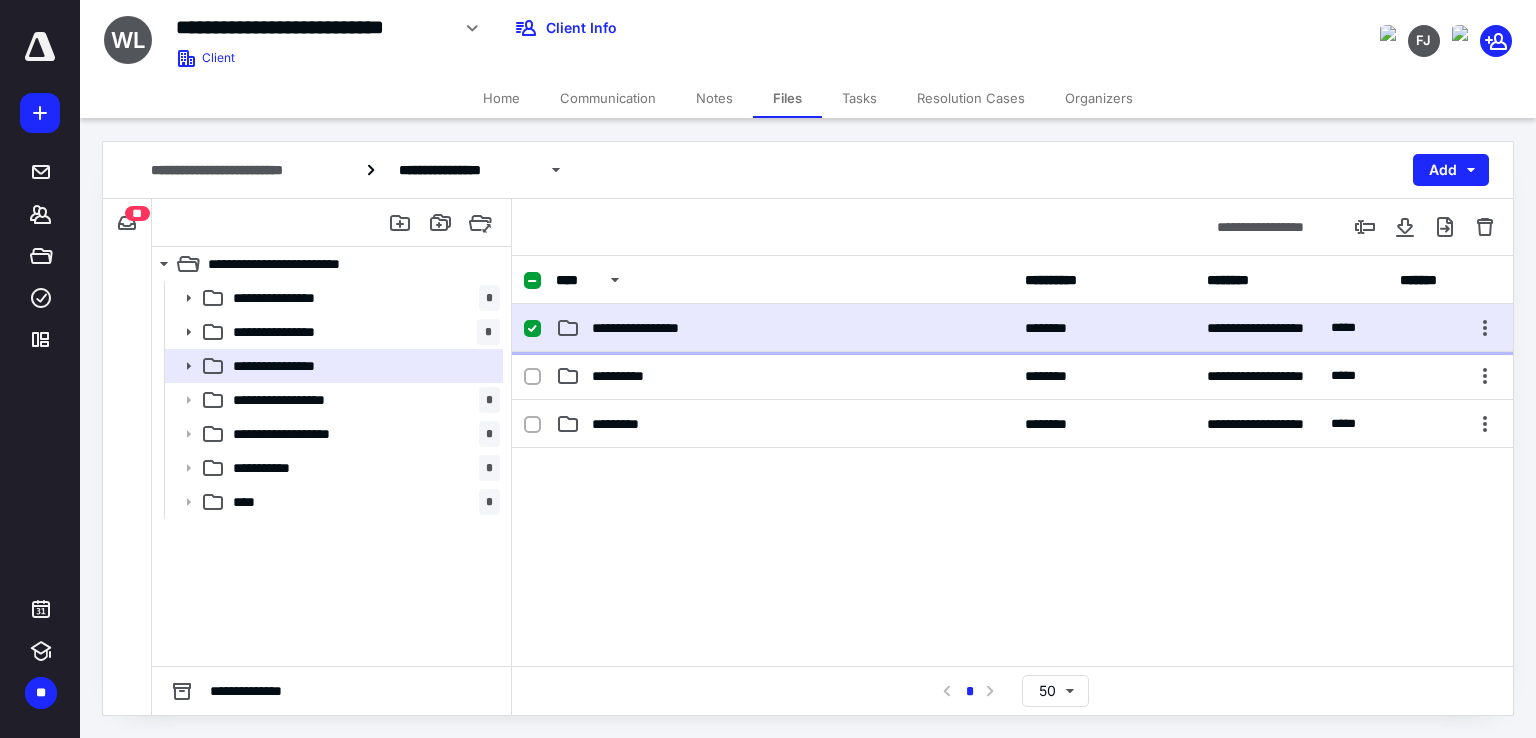 click on "**********" at bounding box center (784, 328) 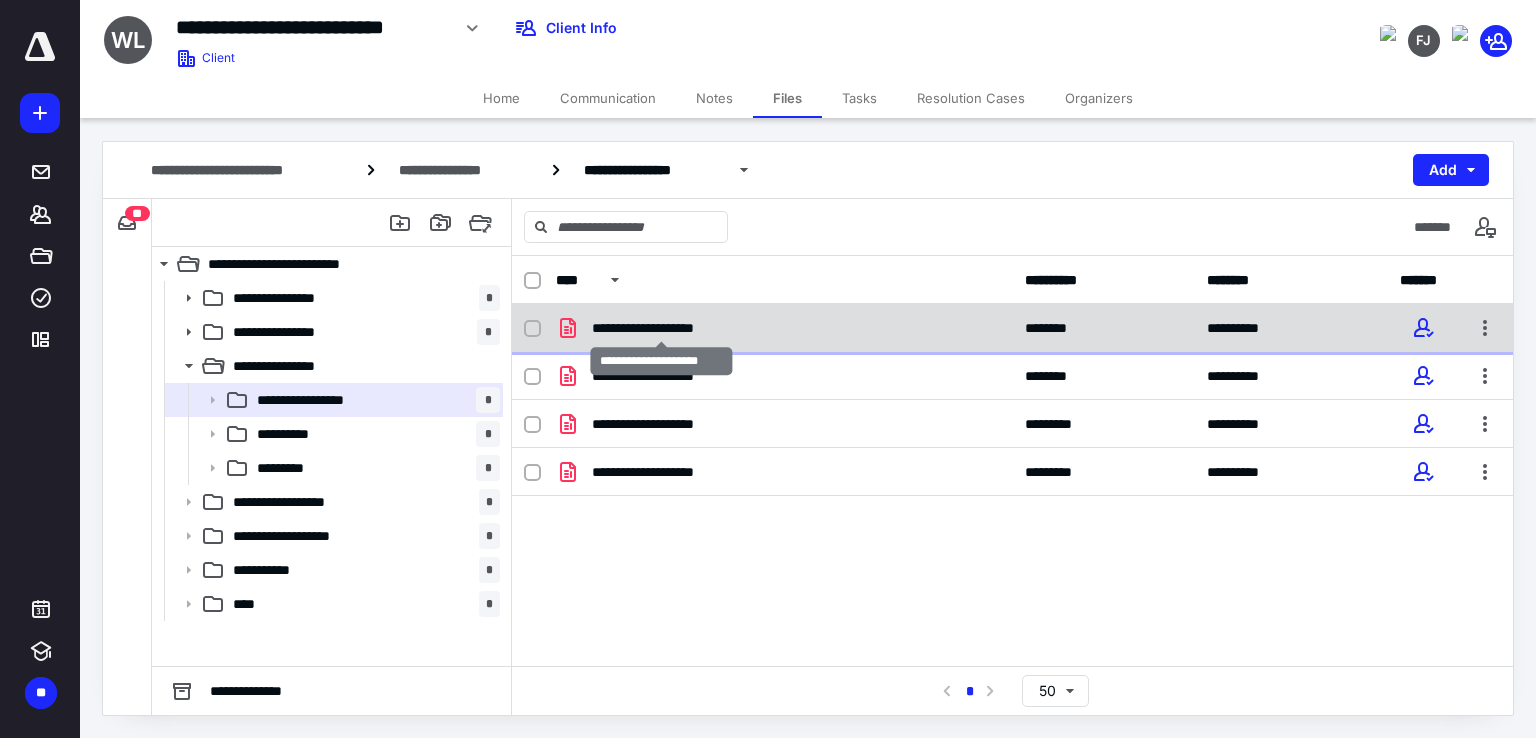 click on "**********" at bounding box center [662, 328] 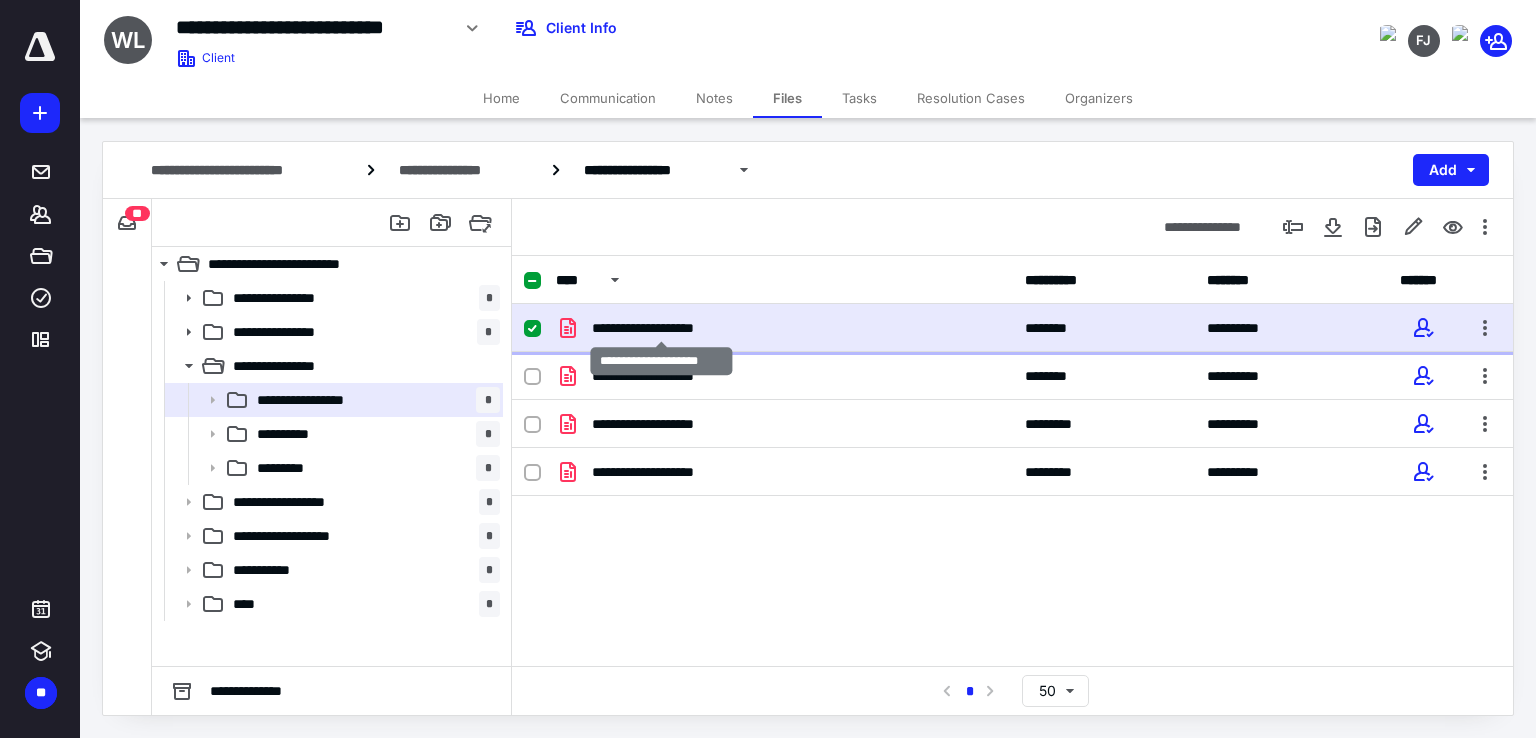 click on "**********" at bounding box center [662, 328] 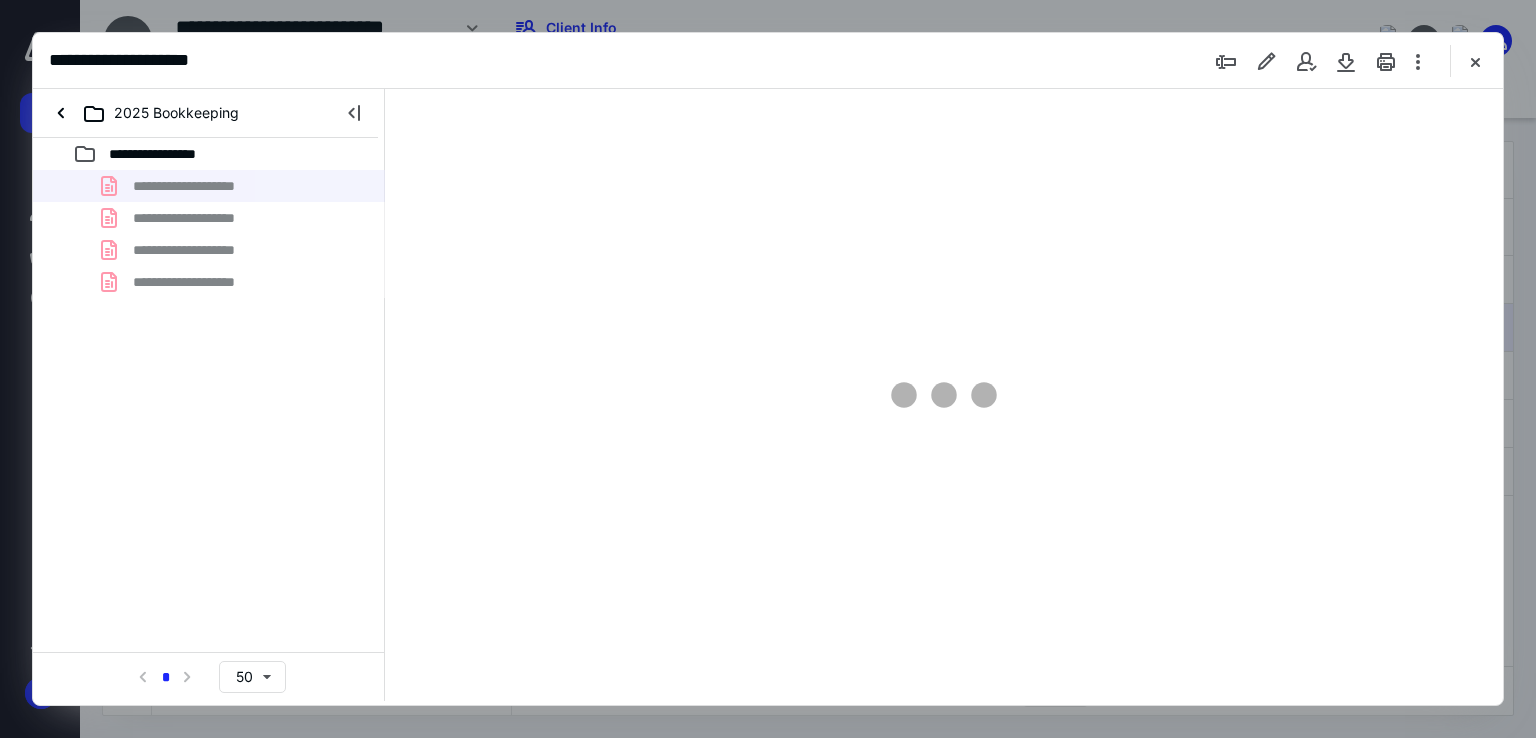 scroll, scrollTop: 0, scrollLeft: 0, axis: both 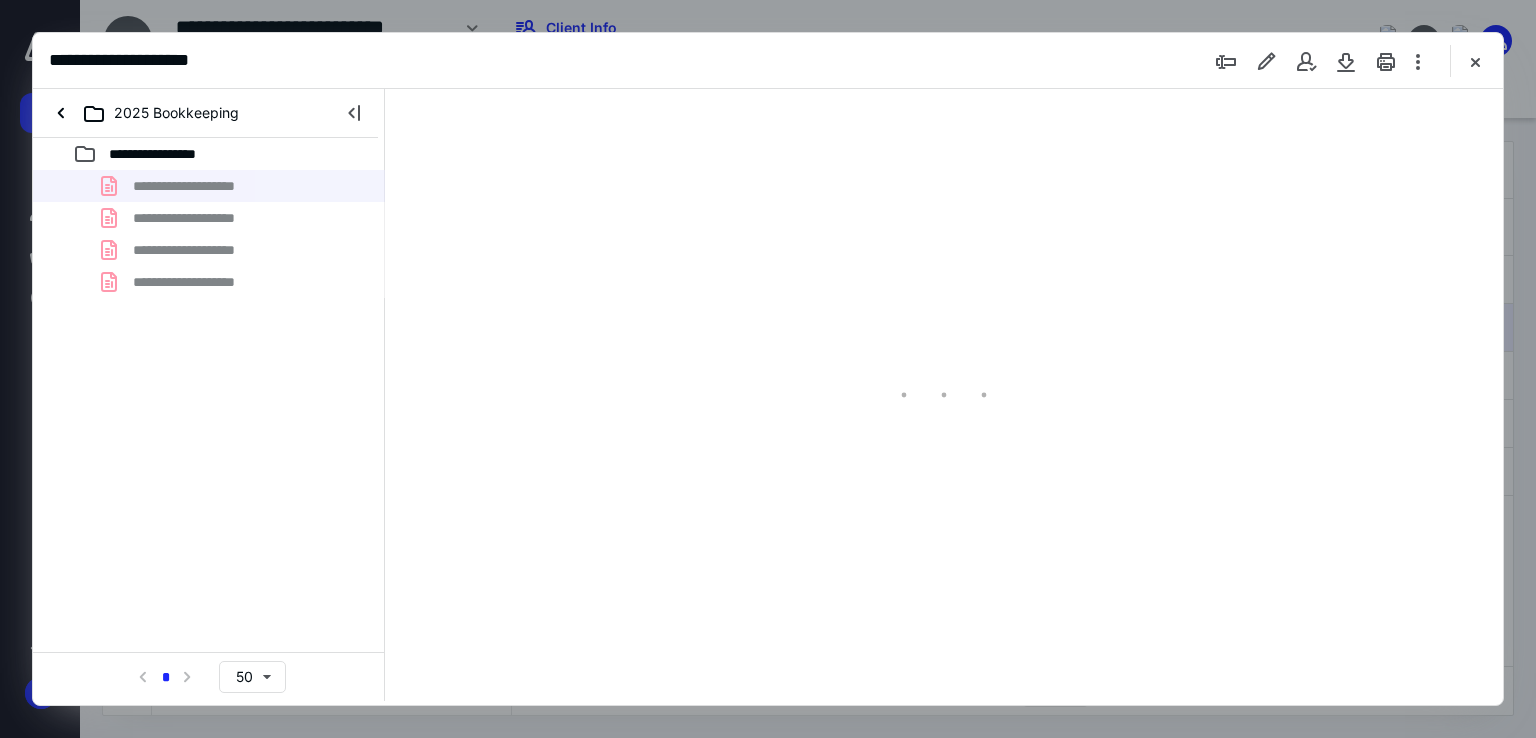 type on "67" 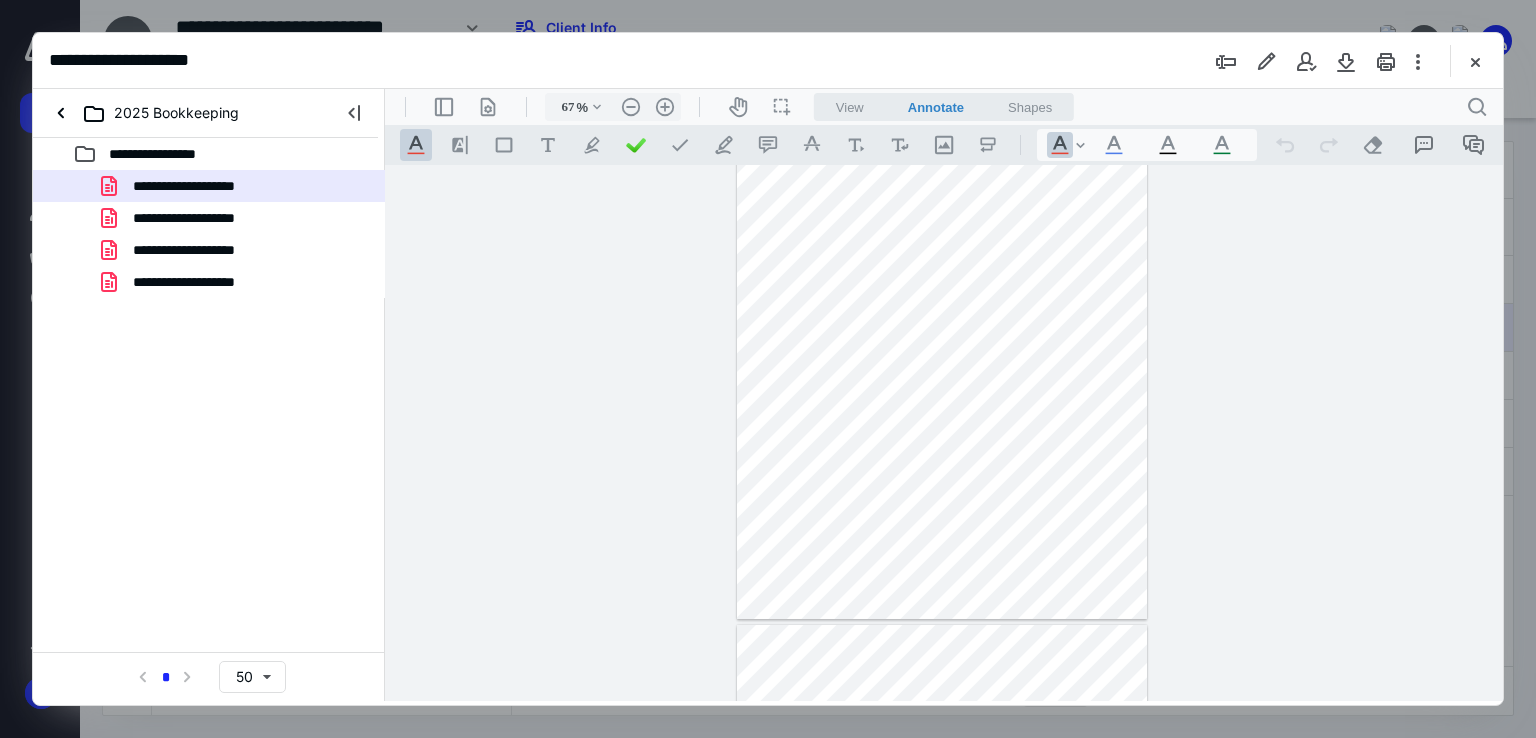 scroll, scrollTop: 0, scrollLeft: 0, axis: both 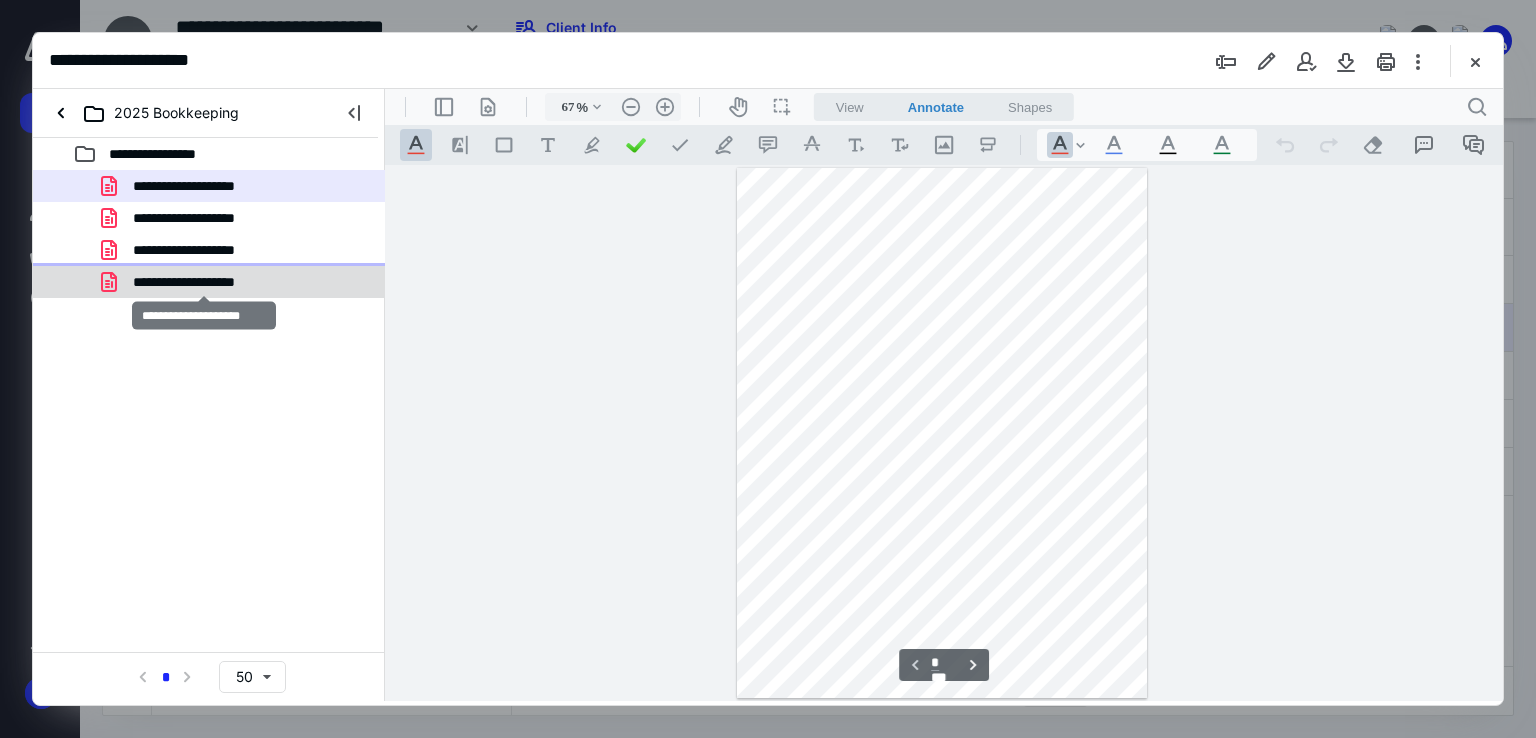 click on "**********" at bounding box center [204, 282] 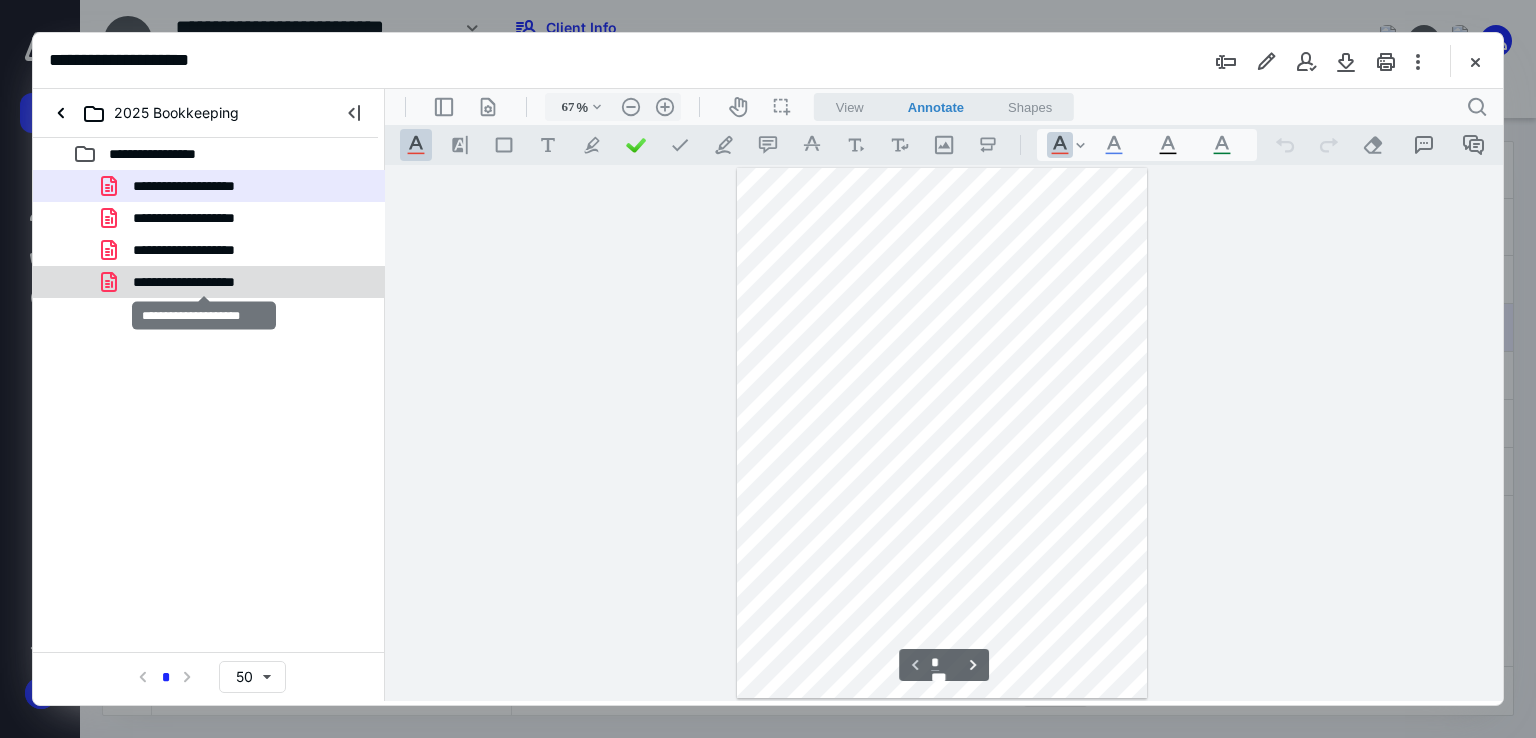 click on "**********" at bounding box center [209, 234] 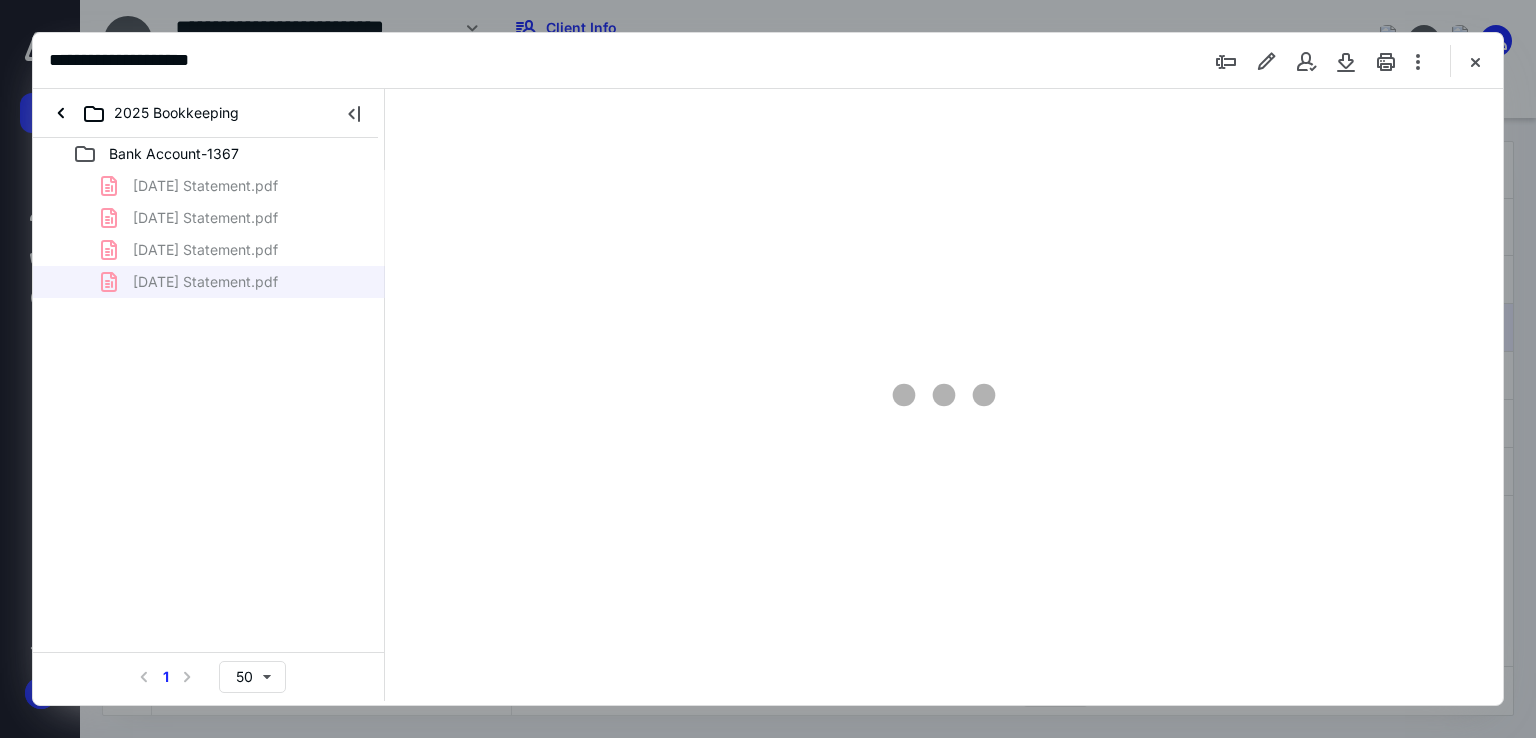 scroll, scrollTop: 0, scrollLeft: 0, axis: both 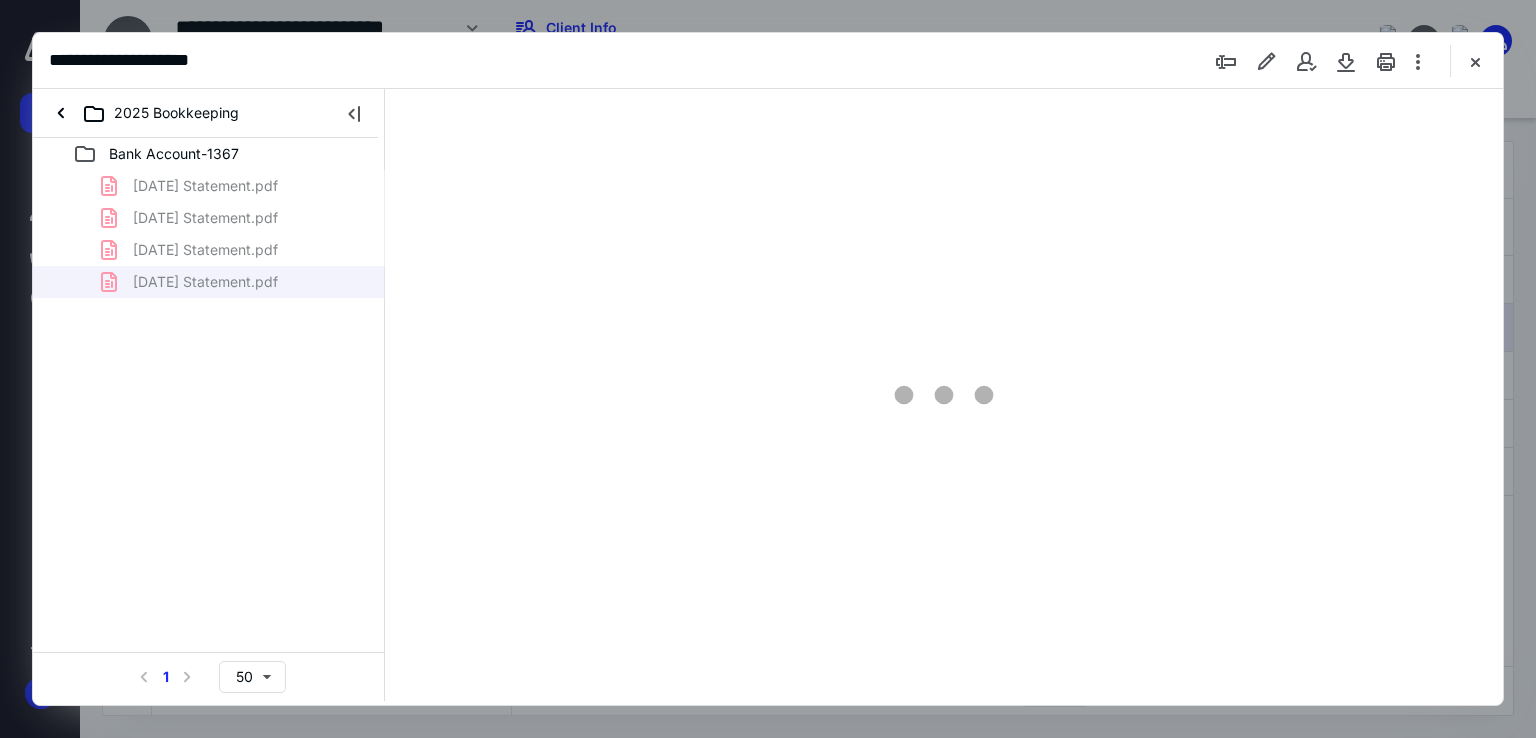 type on "67" 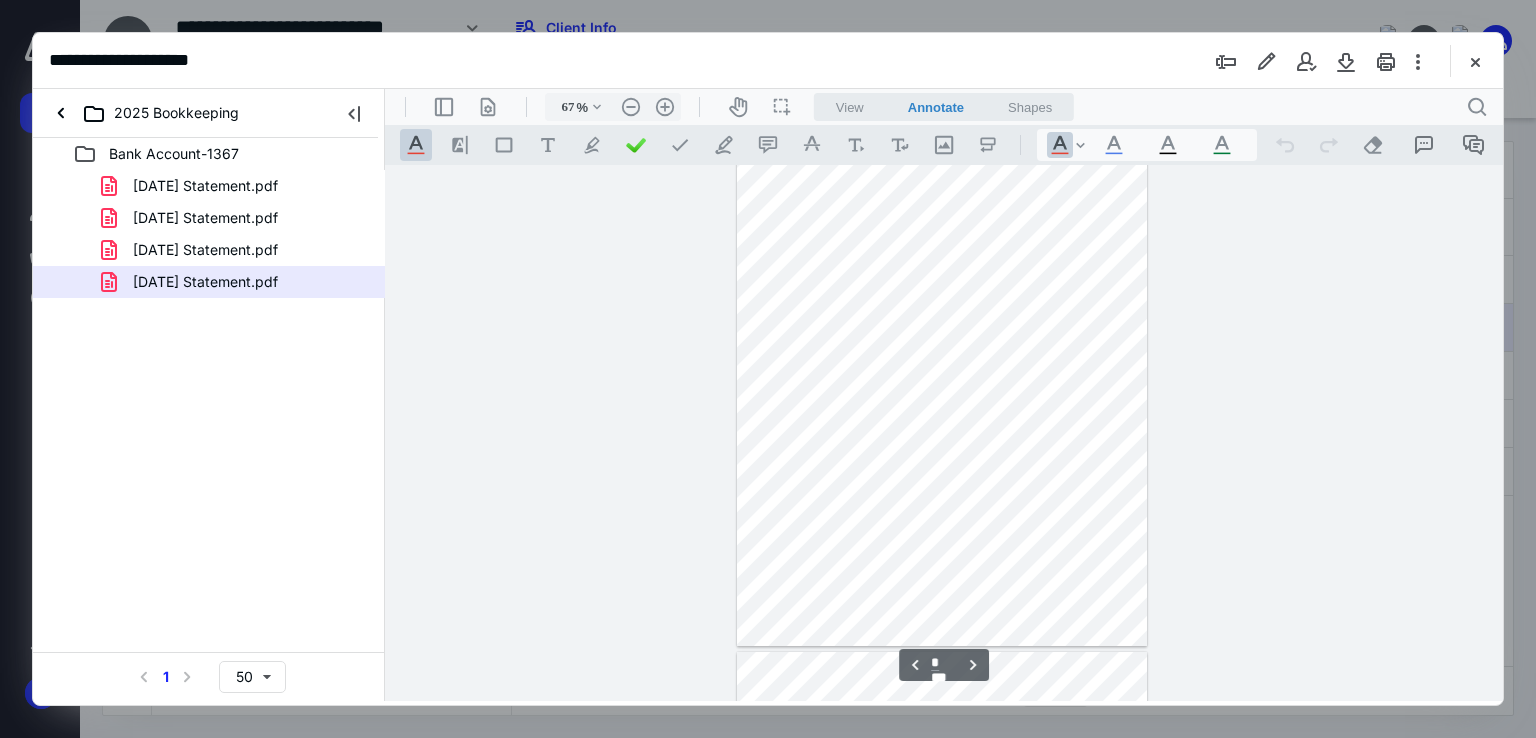 scroll, scrollTop: 600, scrollLeft: 0, axis: vertical 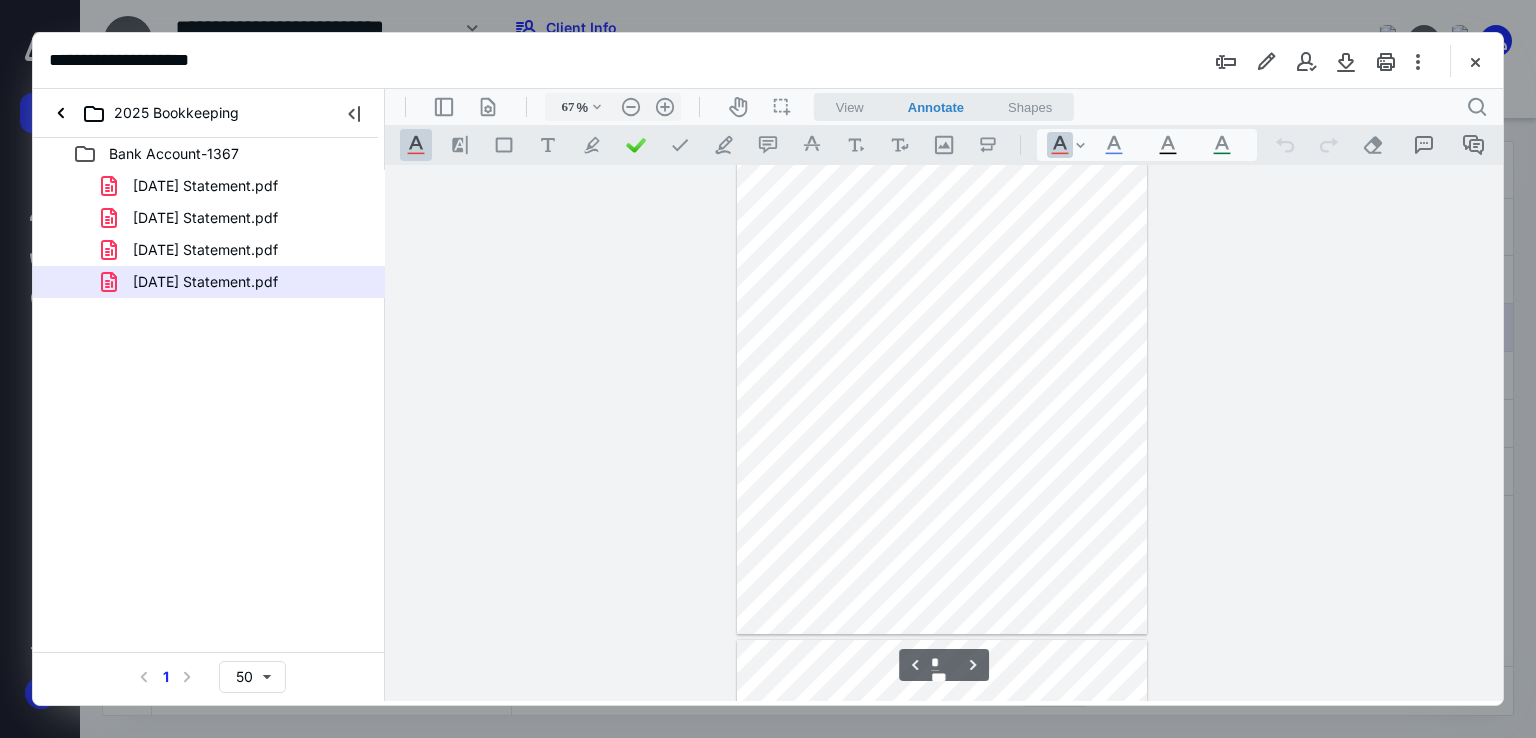 type on "*" 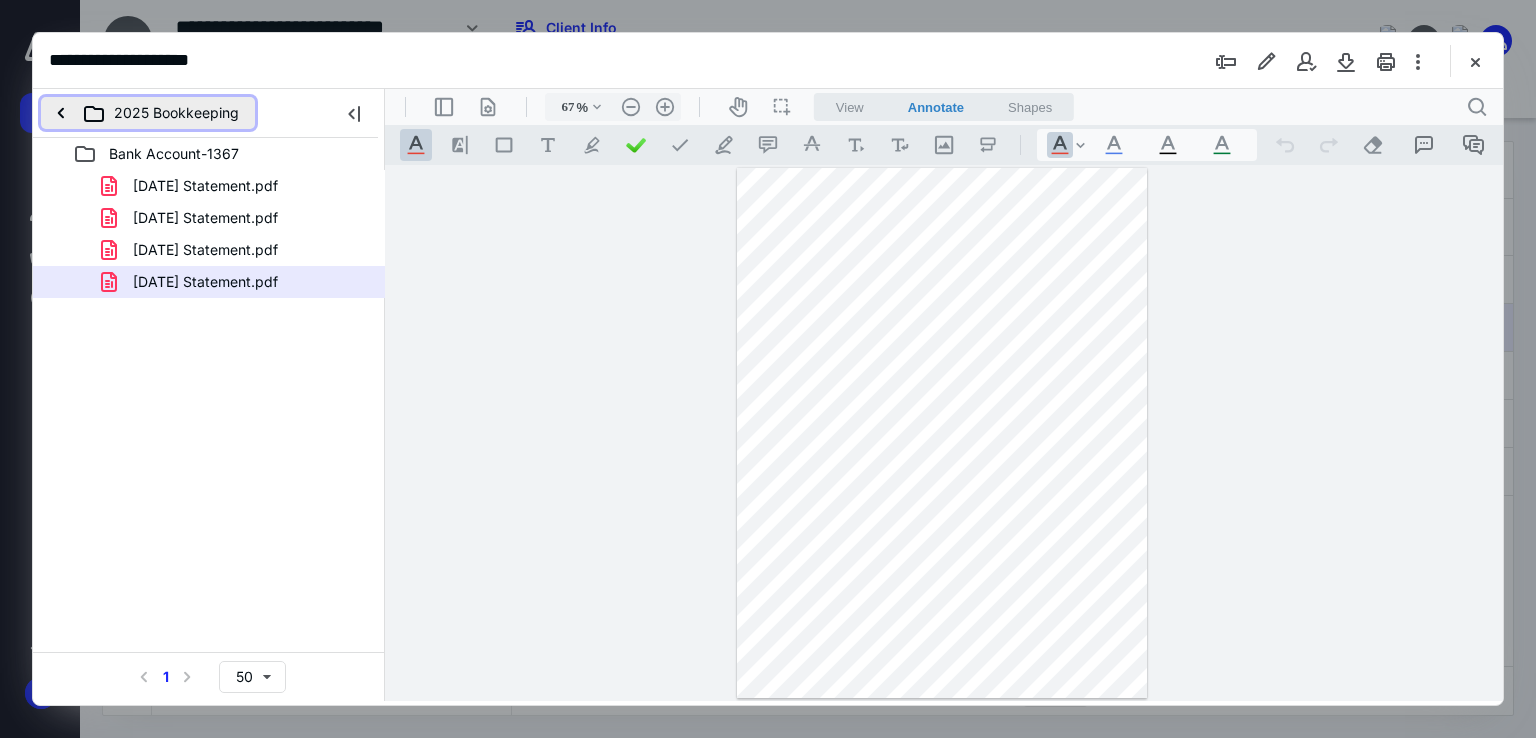 click on "2025 Bookkeeping" at bounding box center [148, 113] 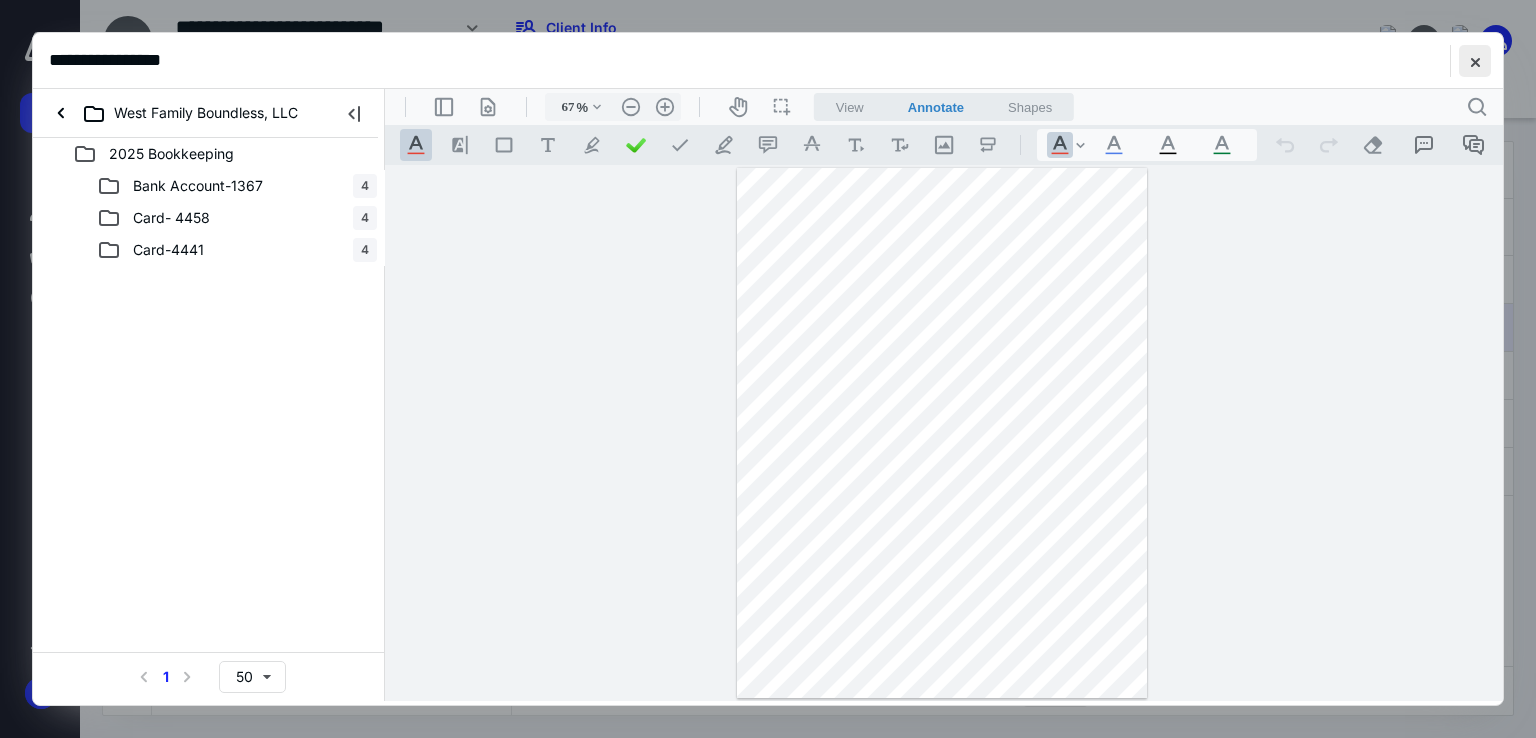 click at bounding box center [1475, 61] 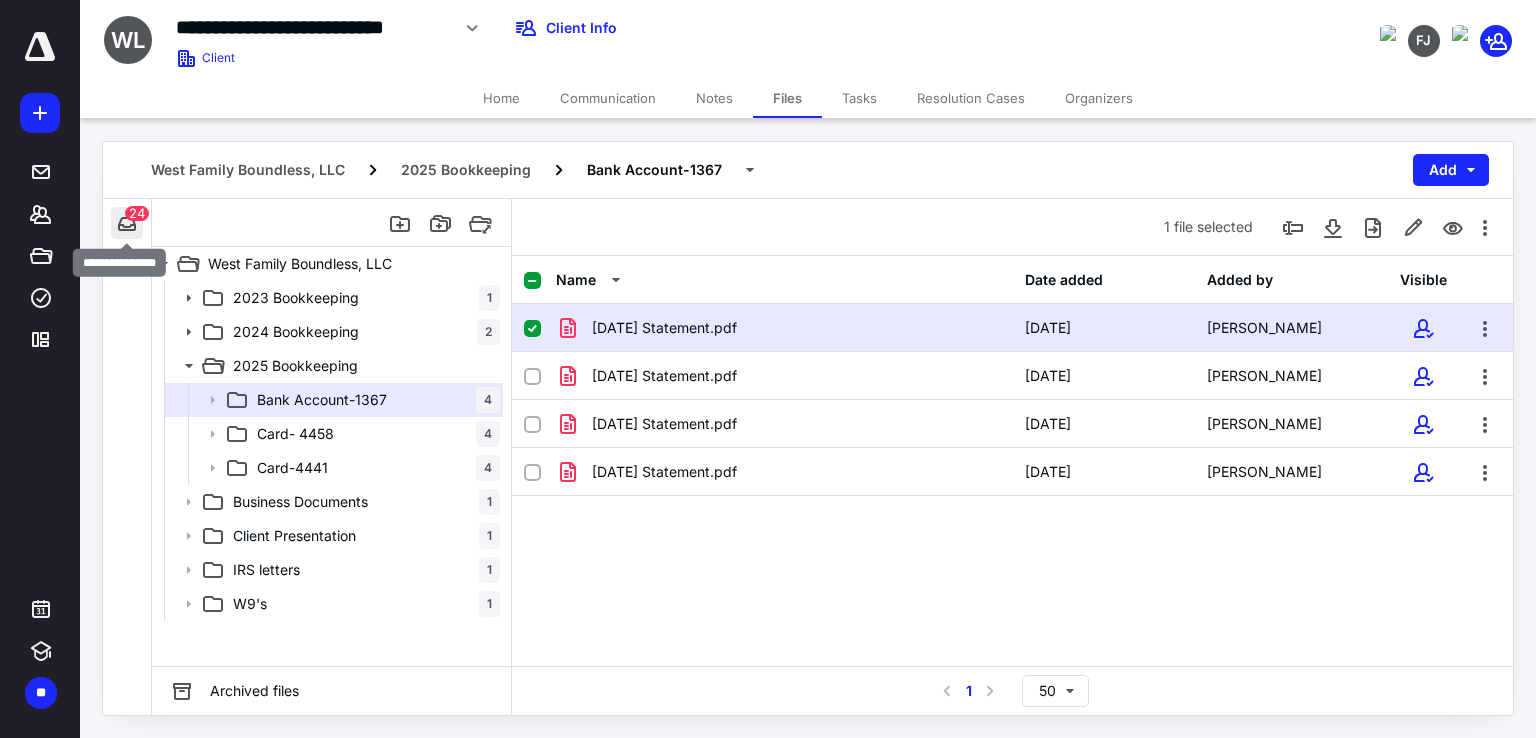 click at bounding box center (127, 223) 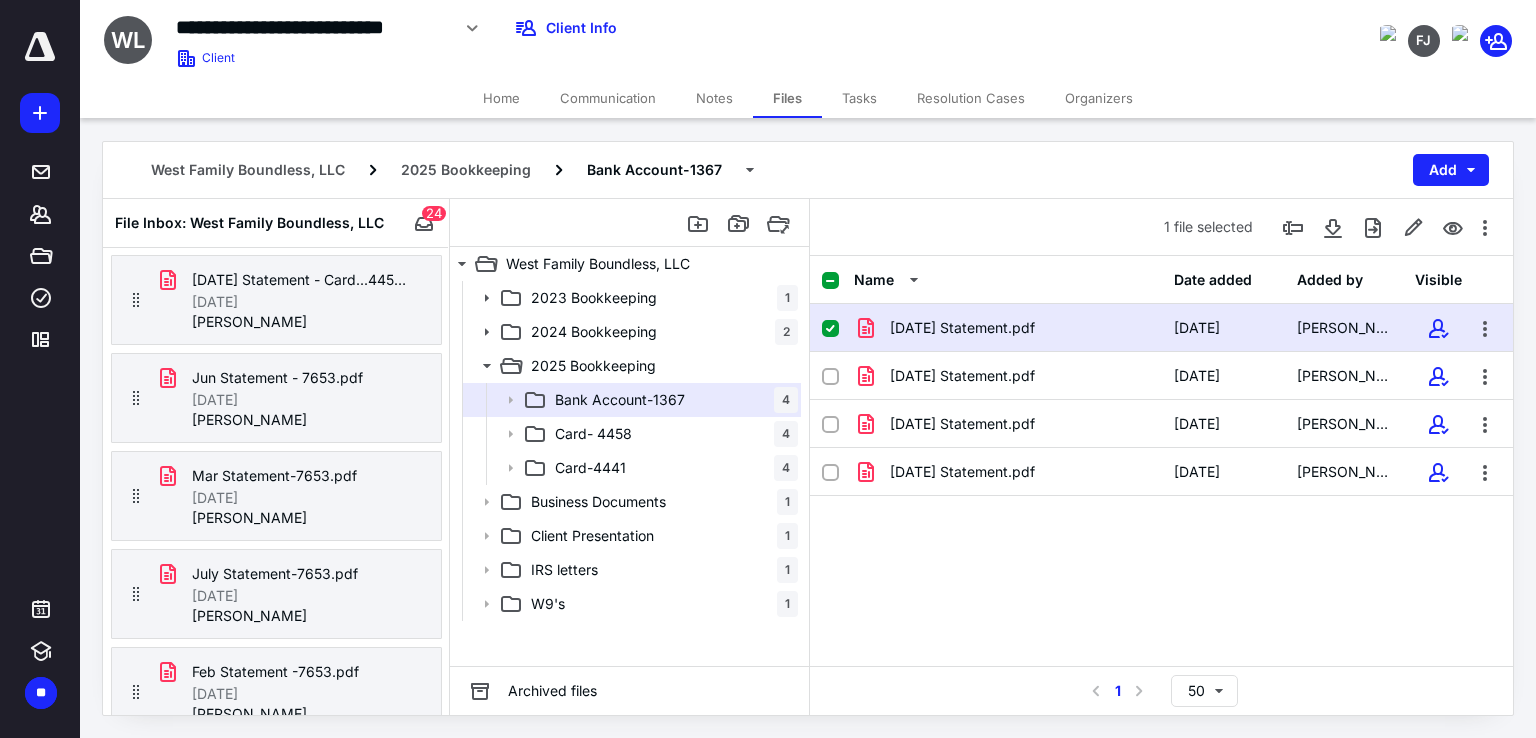 scroll, scrollTop: 0, scrollLeft: 0, axis: both 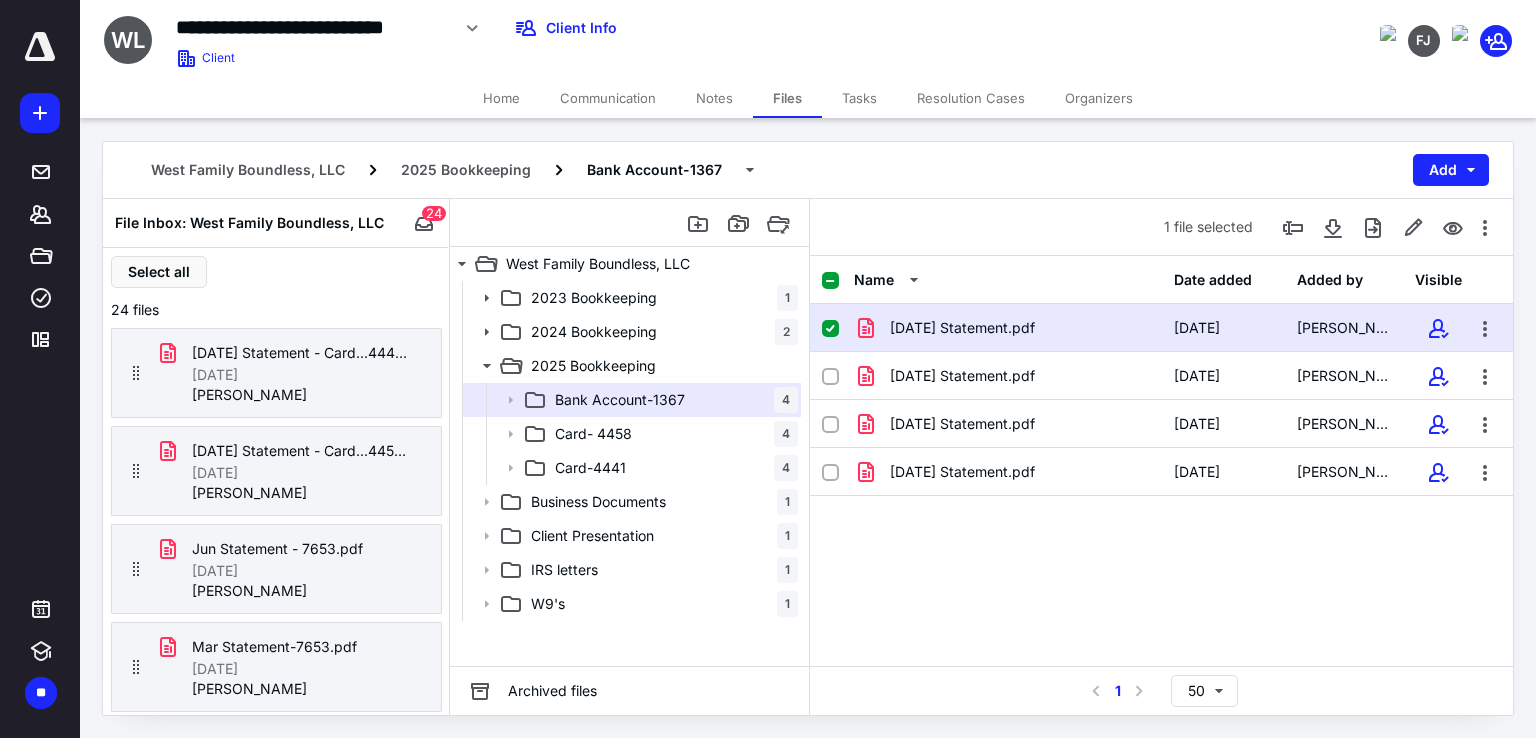 click on "Card-4441" at bounding box center [590, 468] 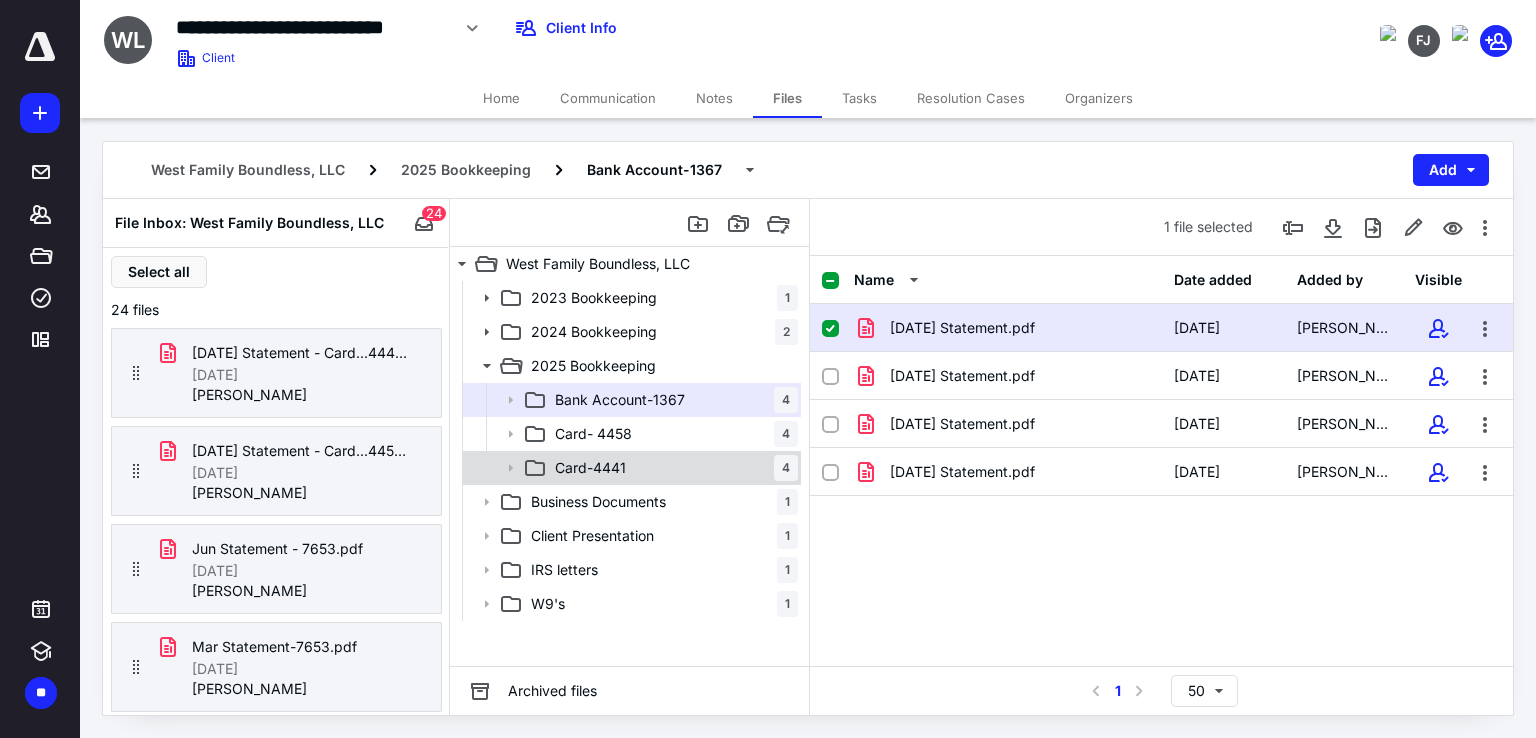 click on "Card-4441" at bounding box center [590, 468] 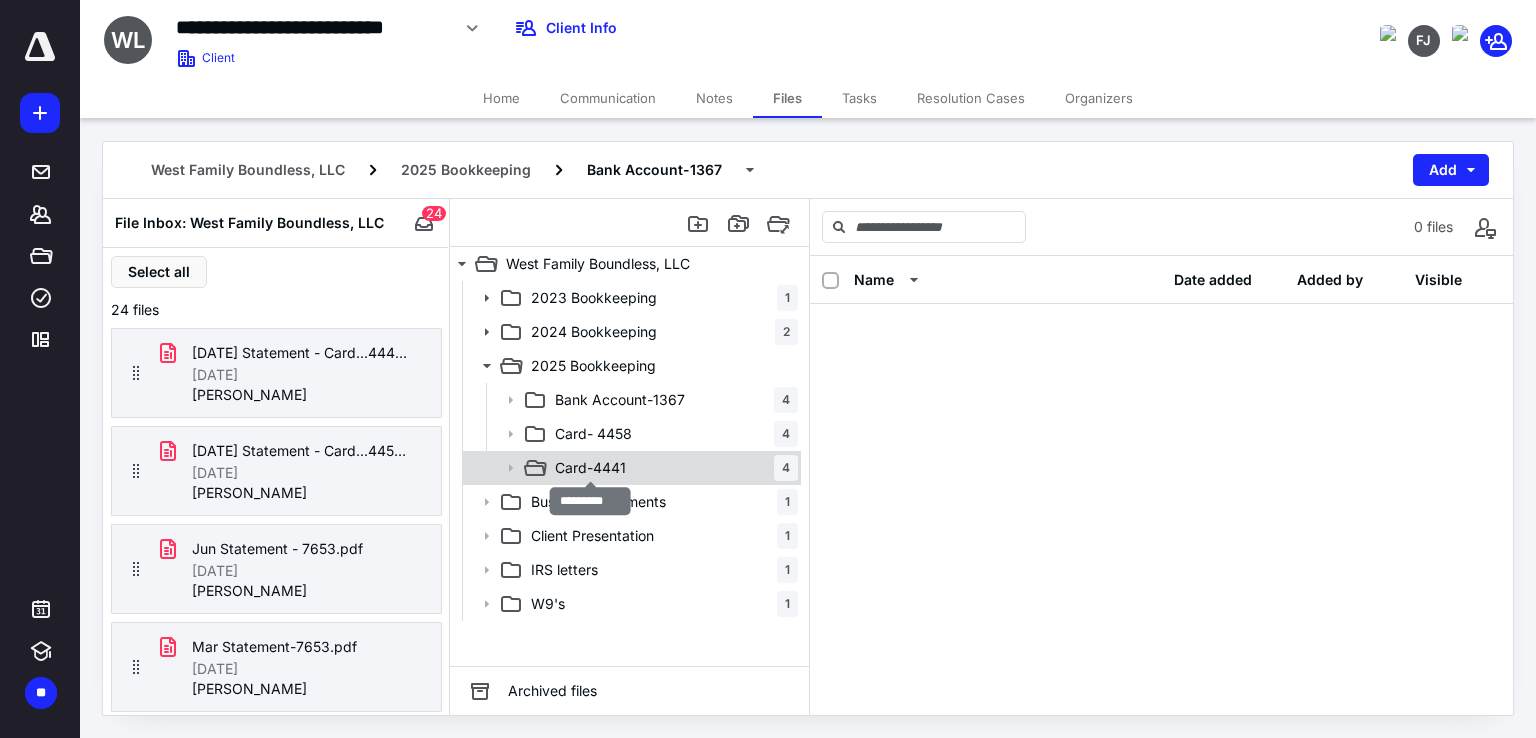 click on "Card-4441" at bounding box center [590, 468] 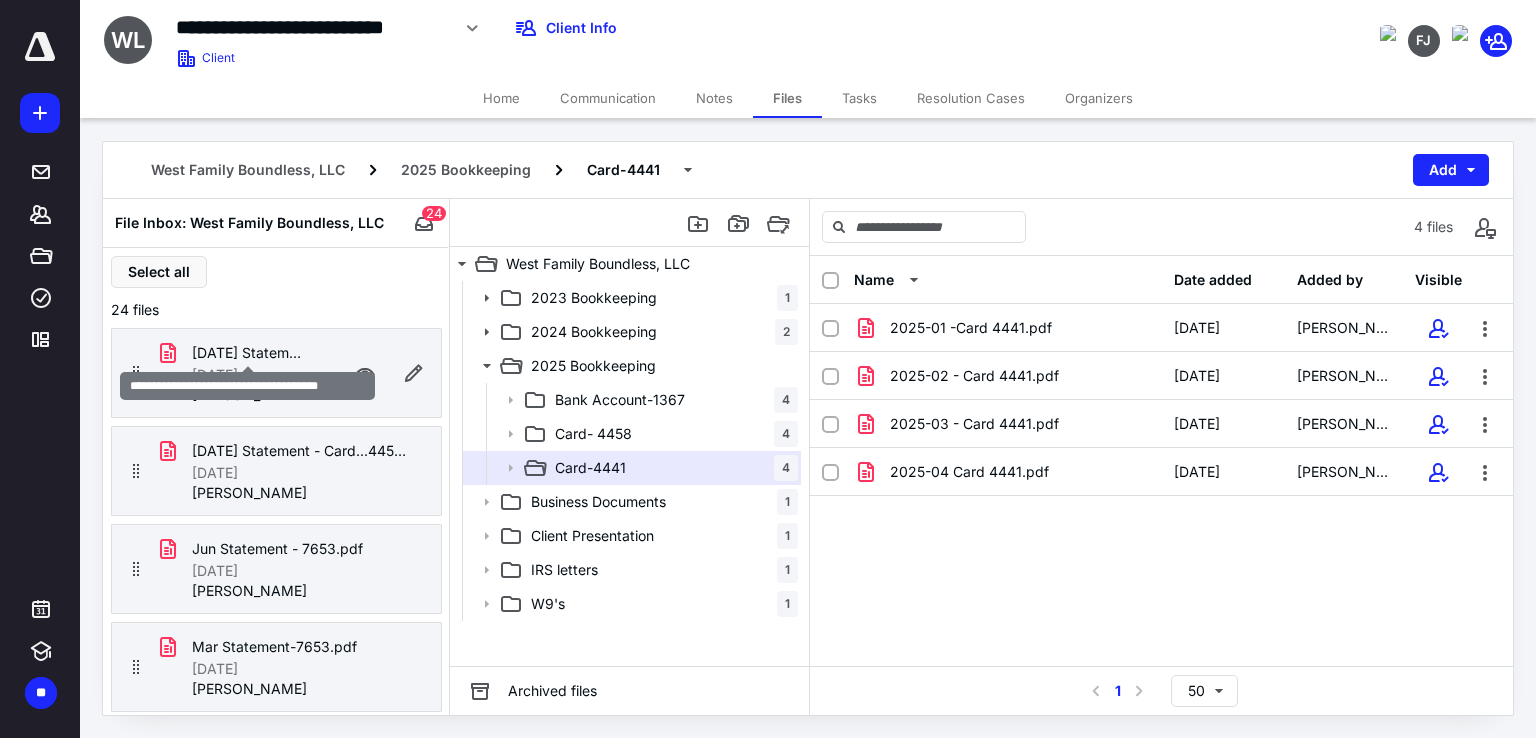 click on "[DATE] Statement - Card...4441.pdf" at bounding box center [248, 353] 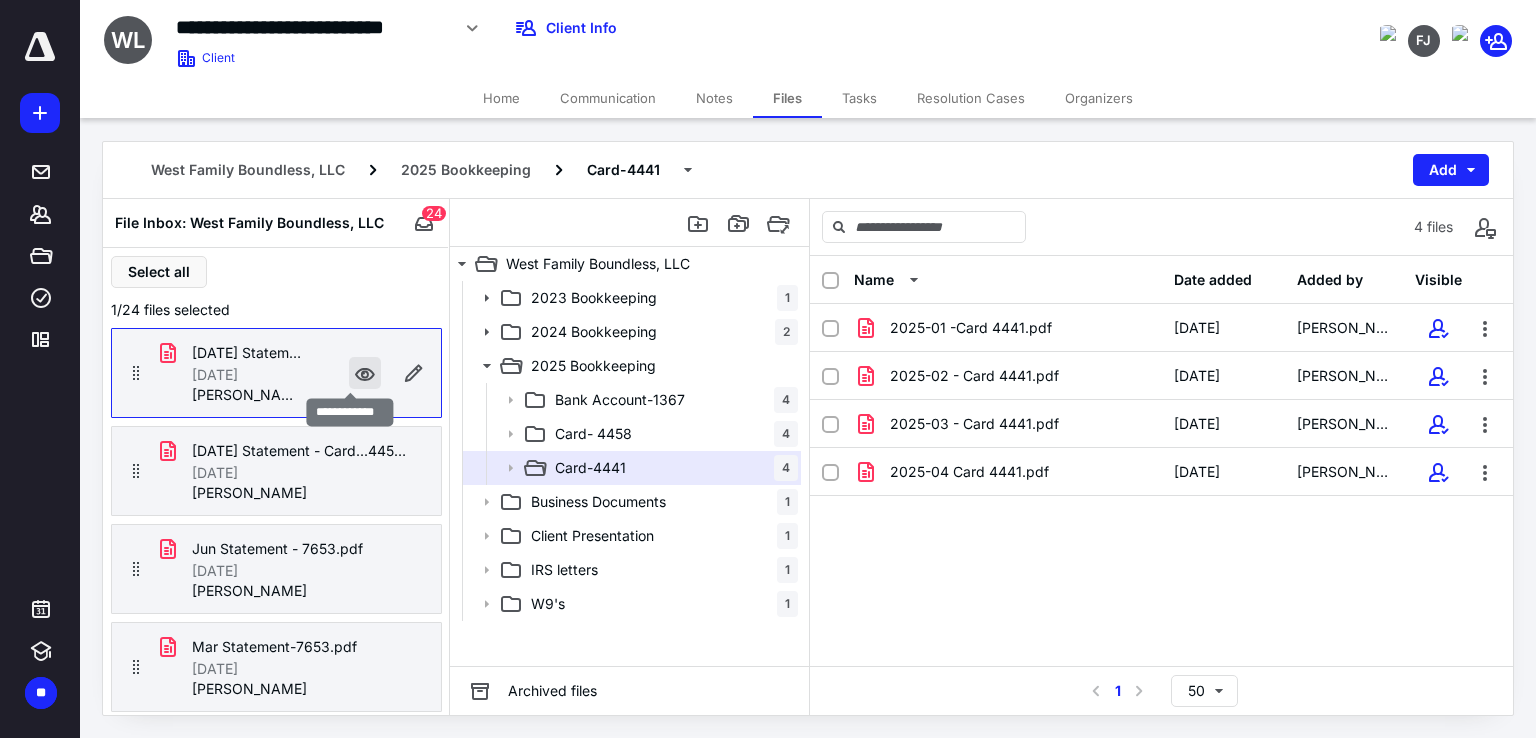 click at bounding box center (365, 373) 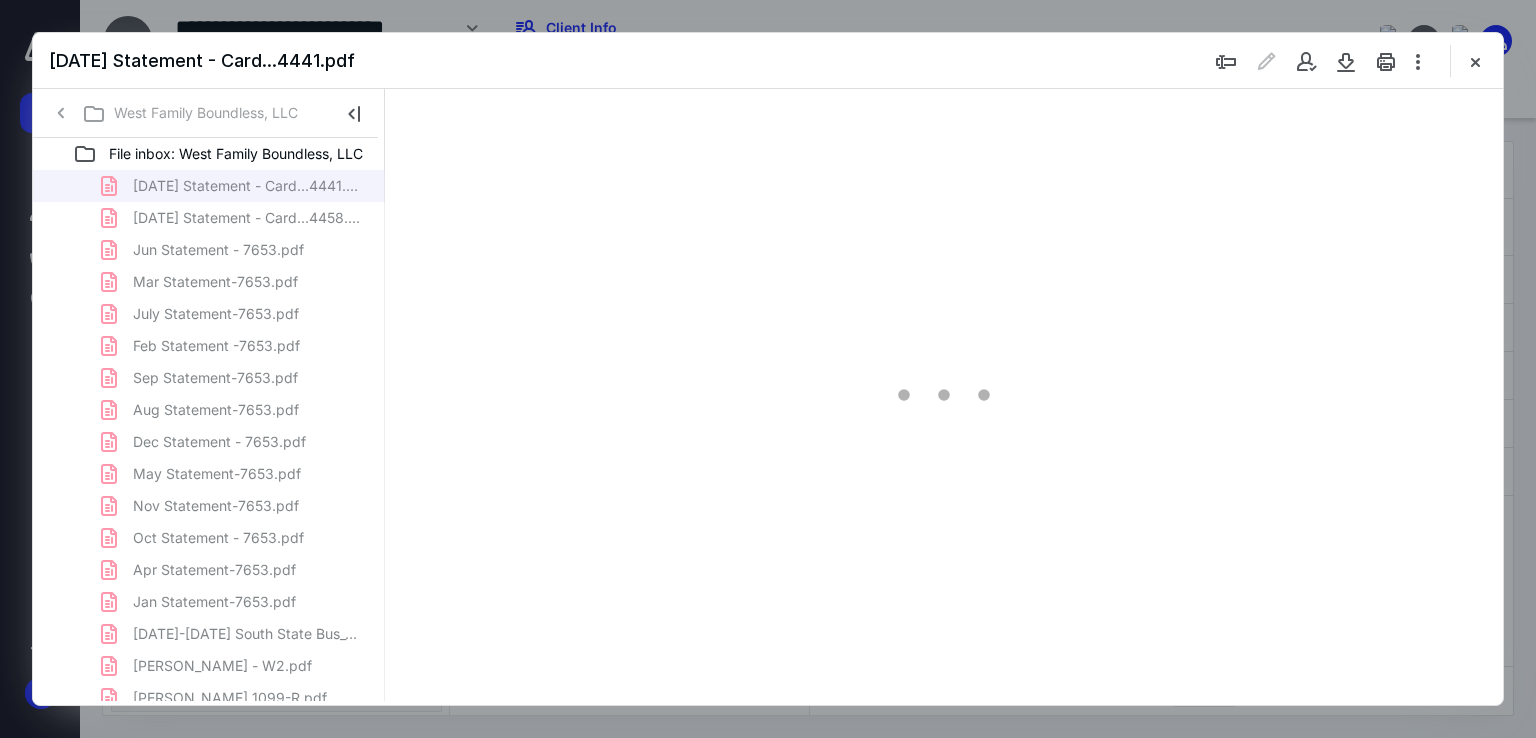 scroll, scrollTop: 0, scrollLeft: 0, axis: both 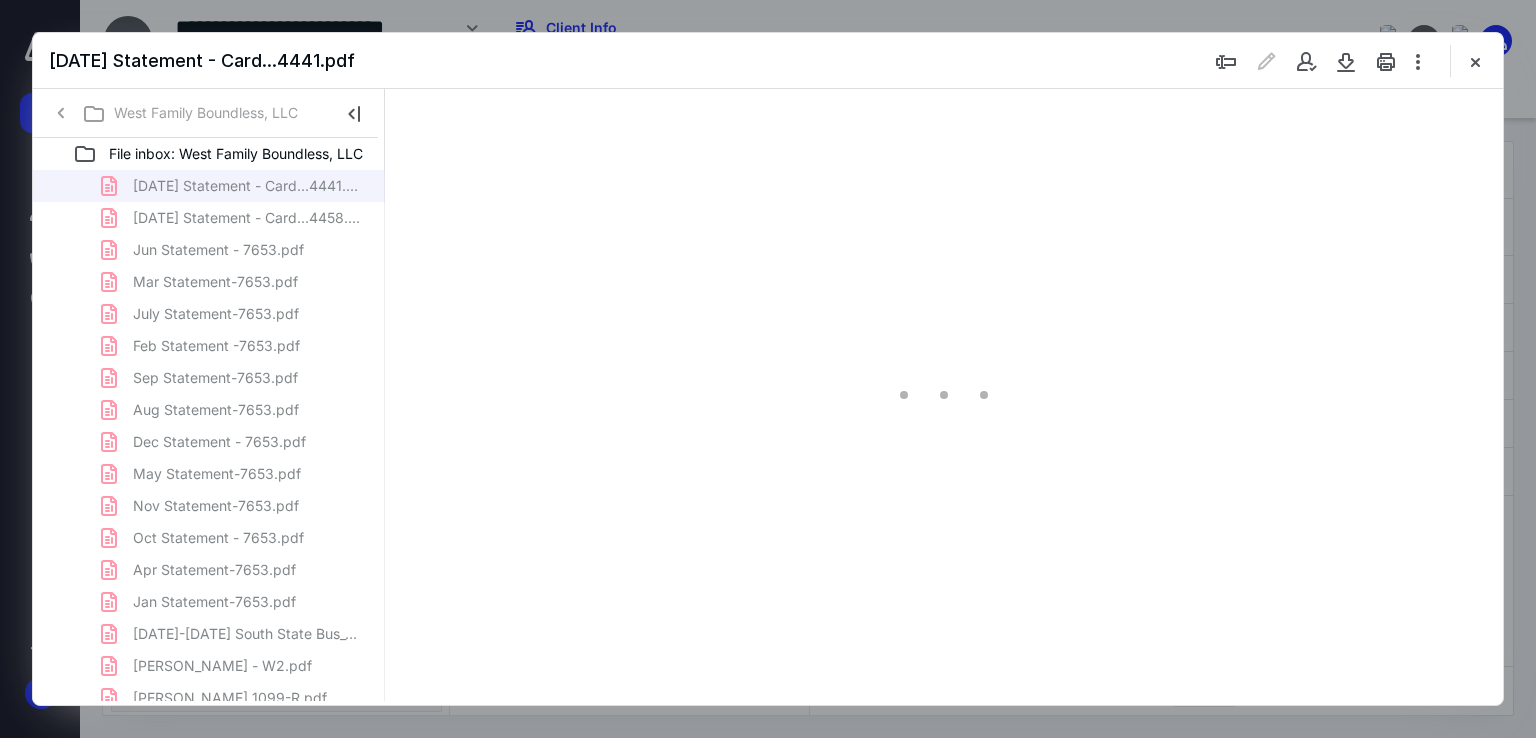 type on "67" 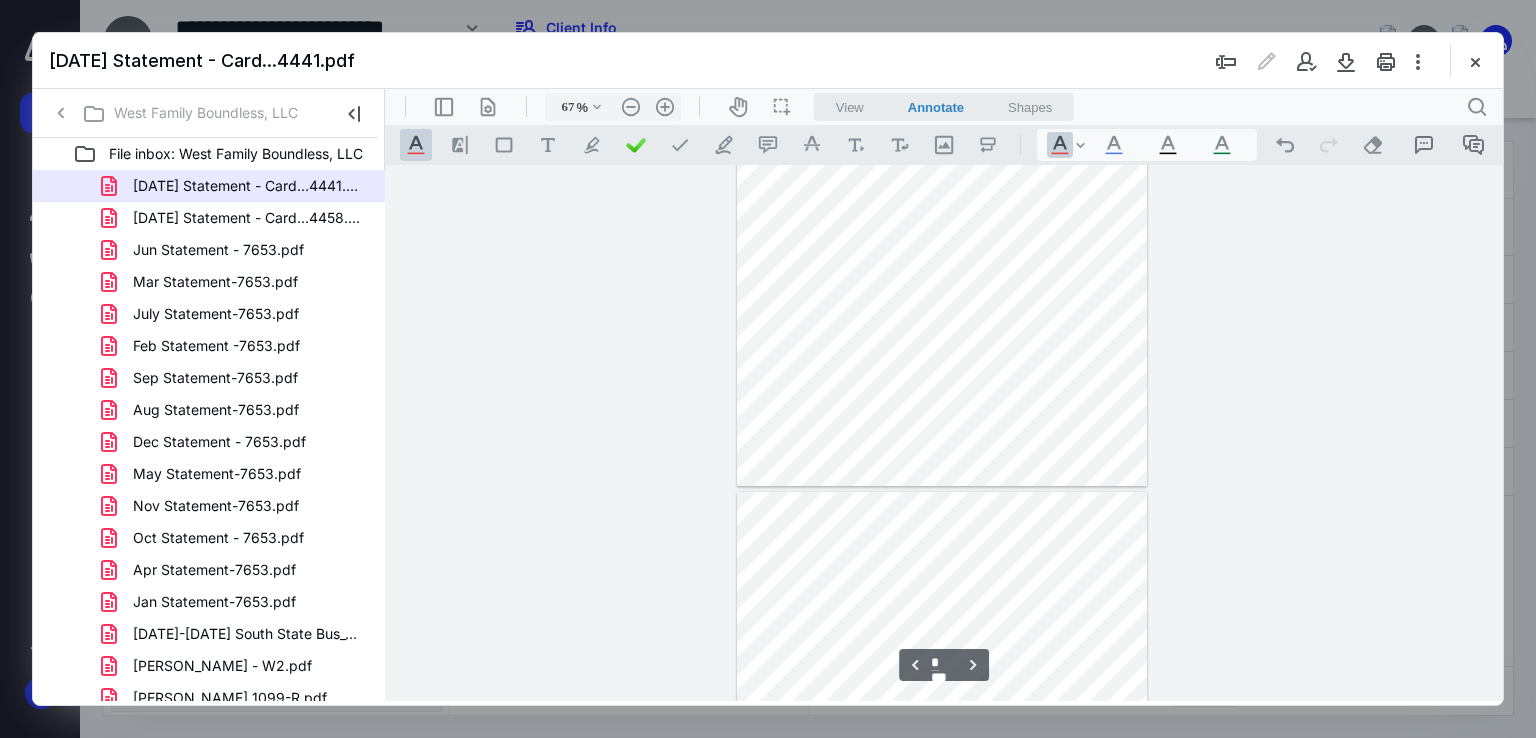 scroll, scrollTop: 763, scrollLeft: 0, axis: vertical 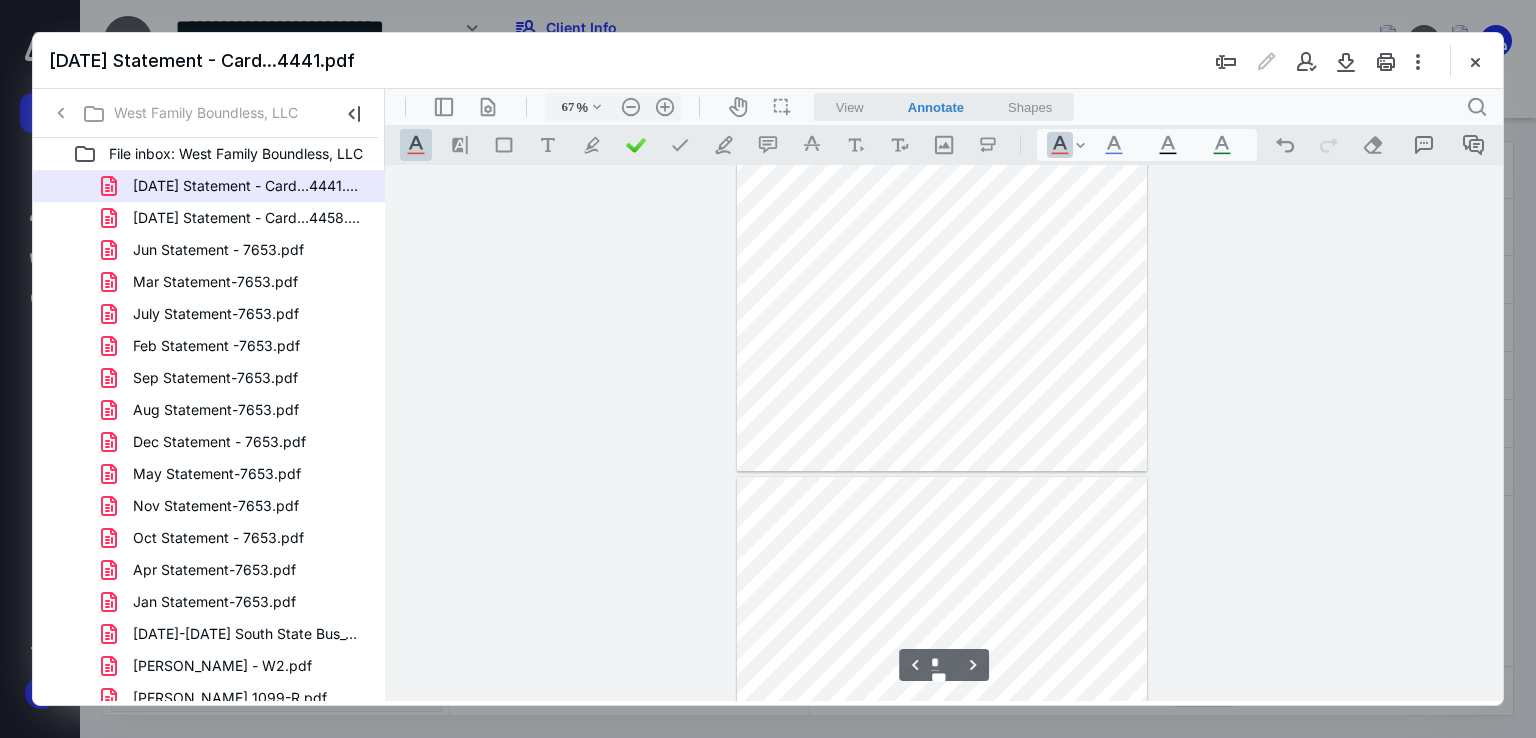 click on "**********" at bounding box center [944, 433] 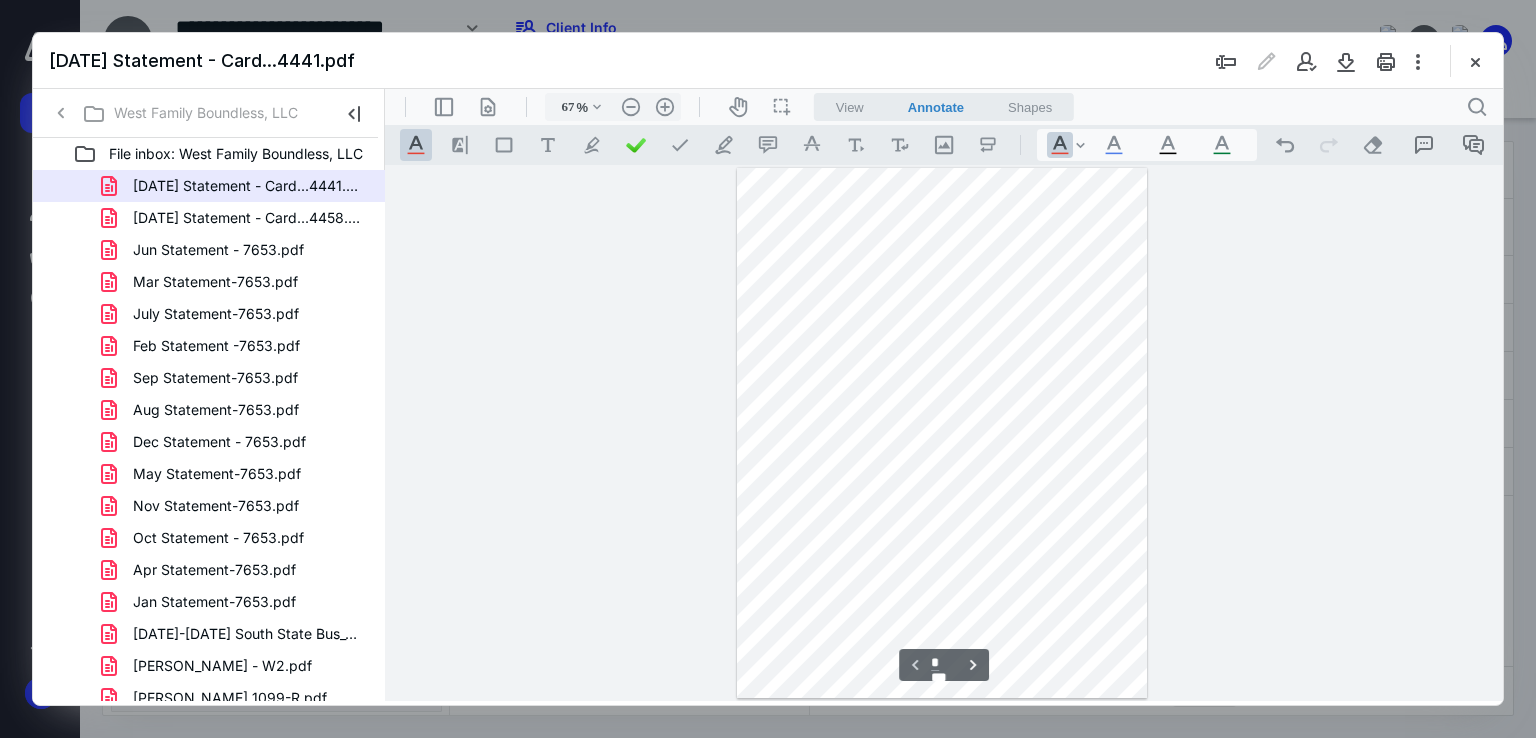 scroll, scrollTop: 199, scrollLeft: 0, axis: vertical 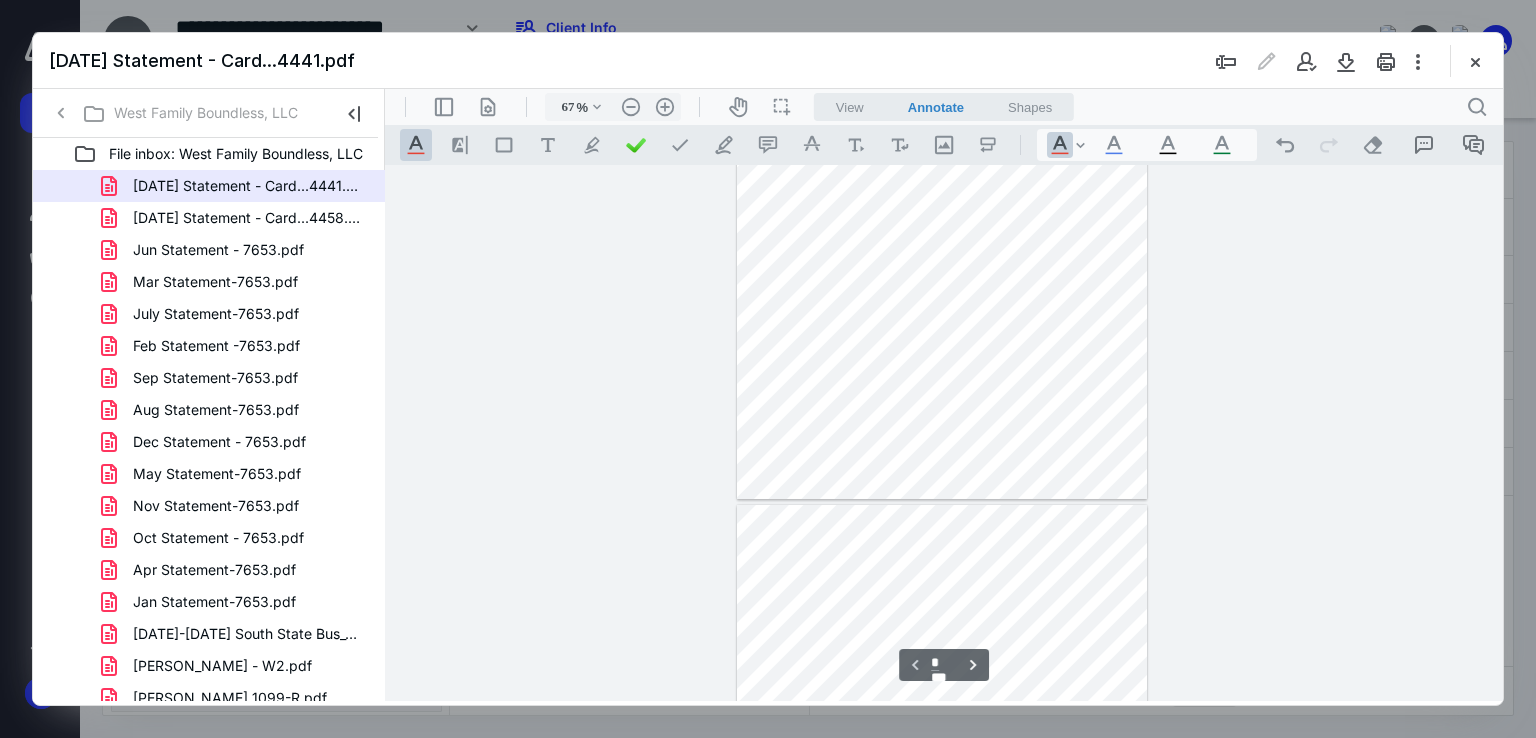 type on "*" 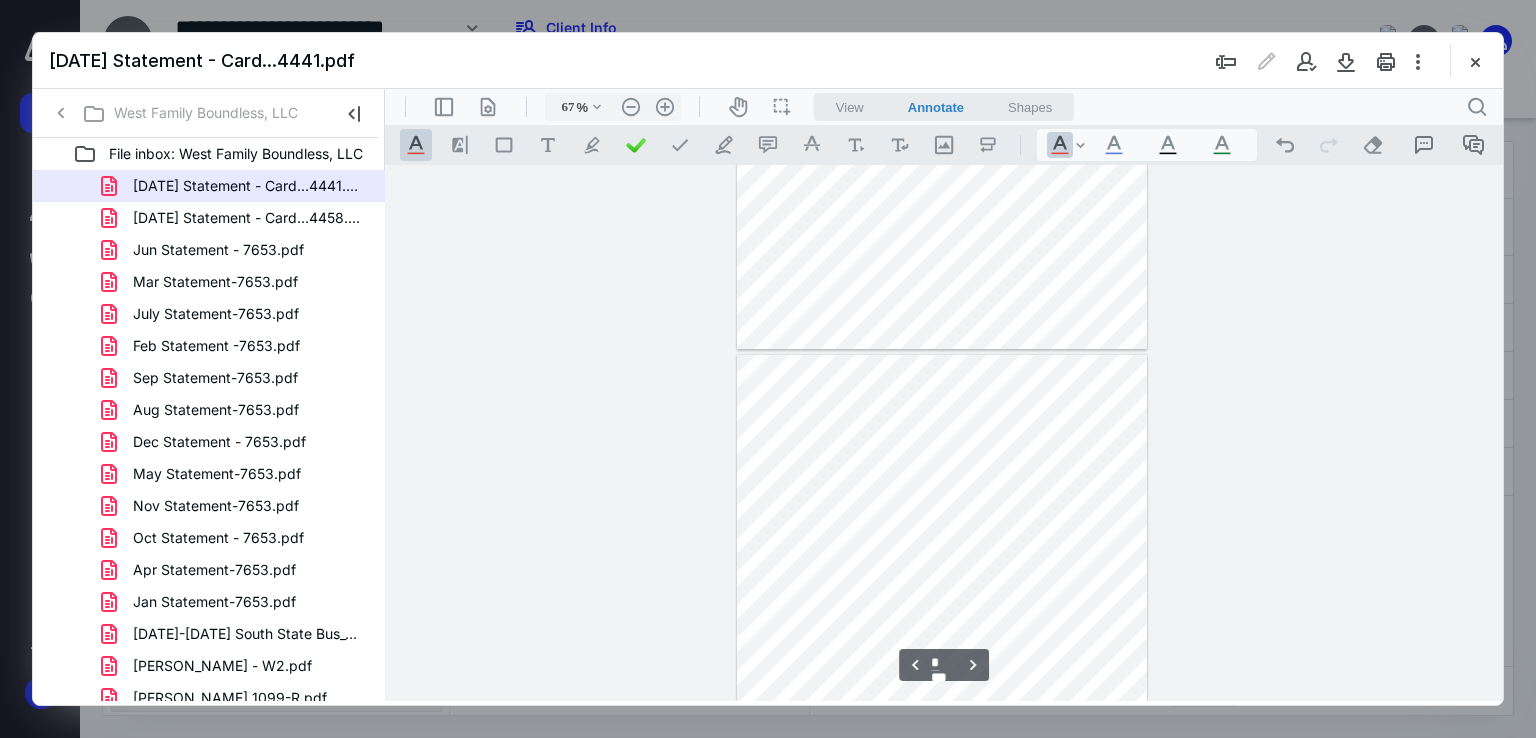 scroll, scrollTop: 354, scrollLeft: 0, axis: vertical 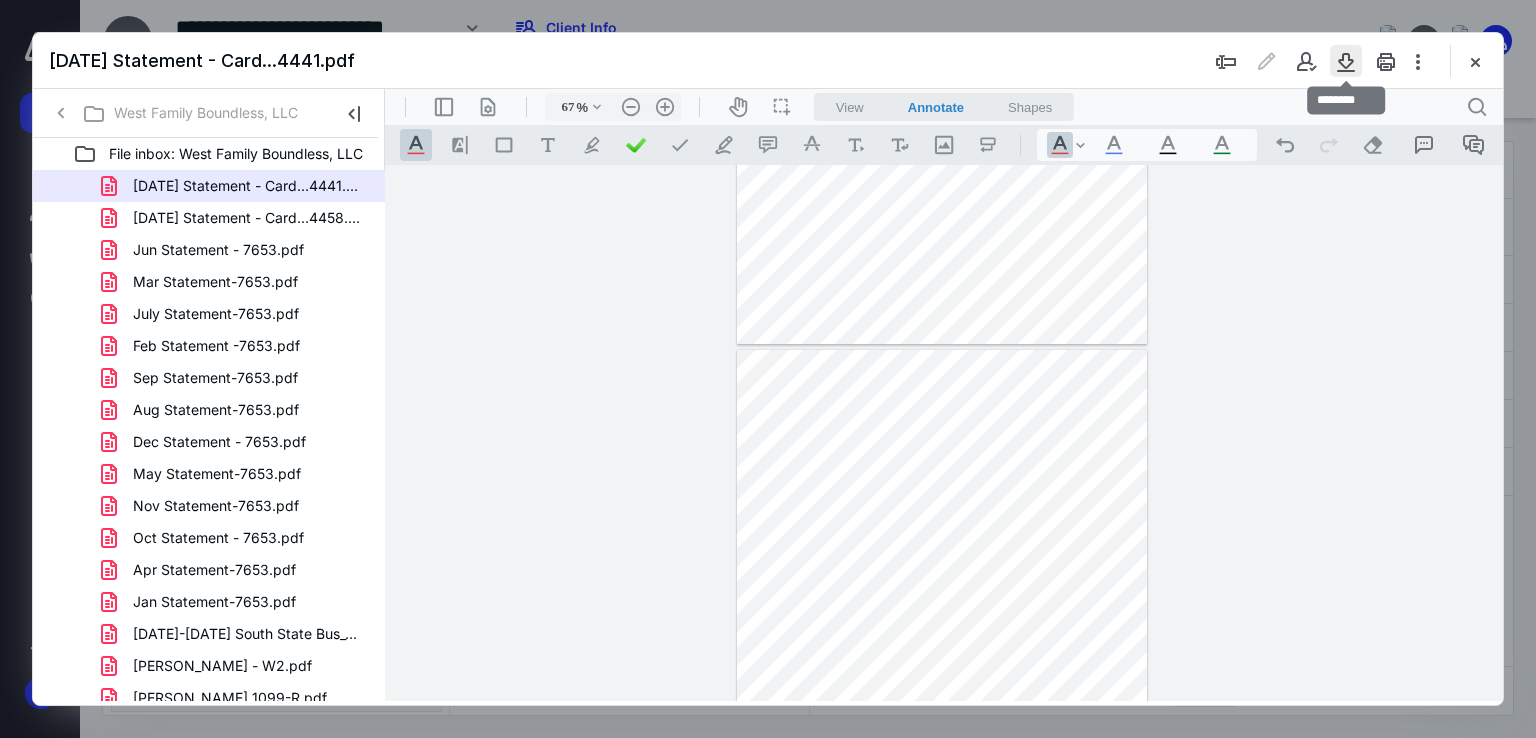 click at bounding box center (1346, 61) 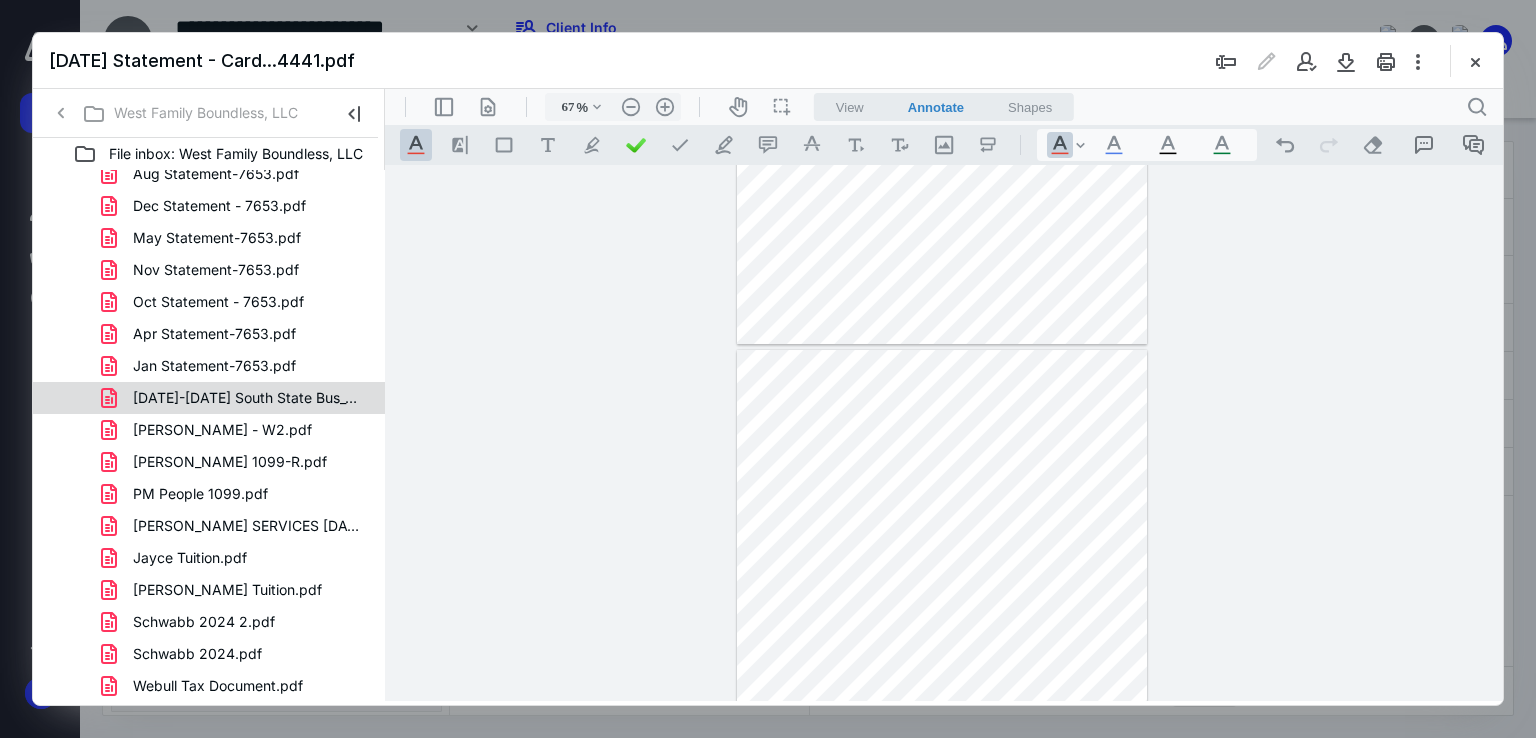 scroll, scrollTop: 0, scrollLeft: 0, axis: both 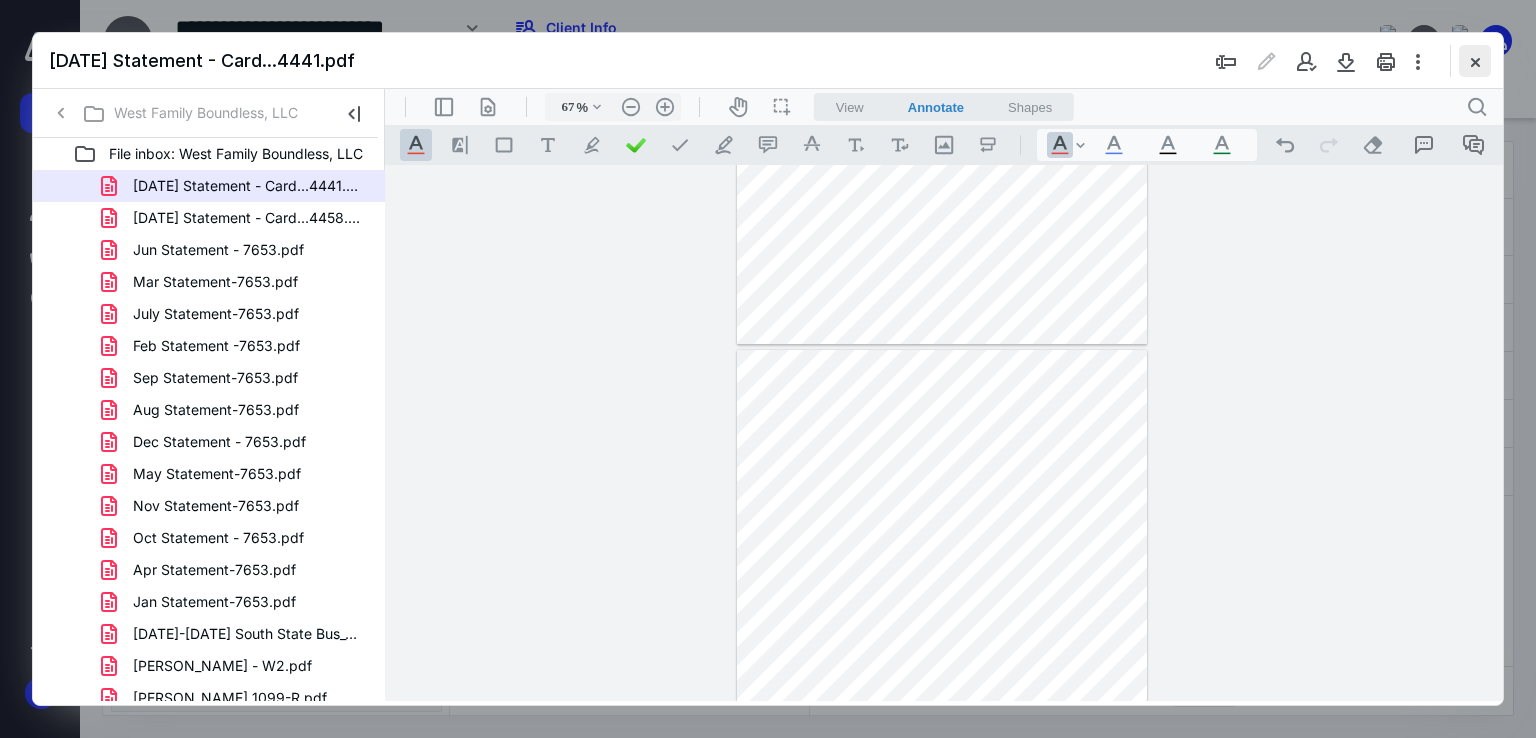 click at bounding box center [1475, 61] 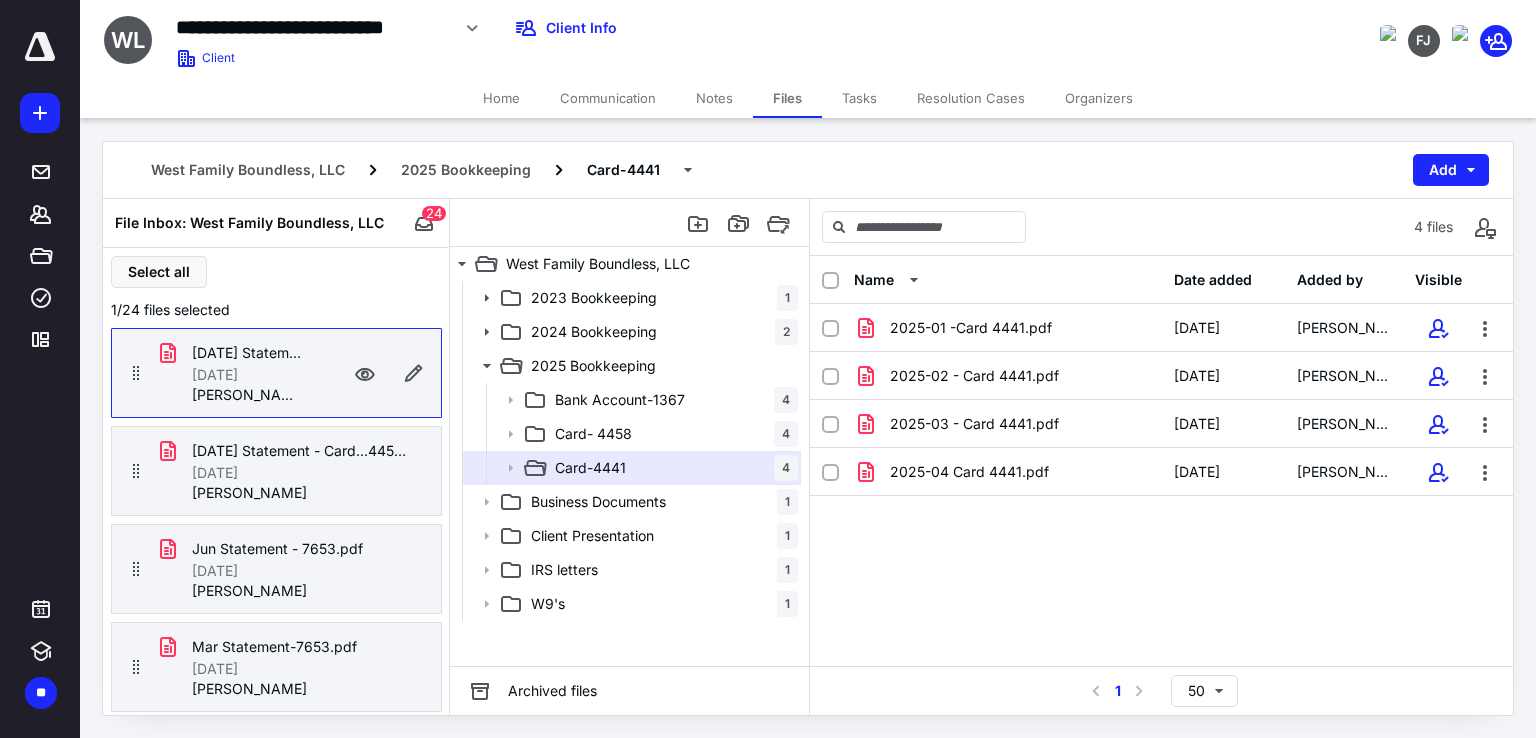 click on "Tasks" at bounding box center (859, 98) 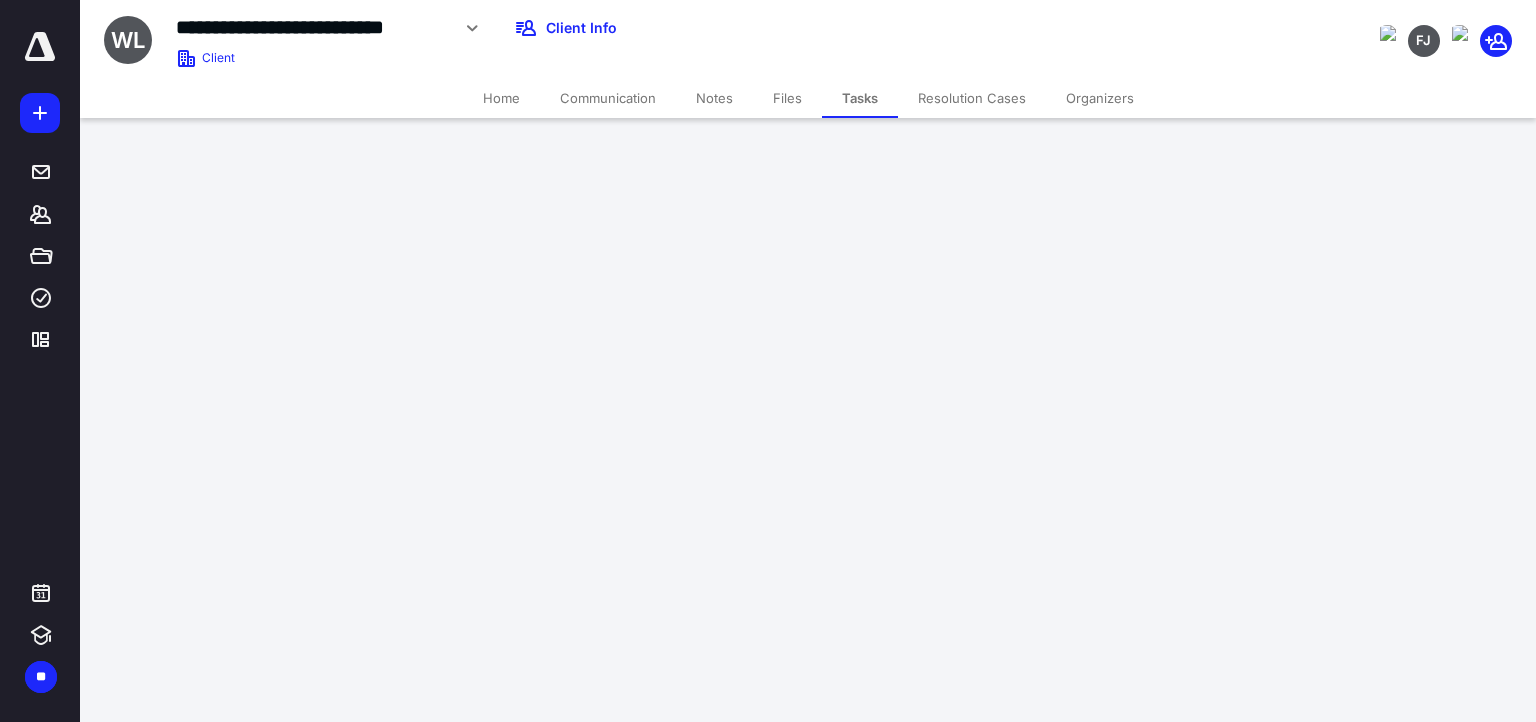 click on "Tasks" at bounding box center [860, 98] 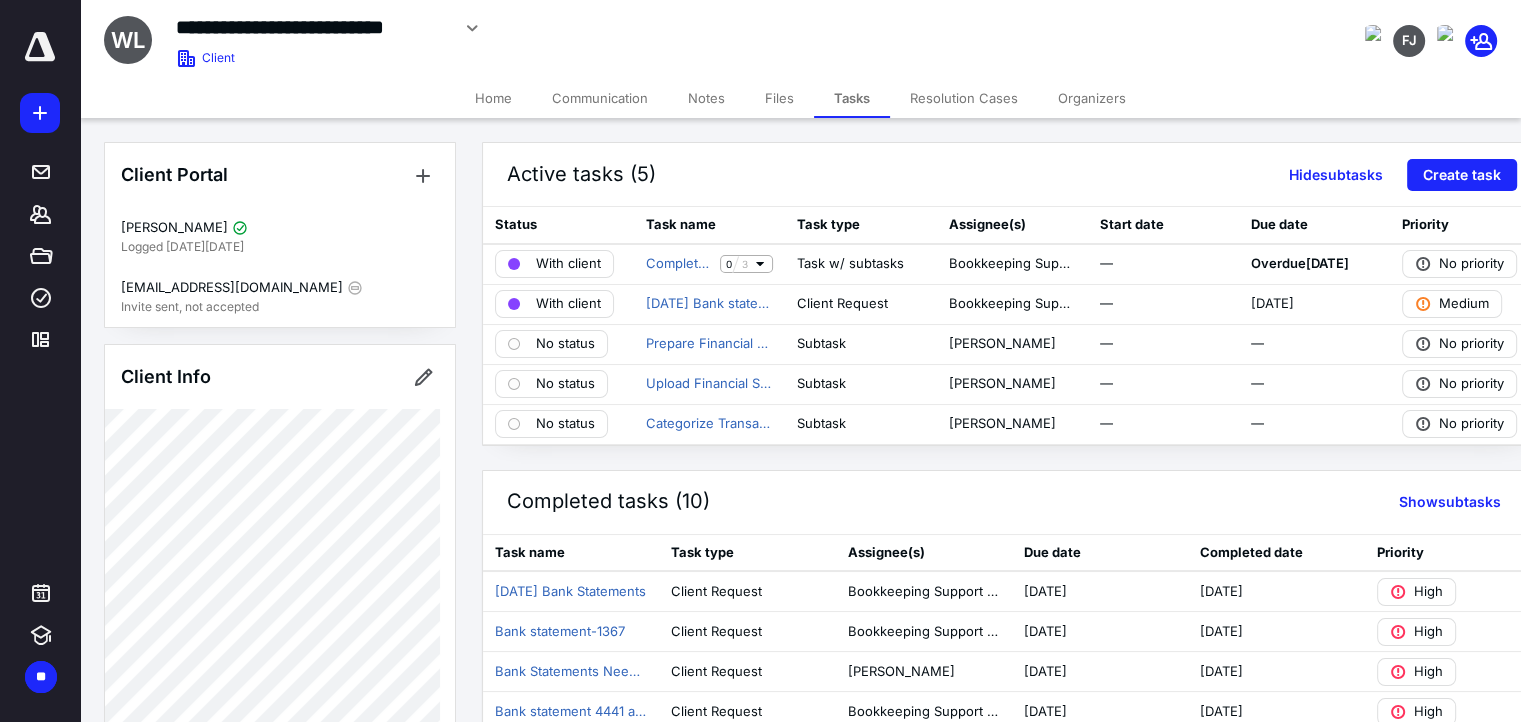 click on "Files" at bounding box center [779, 98] 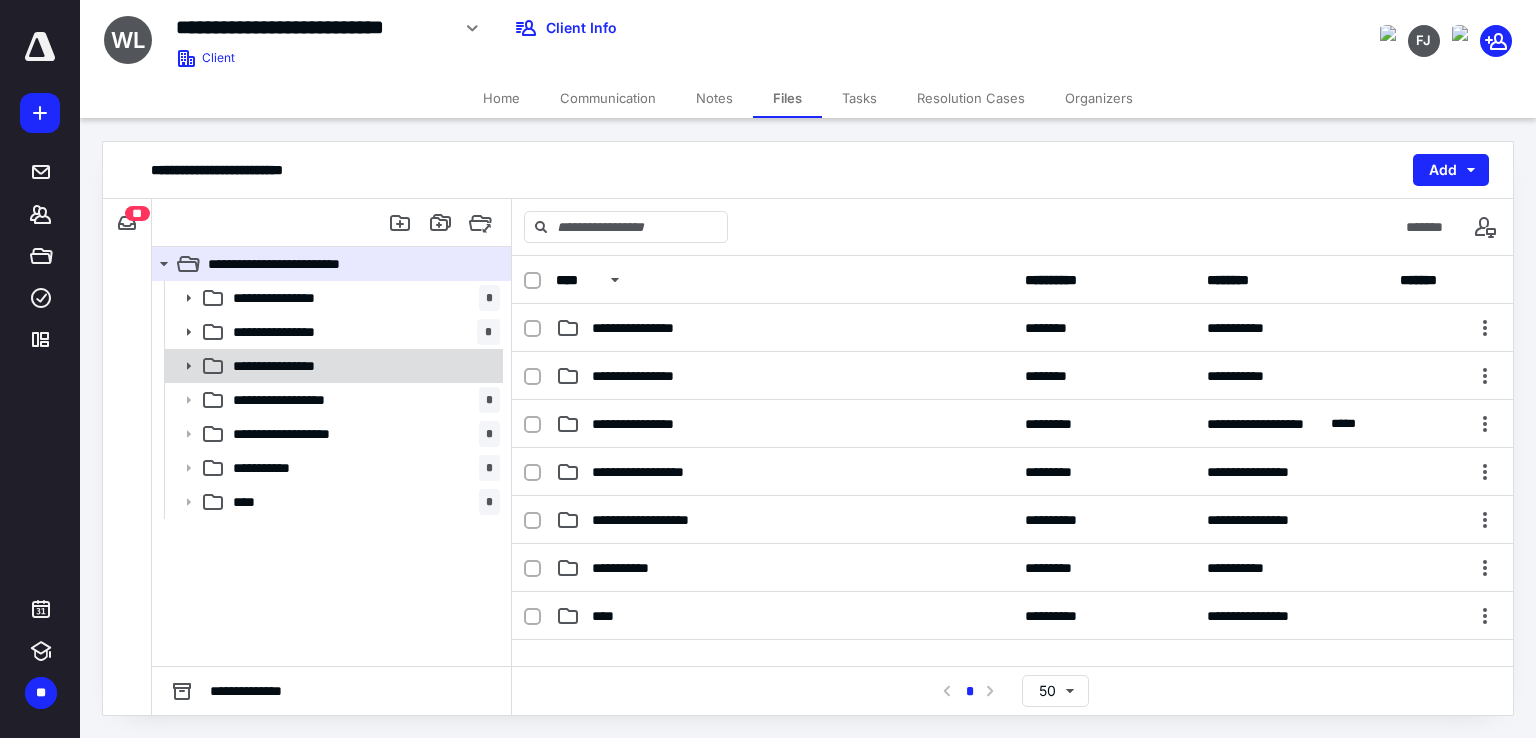 click on "**********" at bounding box center [295, 366] 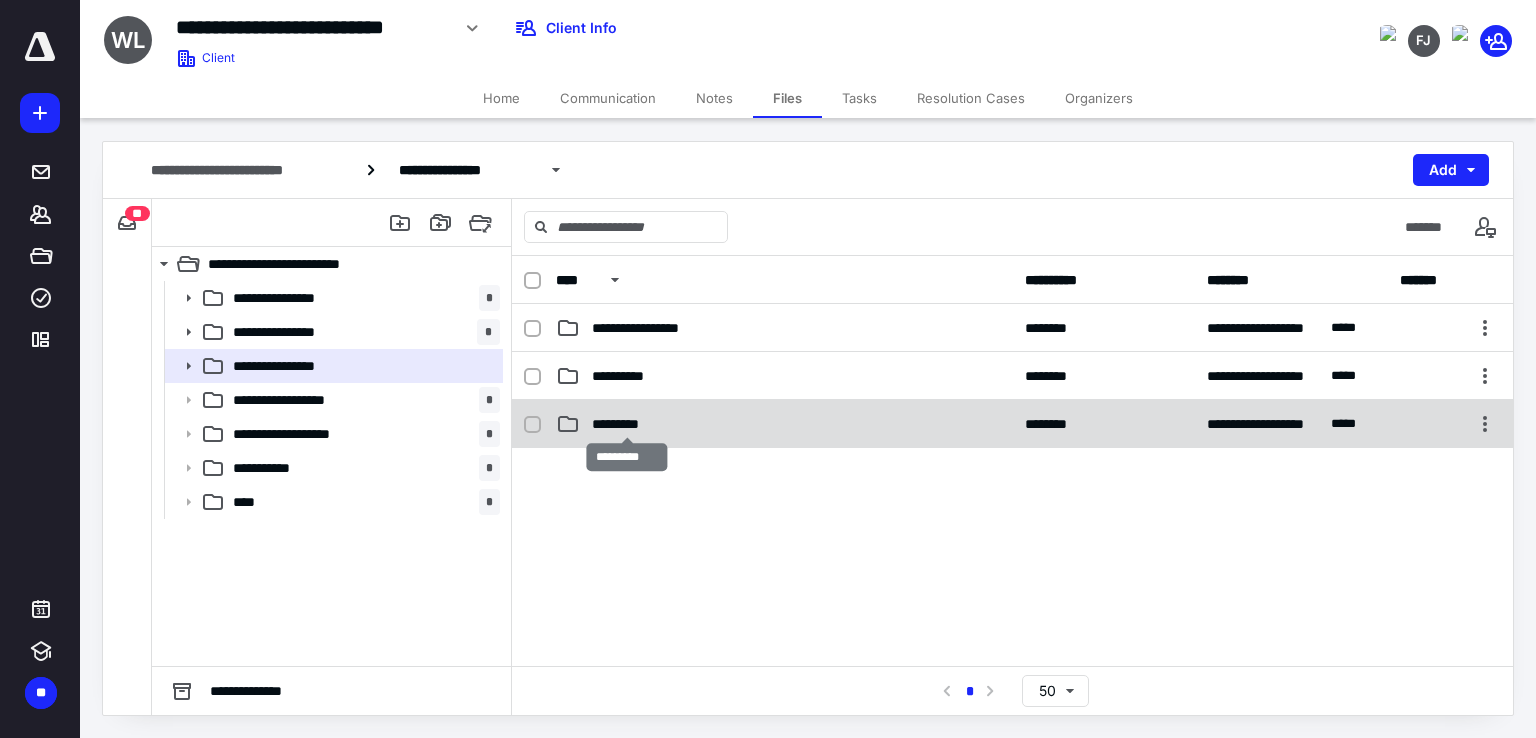 click on "*********" at bounding box center [627, 424] 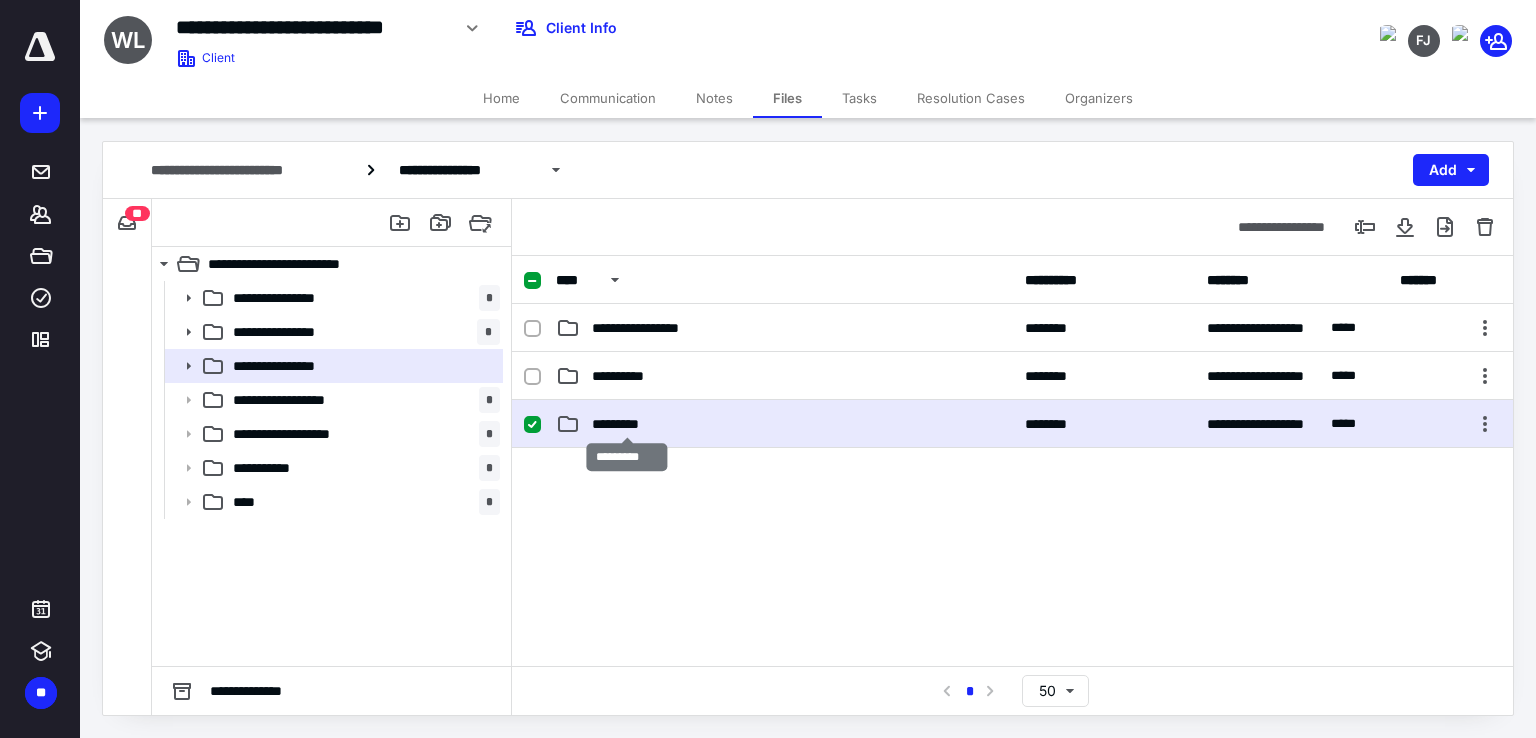 click on "*********" at bounding box center (627, 424) 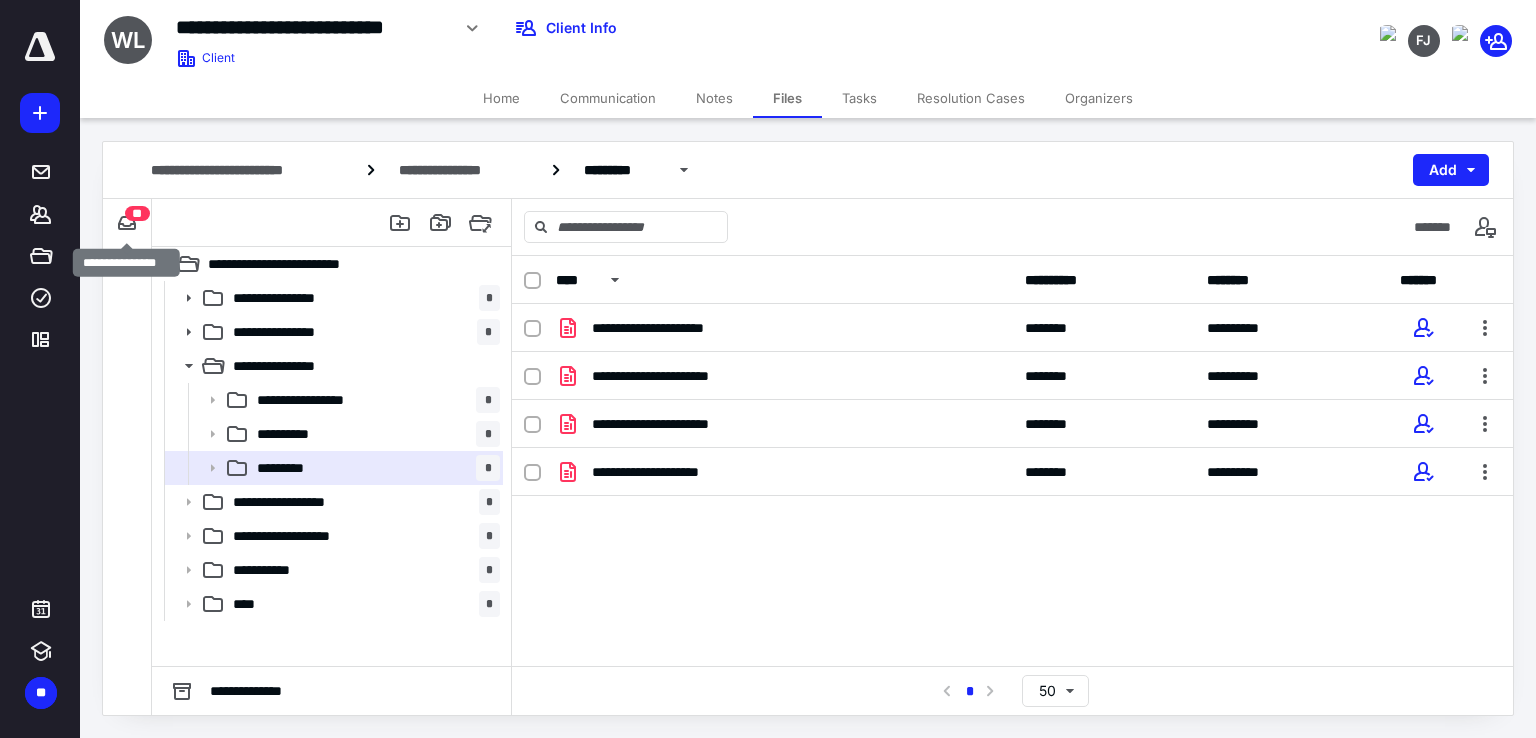 click on "**" at bounding box center [137, 213] 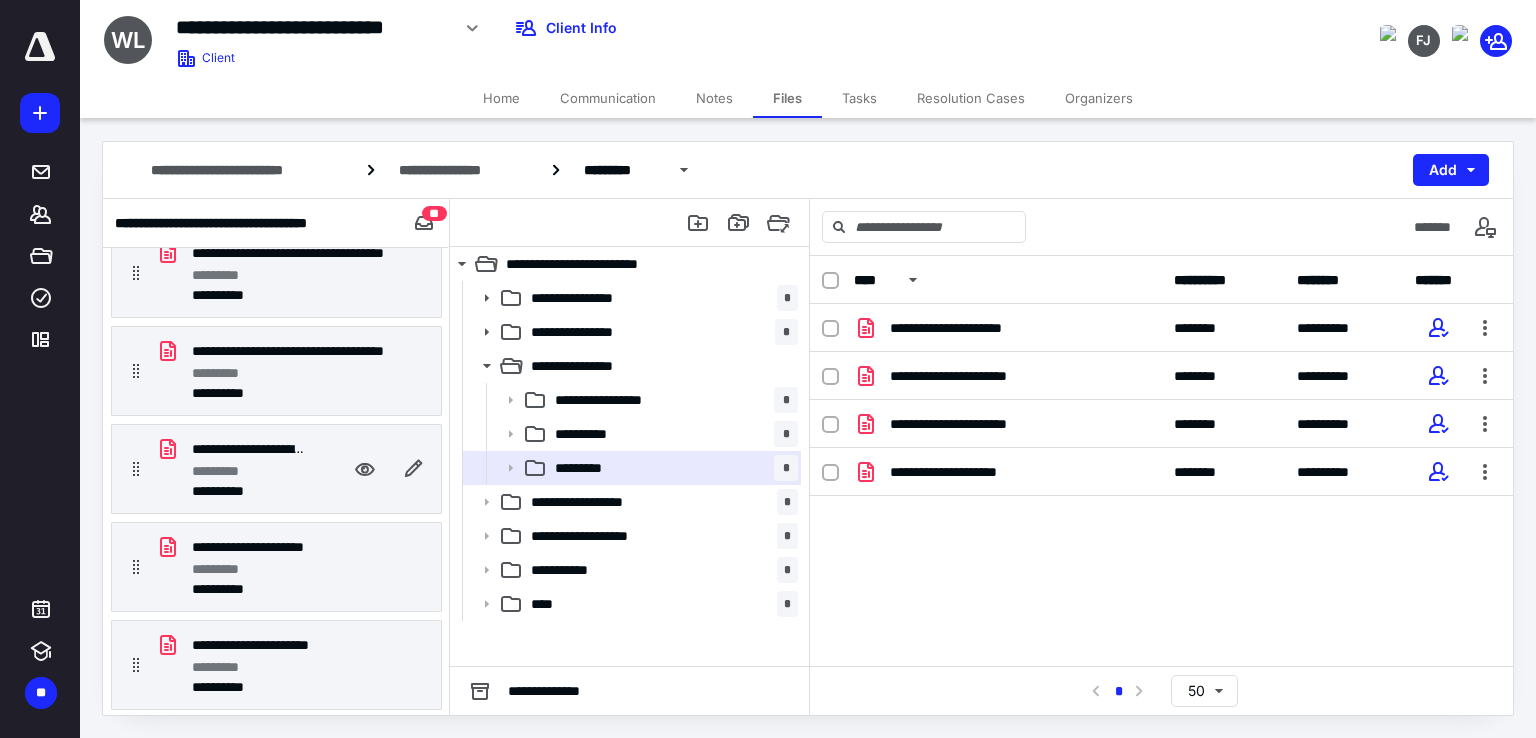scroll, scrollTop: 0, scrollLeft: 0, axis: both 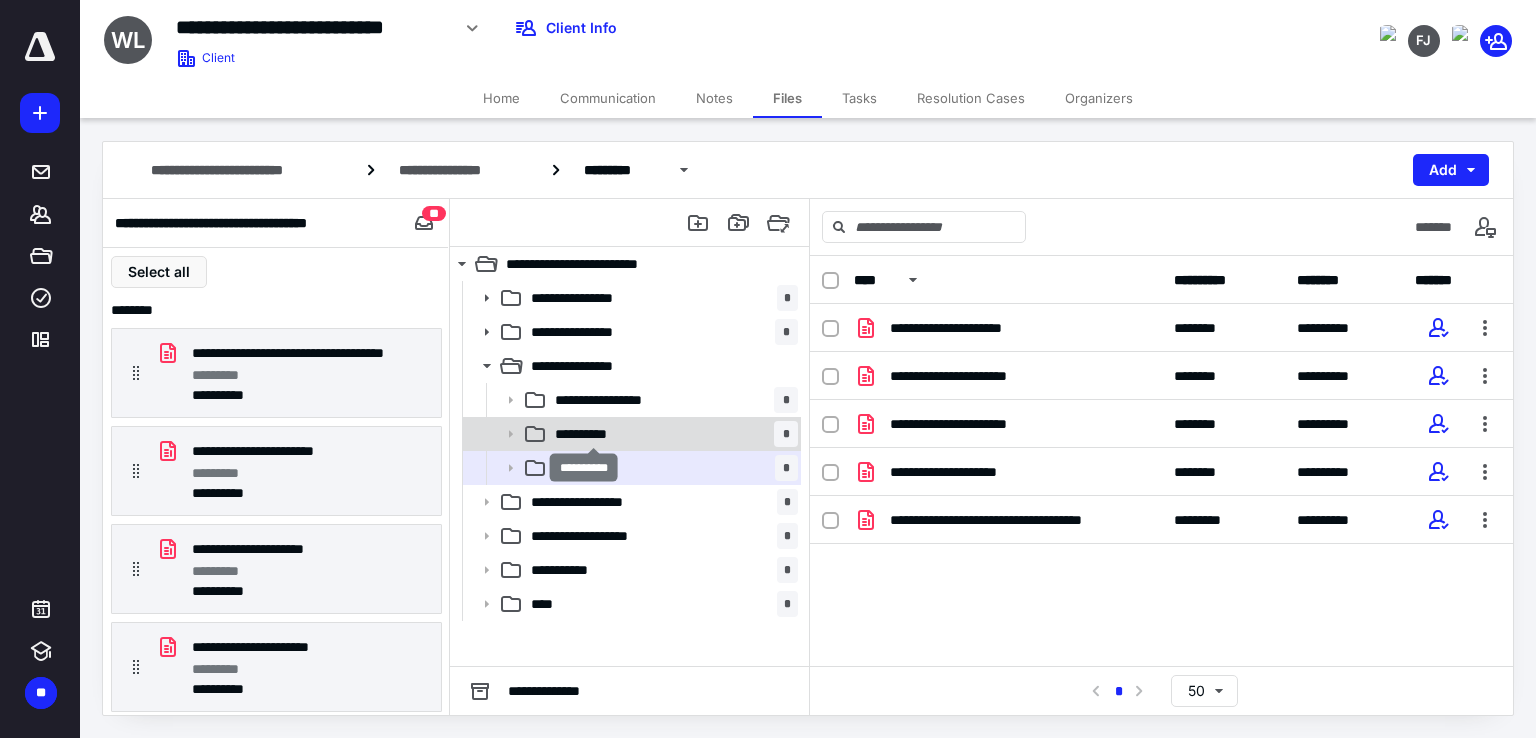 click on "**********" at bounding box center (593, 434) 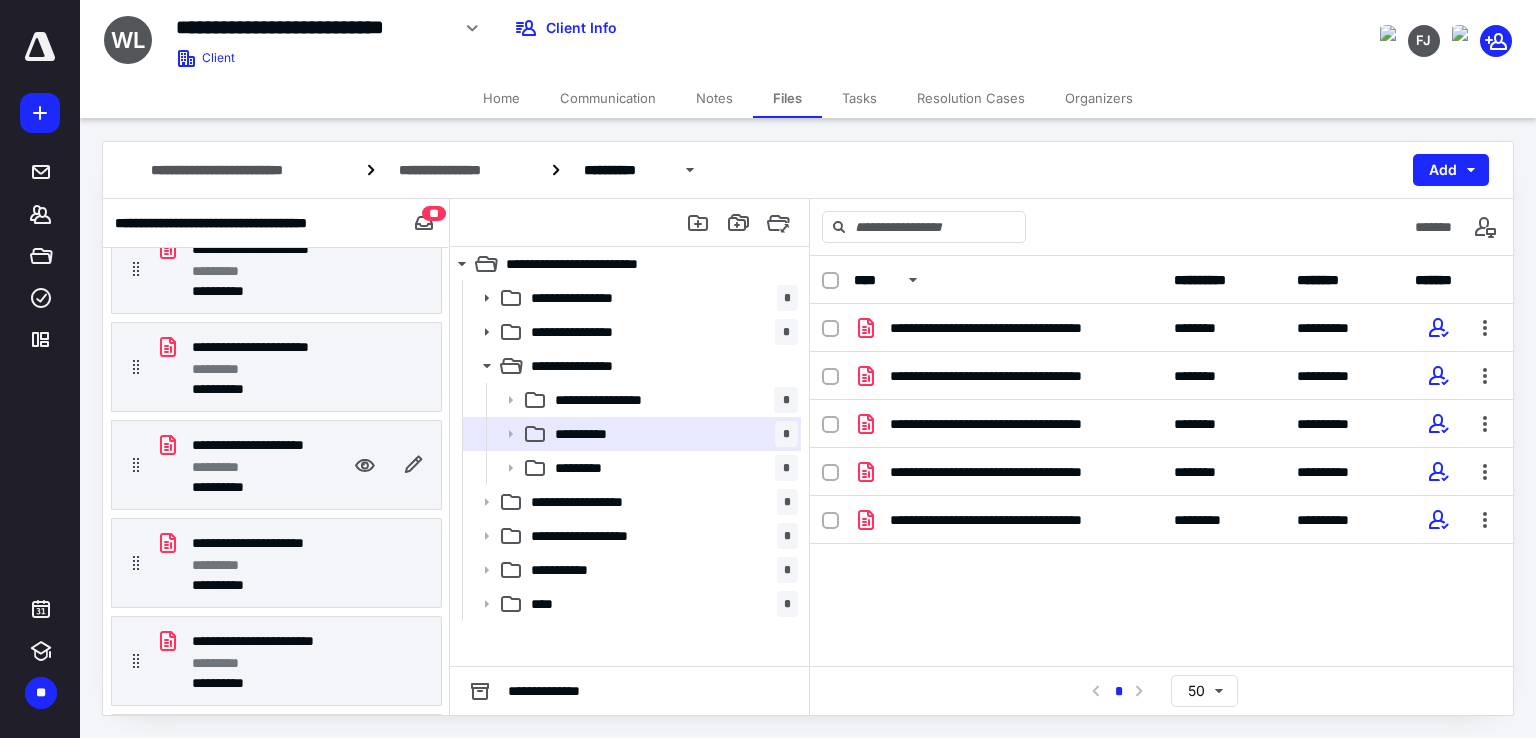 scroll, scrollTop: 400, scrollLeft: 0, axis: vertical 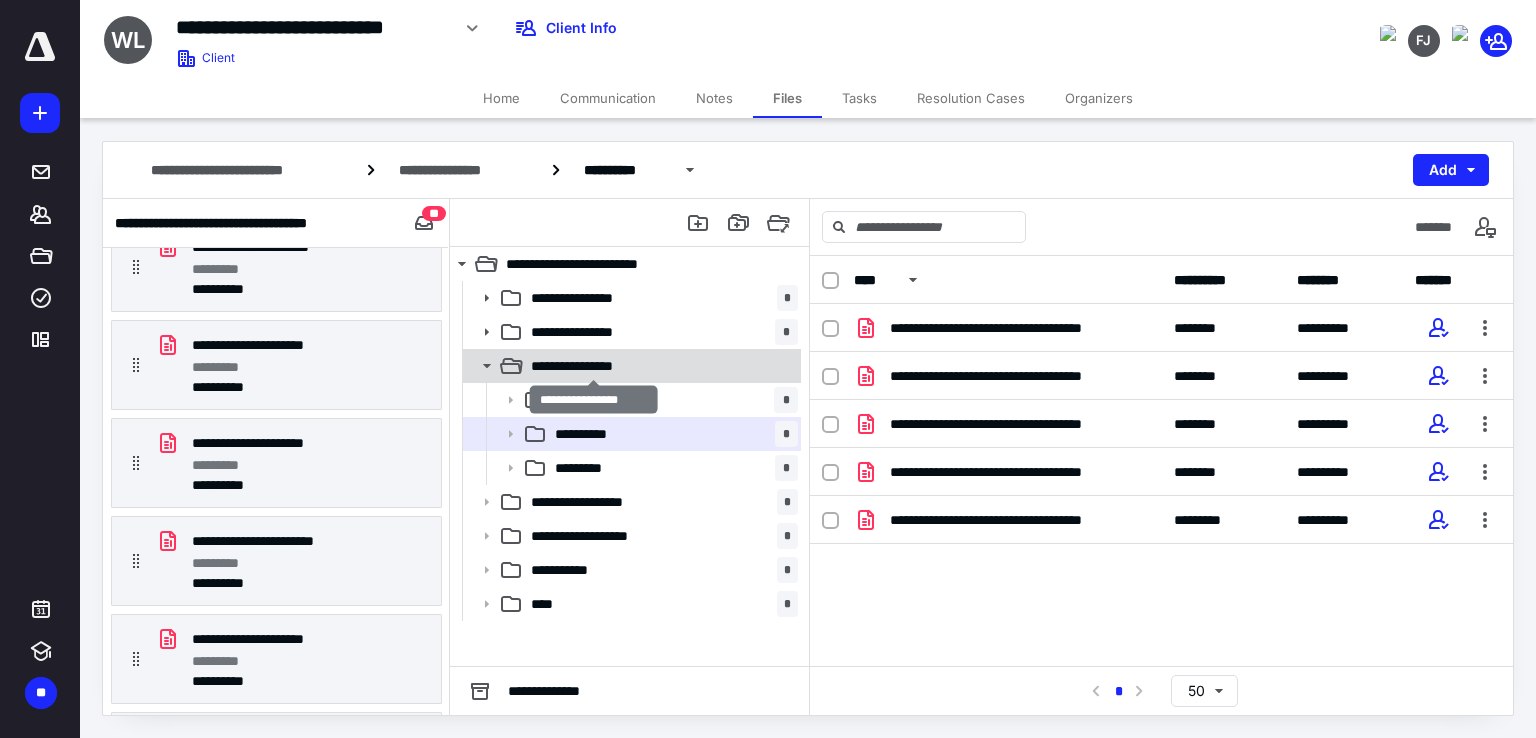 click on "**********" at bounding box center [593, 366] 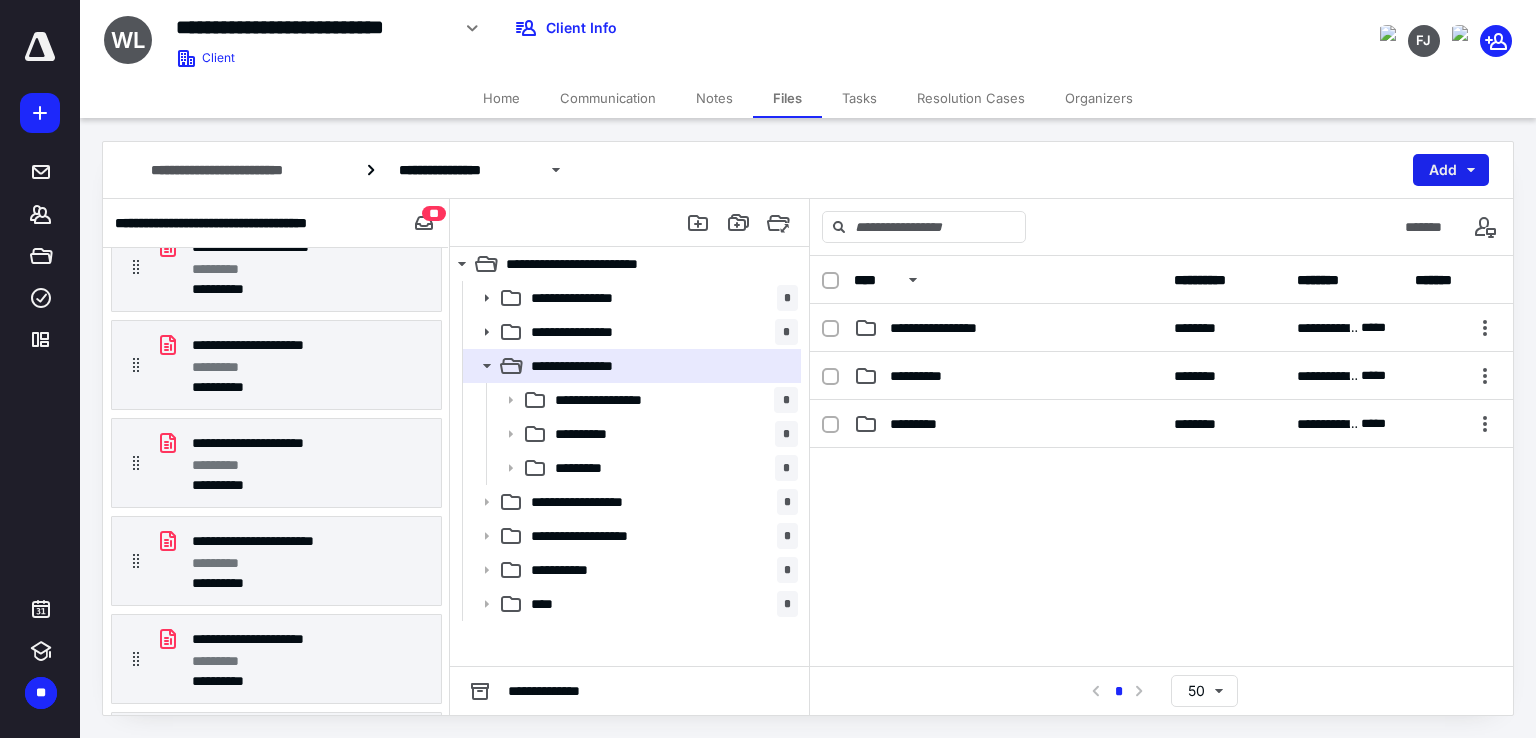 click on "Add" at bounding box center (1451, 170) 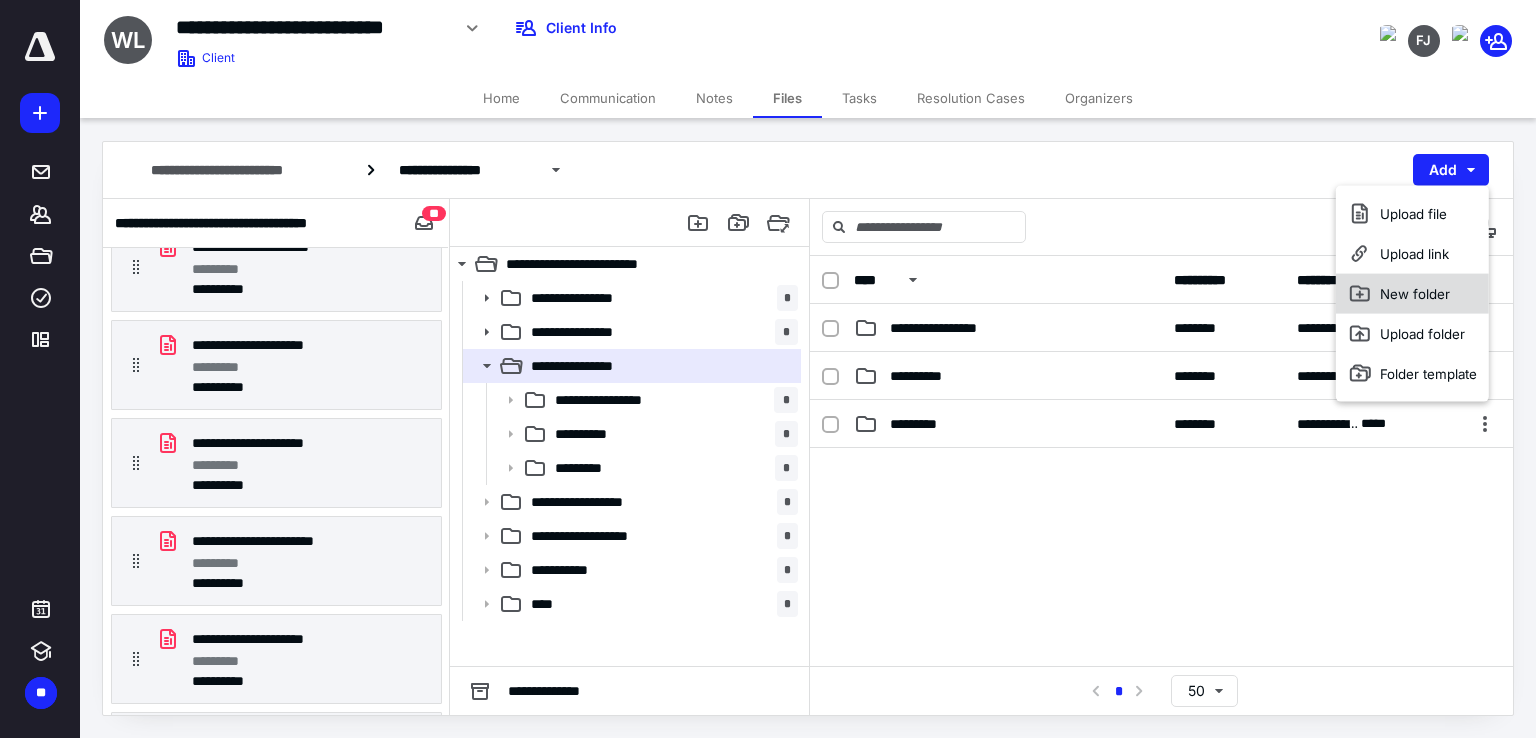 click on "New folder" at bounding box center (1412, 294) 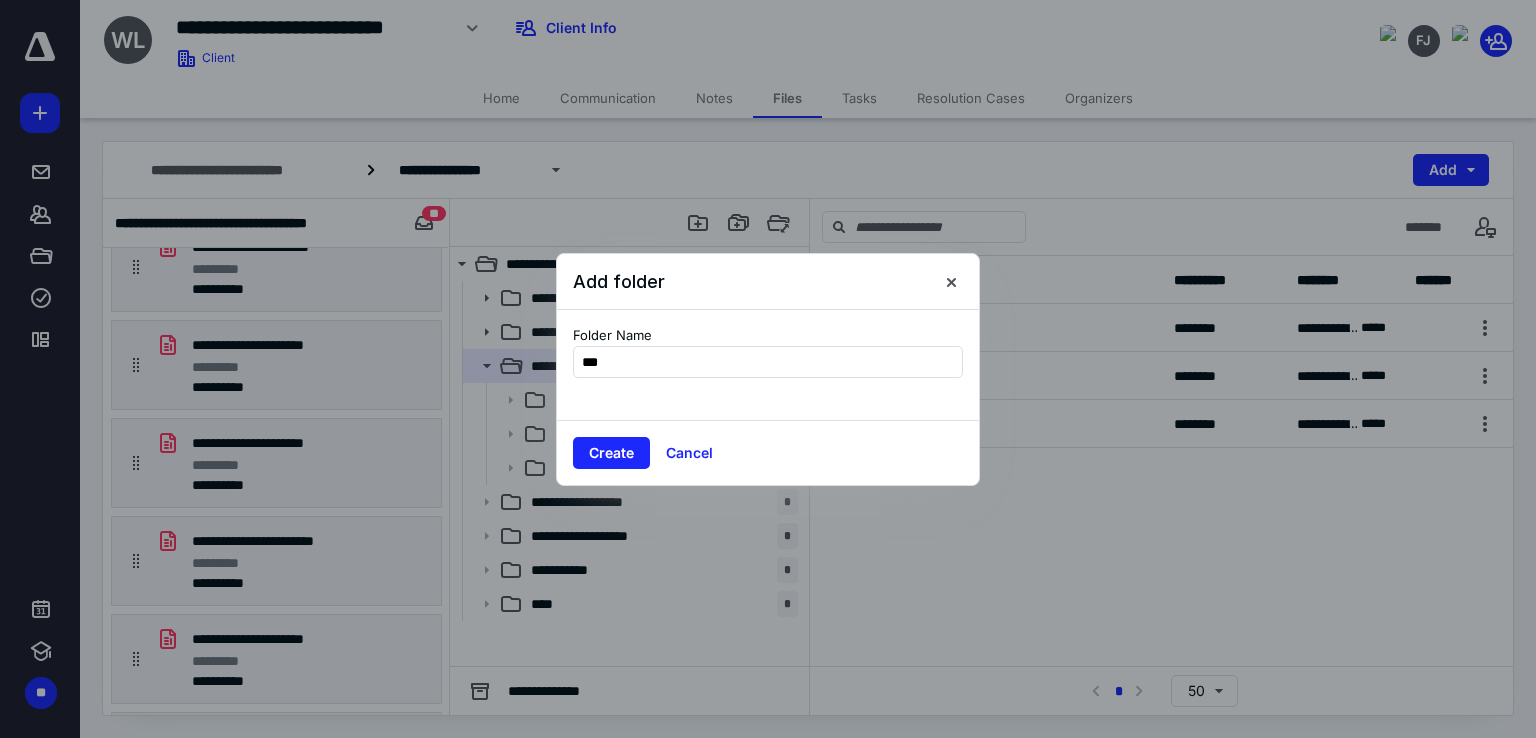 type on "****" 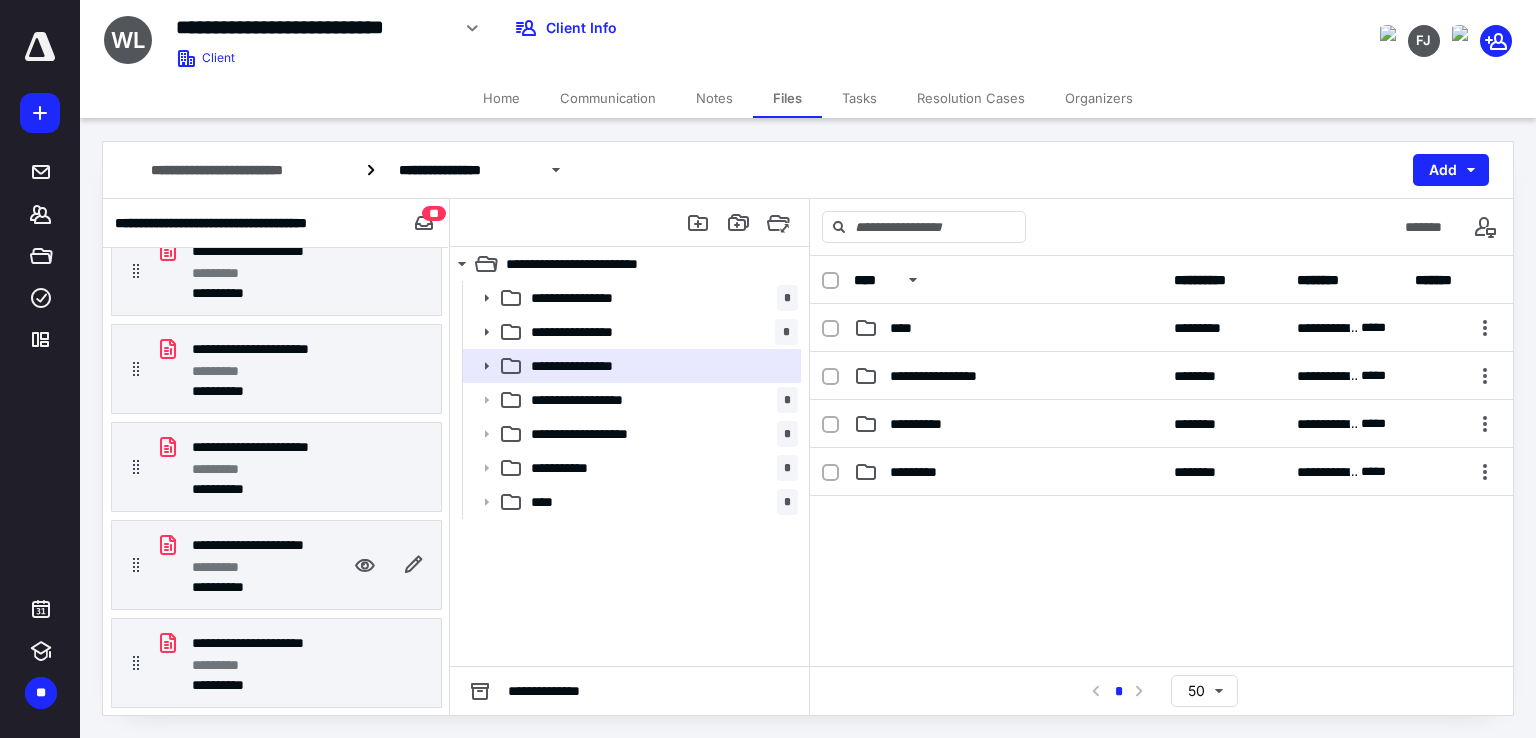scroll, scrollTop: 100, scrollLeft: 0, axis: vertical 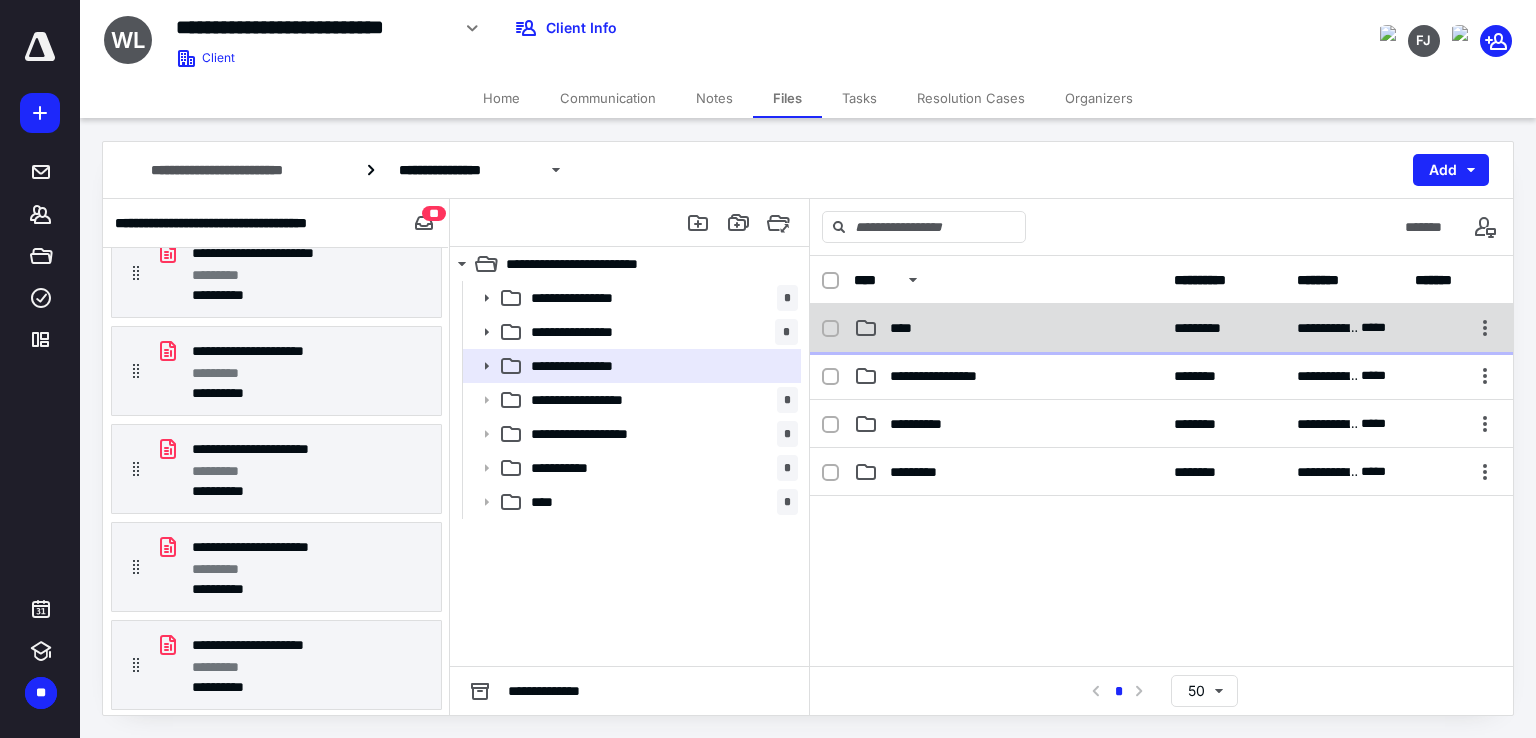 click on "****" at bounding box center (906, 328) 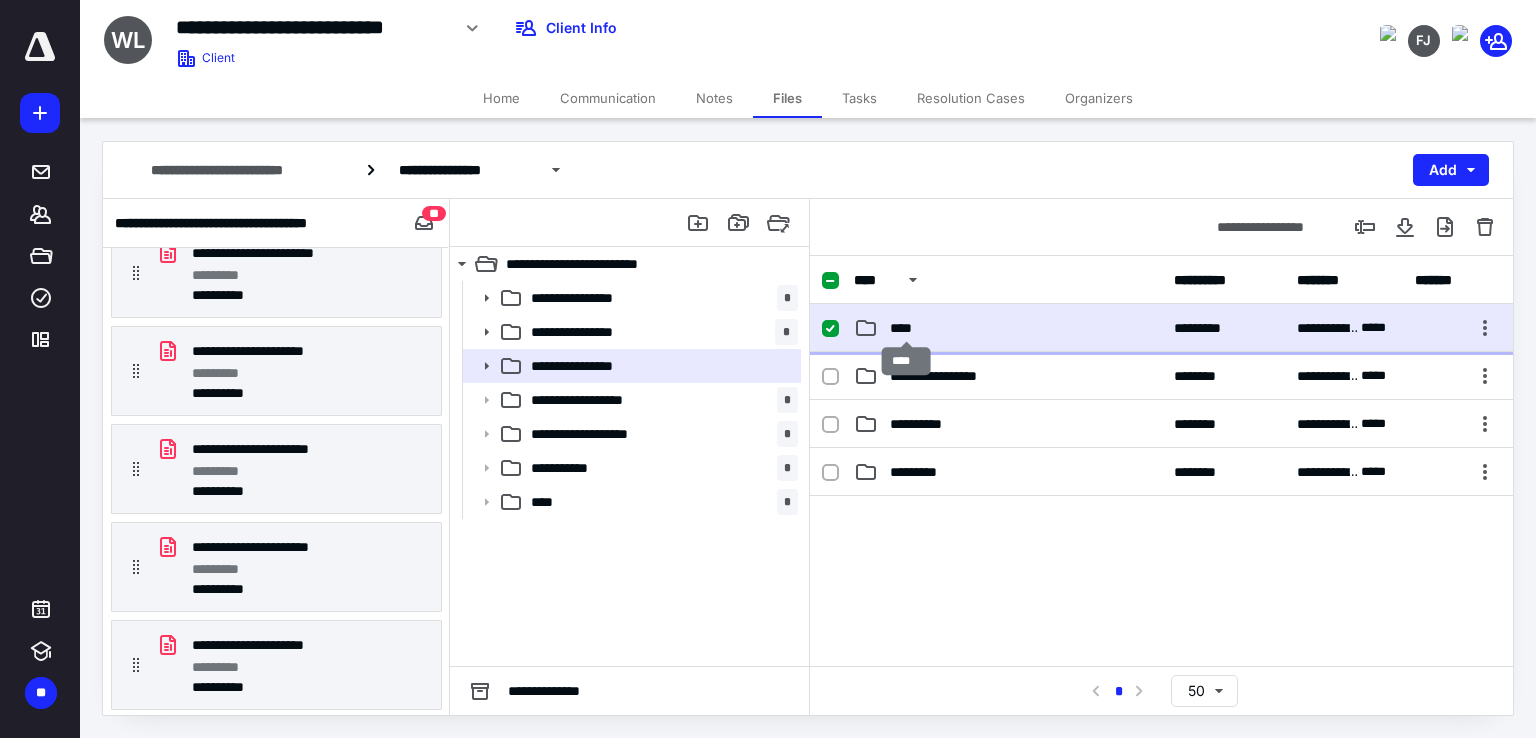 click on "****" at bounding box center (906, 328) 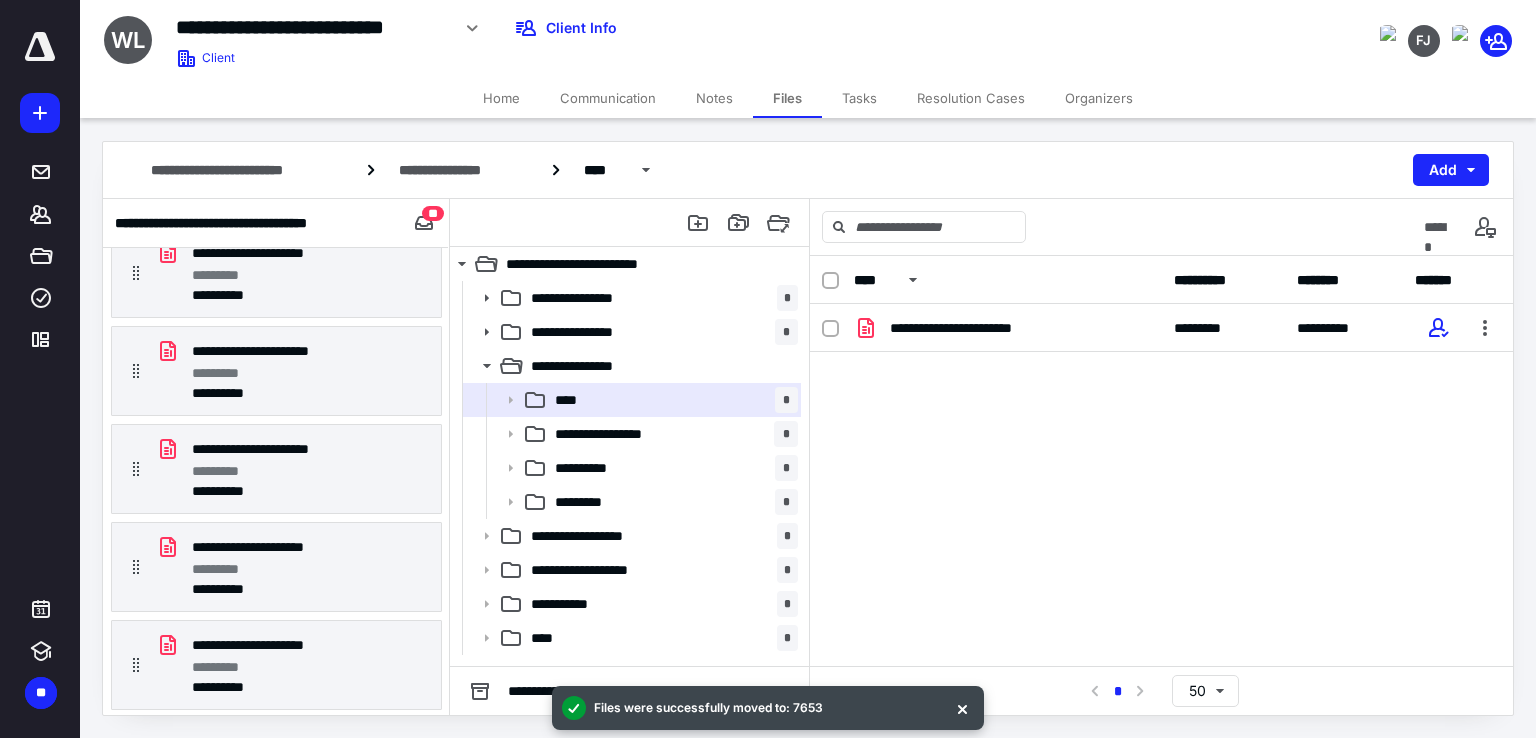 scroll, scrollTop: 2, scrollLeft: 0, axis: vertical 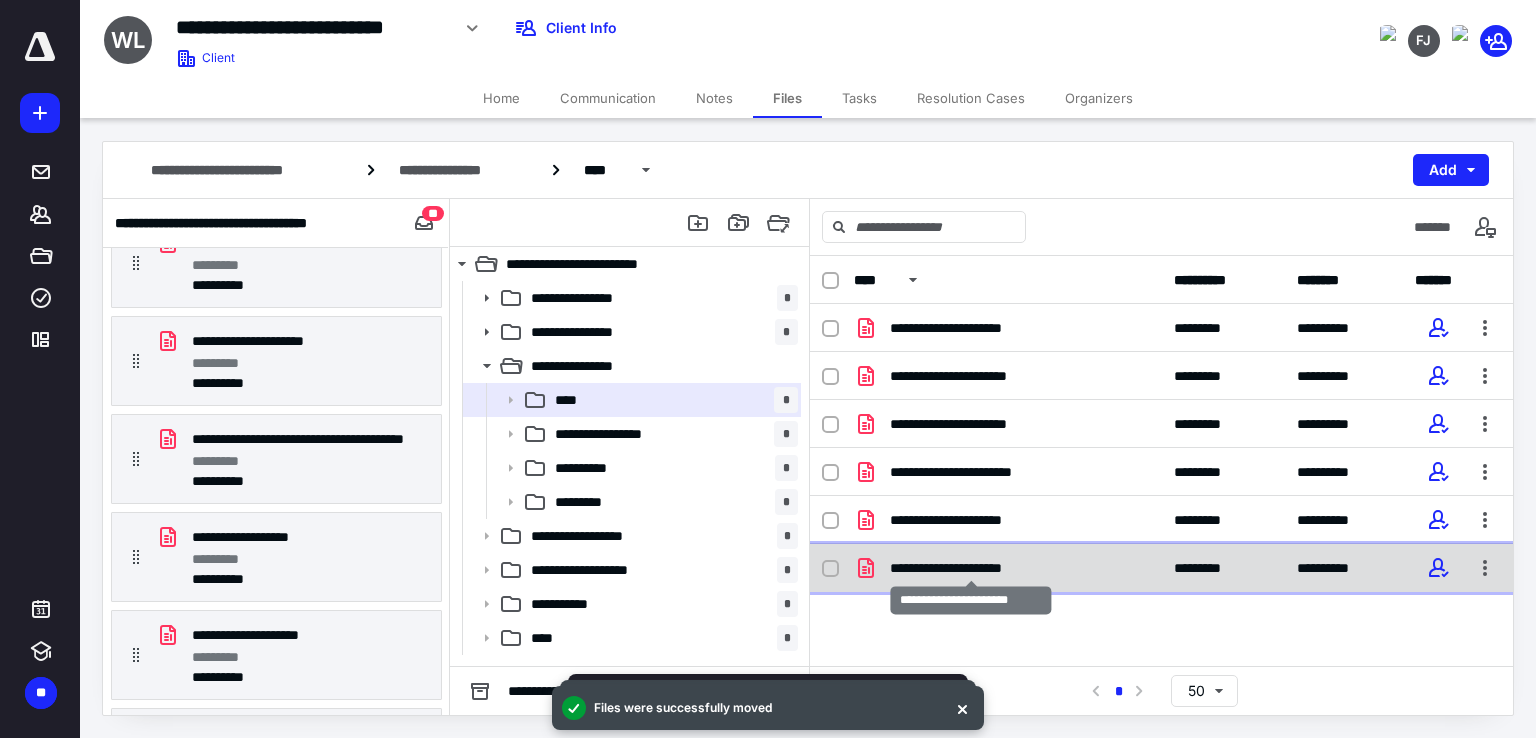 click on "**********" at bounding box center [971, 568] 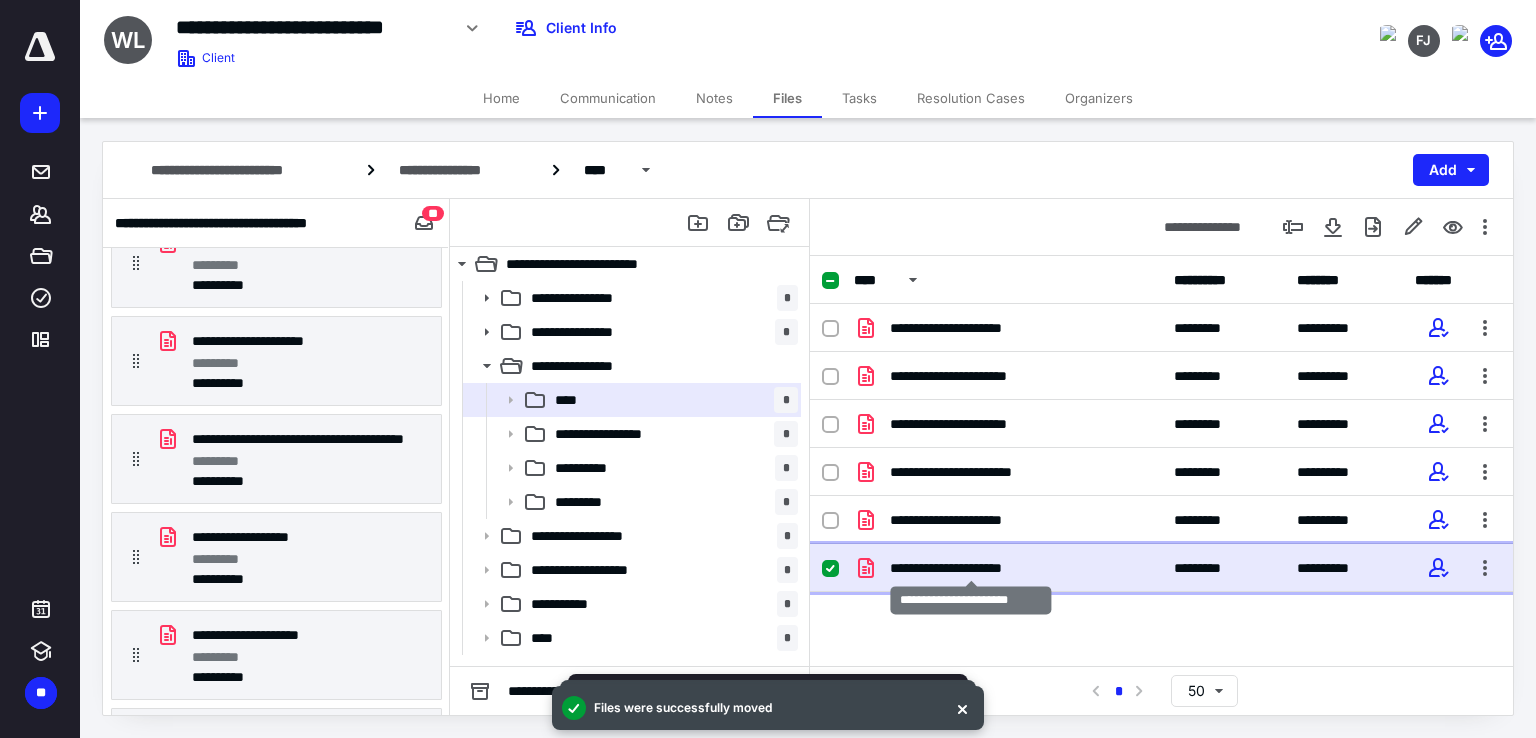 click on "**********" at bounding box center [971, 568] 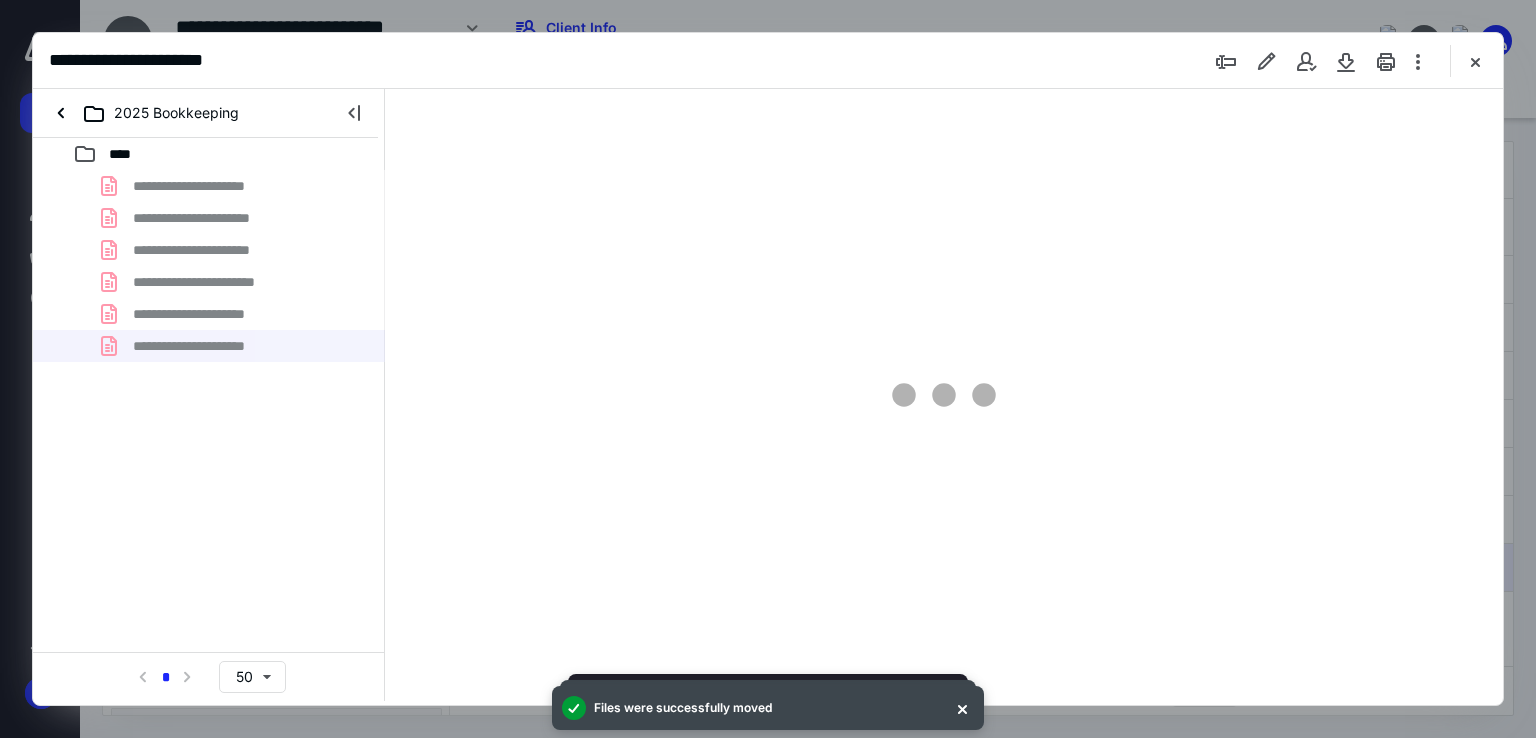 scroll, scrollTop: 0, scrollLeft: 0, axis: both 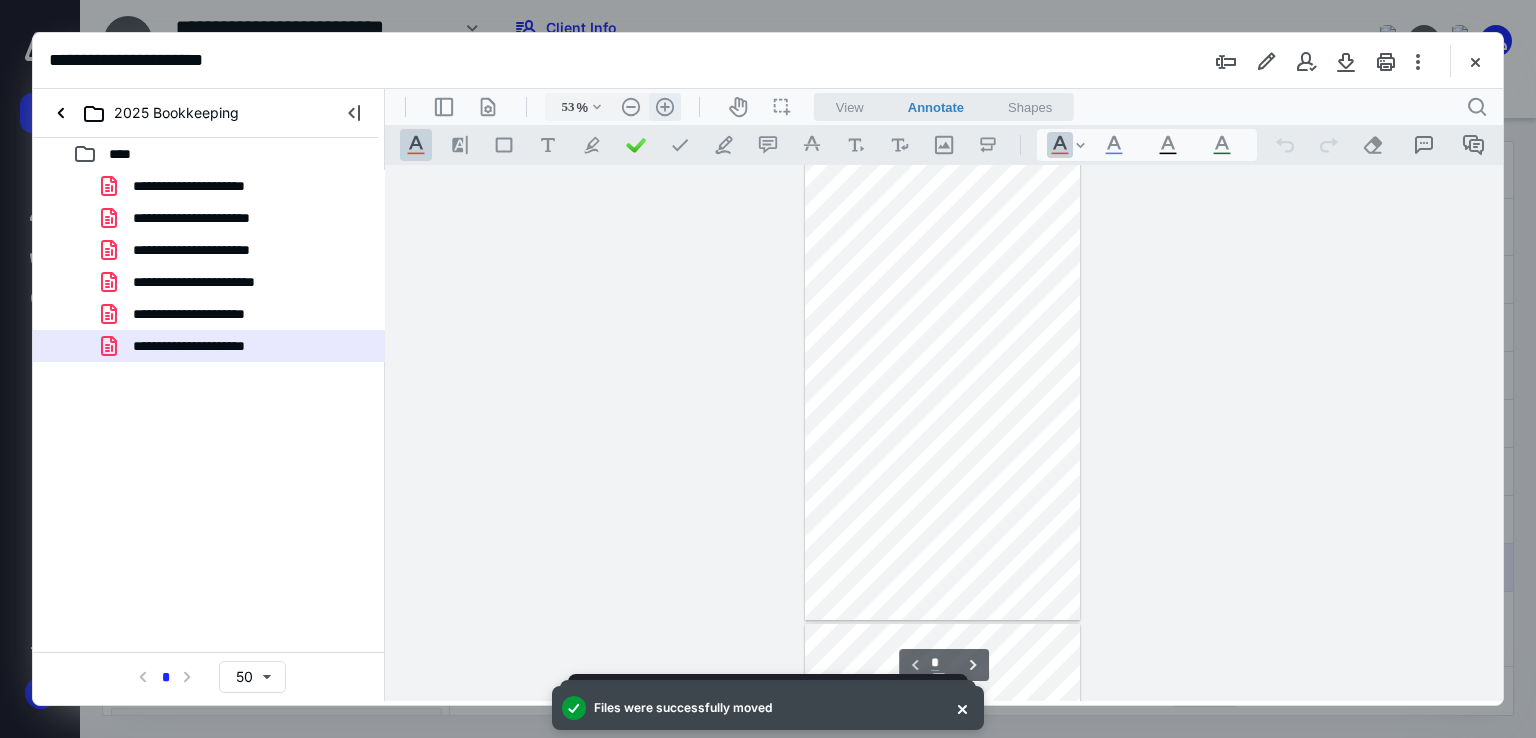 click on ".cls-1{fill:#abb0c4;} icon - header - zoom - in - line" at bounding box center [665, 107] 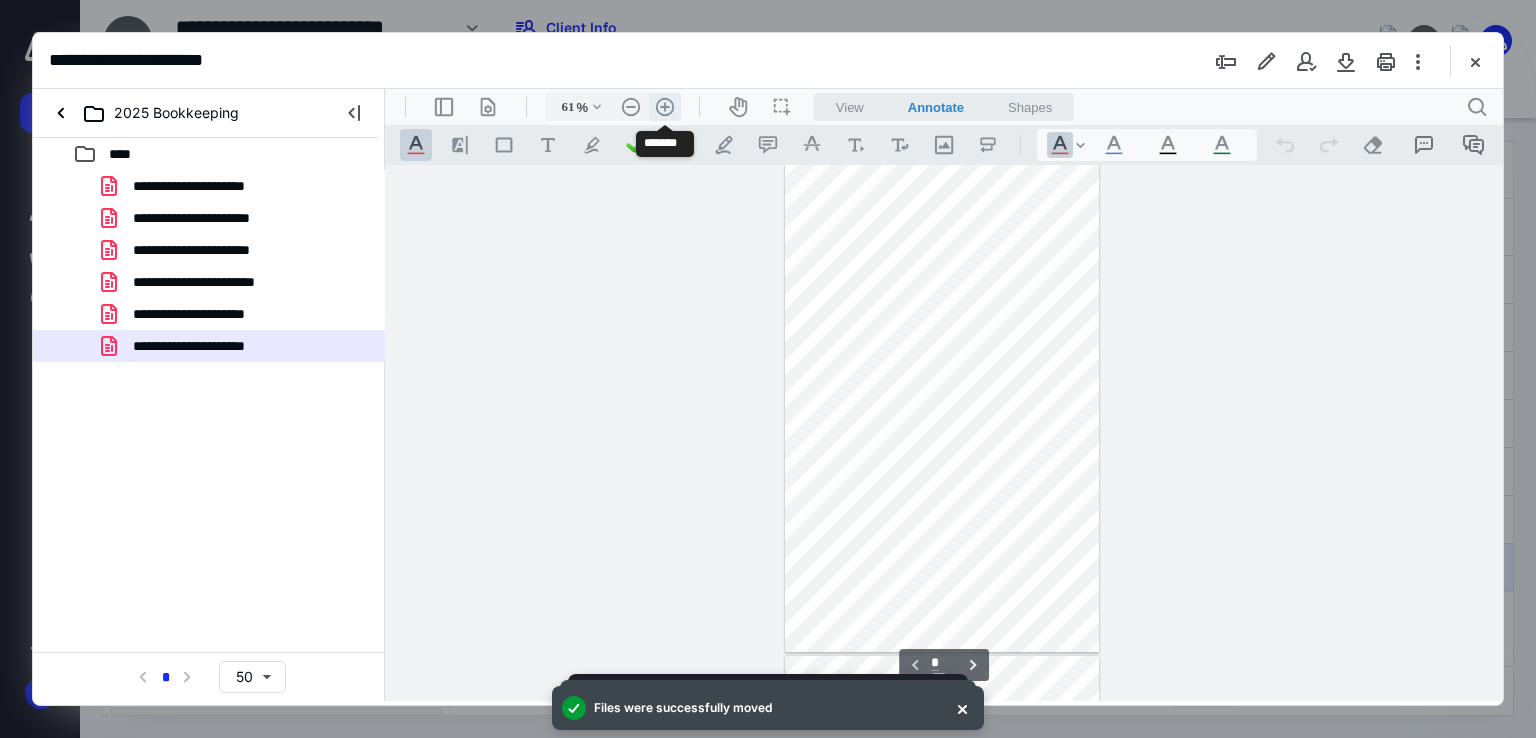 click on ".cls-1{fill:#abb0c4;} icon - header - zoom - in - line" at bounding box center [665, 107] 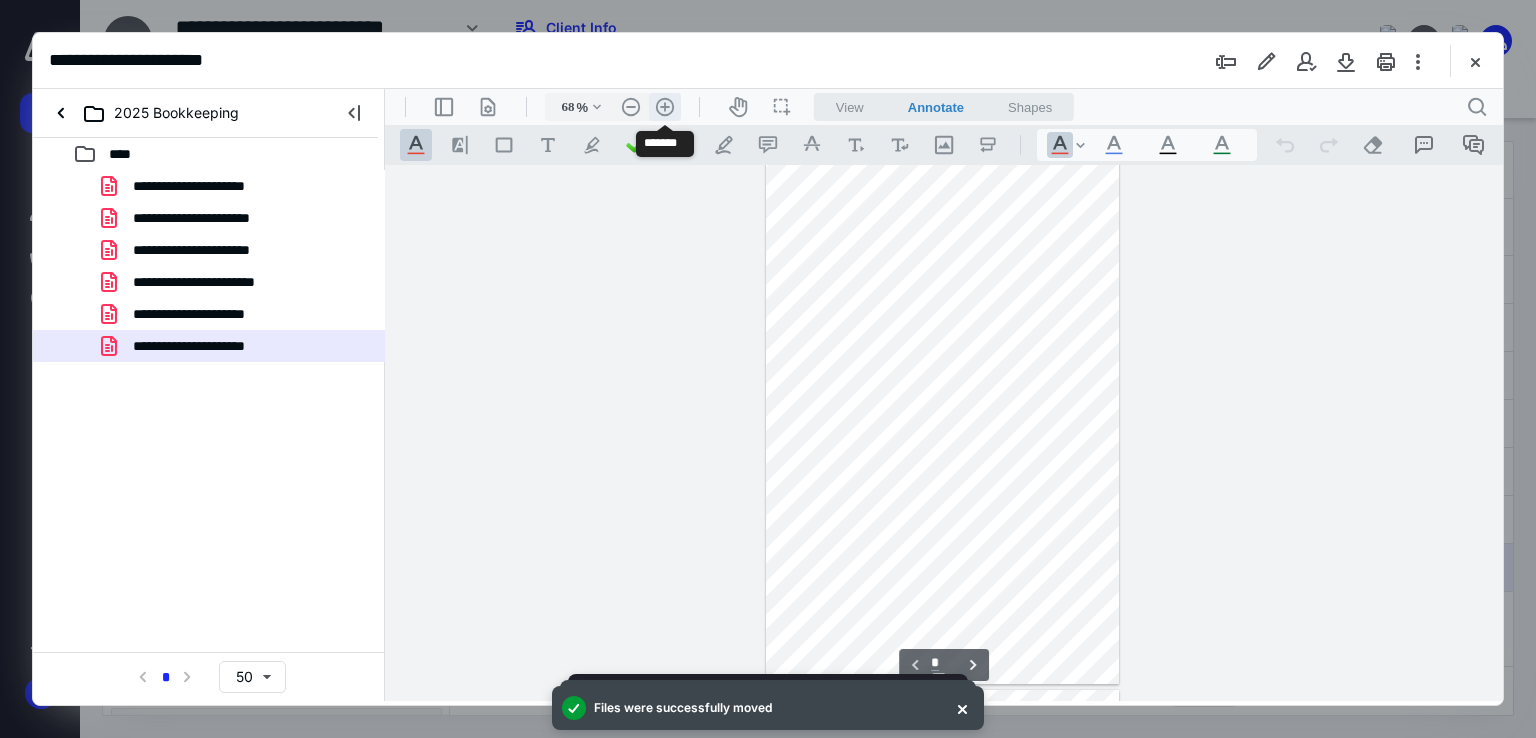 click on ".cls-1{fill:#abb0c4;} icon - header - zoom - in - line" at bounding box center (665, 107) 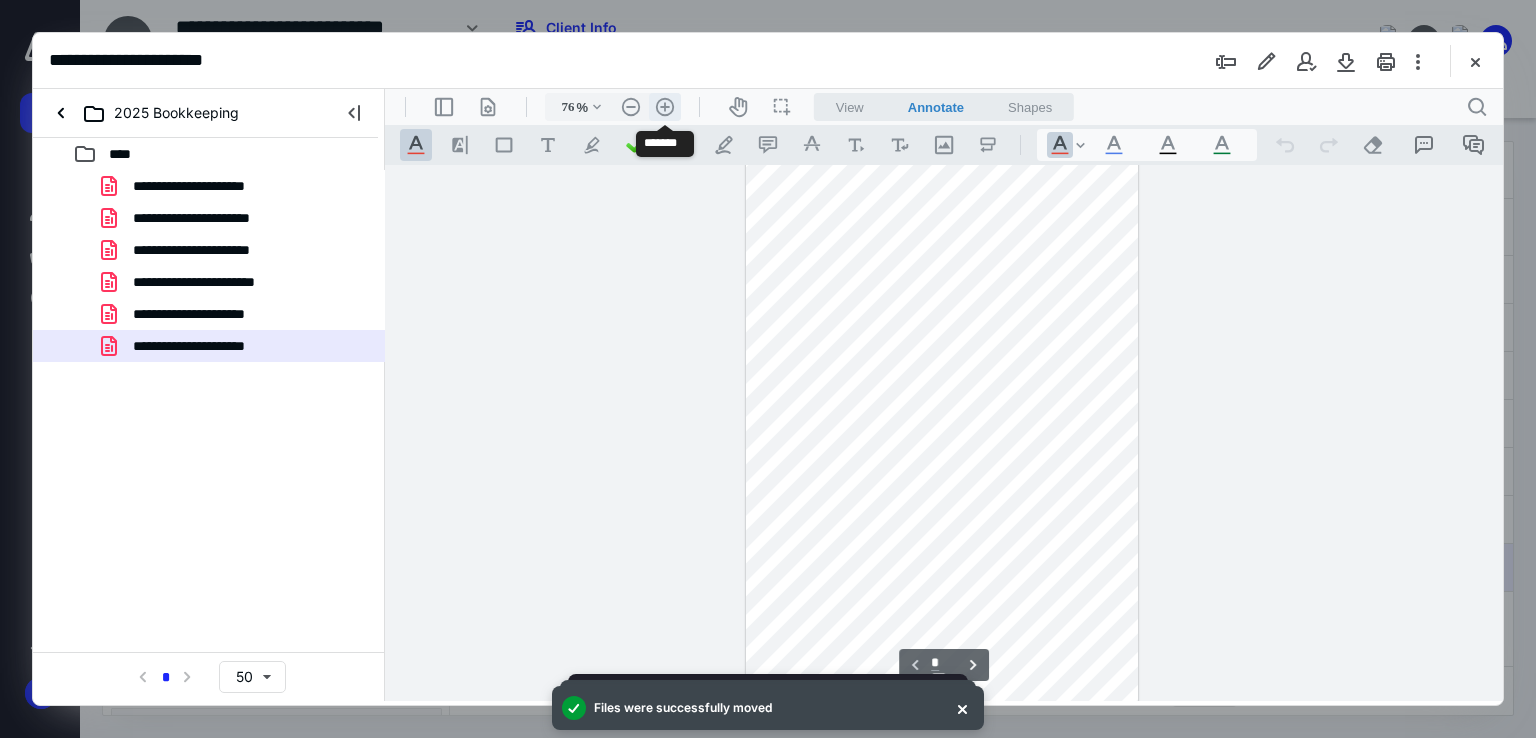 scroll, scrollTop: 210, scrollLeft: 0, axis: vertical 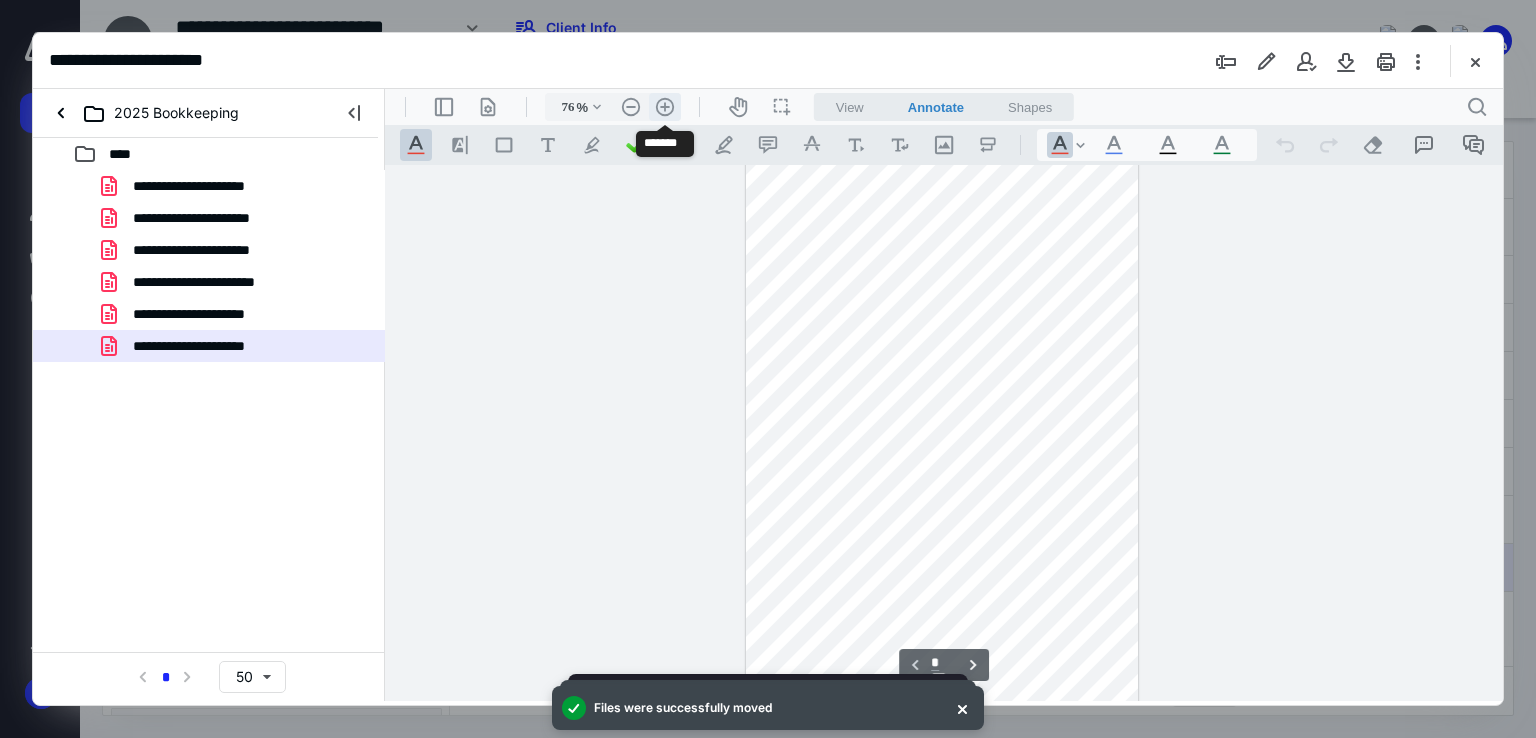 click on ".cls-1{fill:#abb0c4;} icon - header - zoom - in - line" at bounding box center (665, 107) 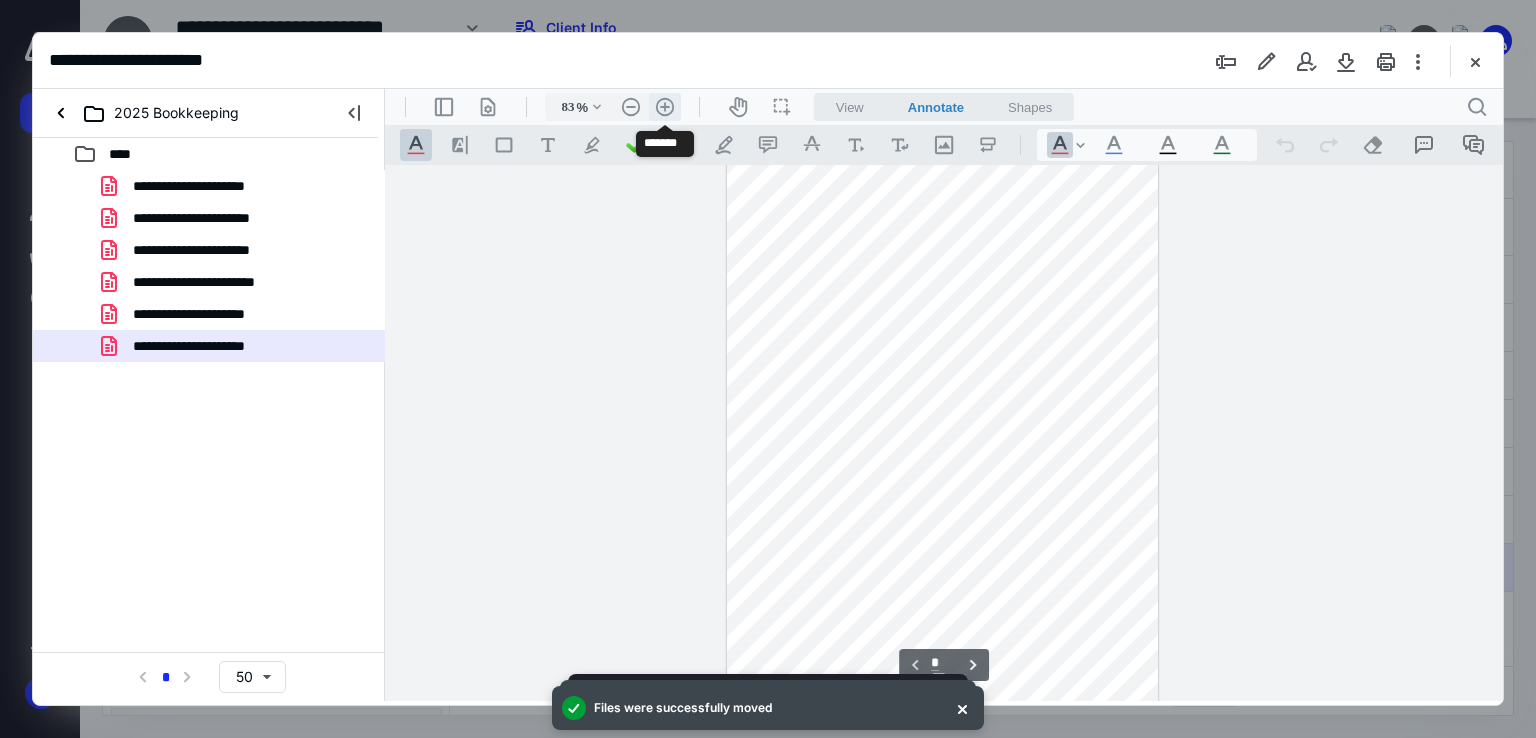 scroll, scrollTop: 254, scrollLeft: 0, axis: vertical 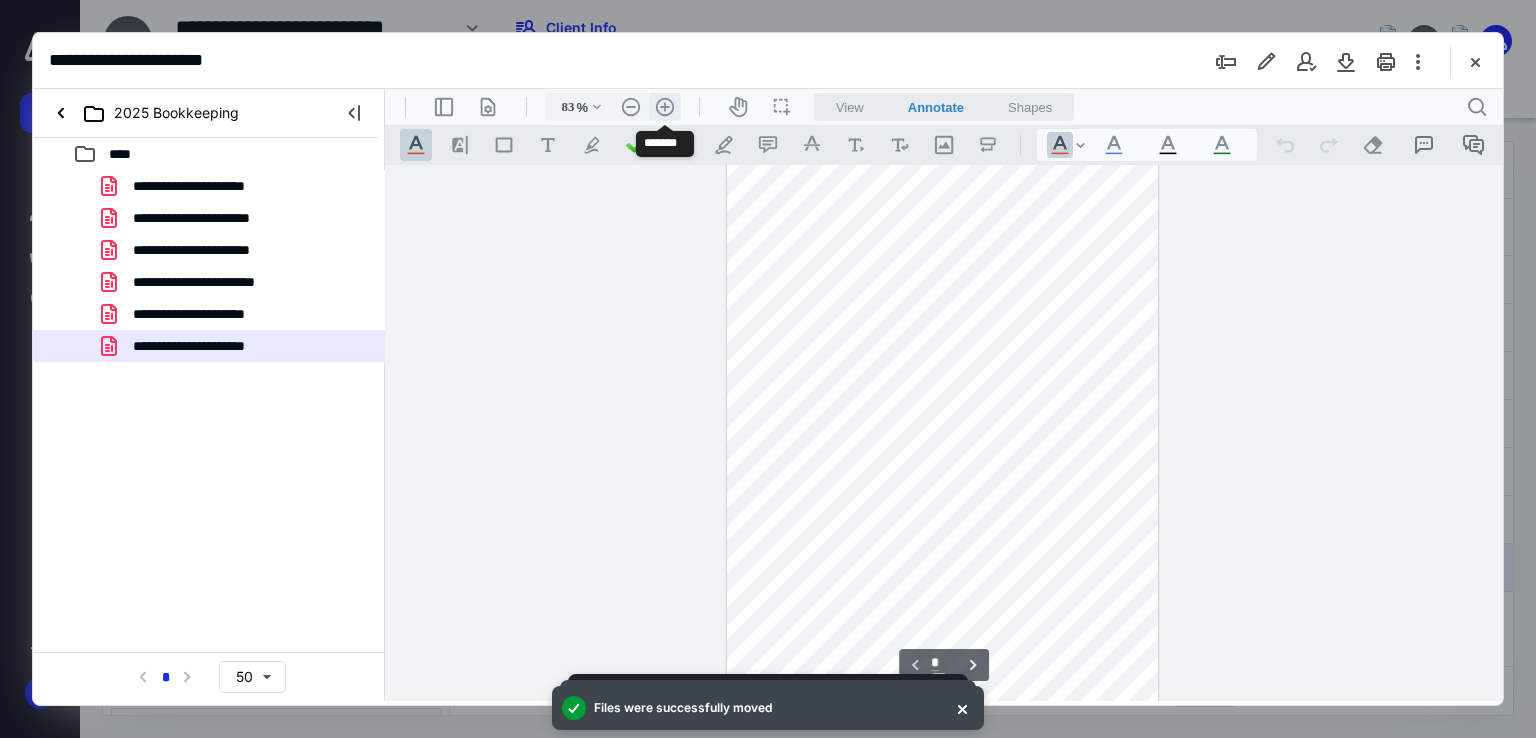 click on ".cls-1{fill:#abb0c4;} icon - header - zoom - in - line" at bounding box center [665, 107] 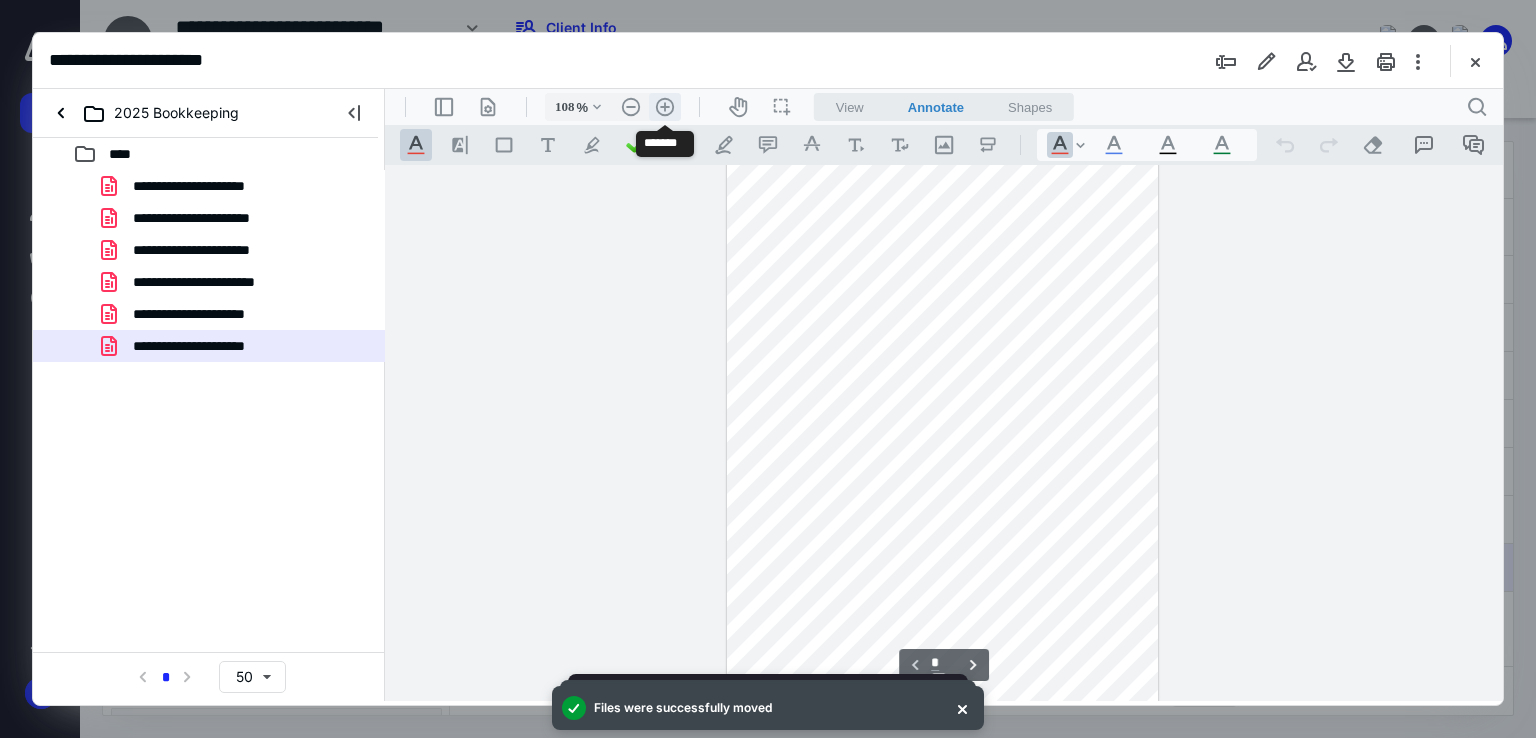 scroll, scrollTop: 400, scrollLeft: 0, axis: vertical 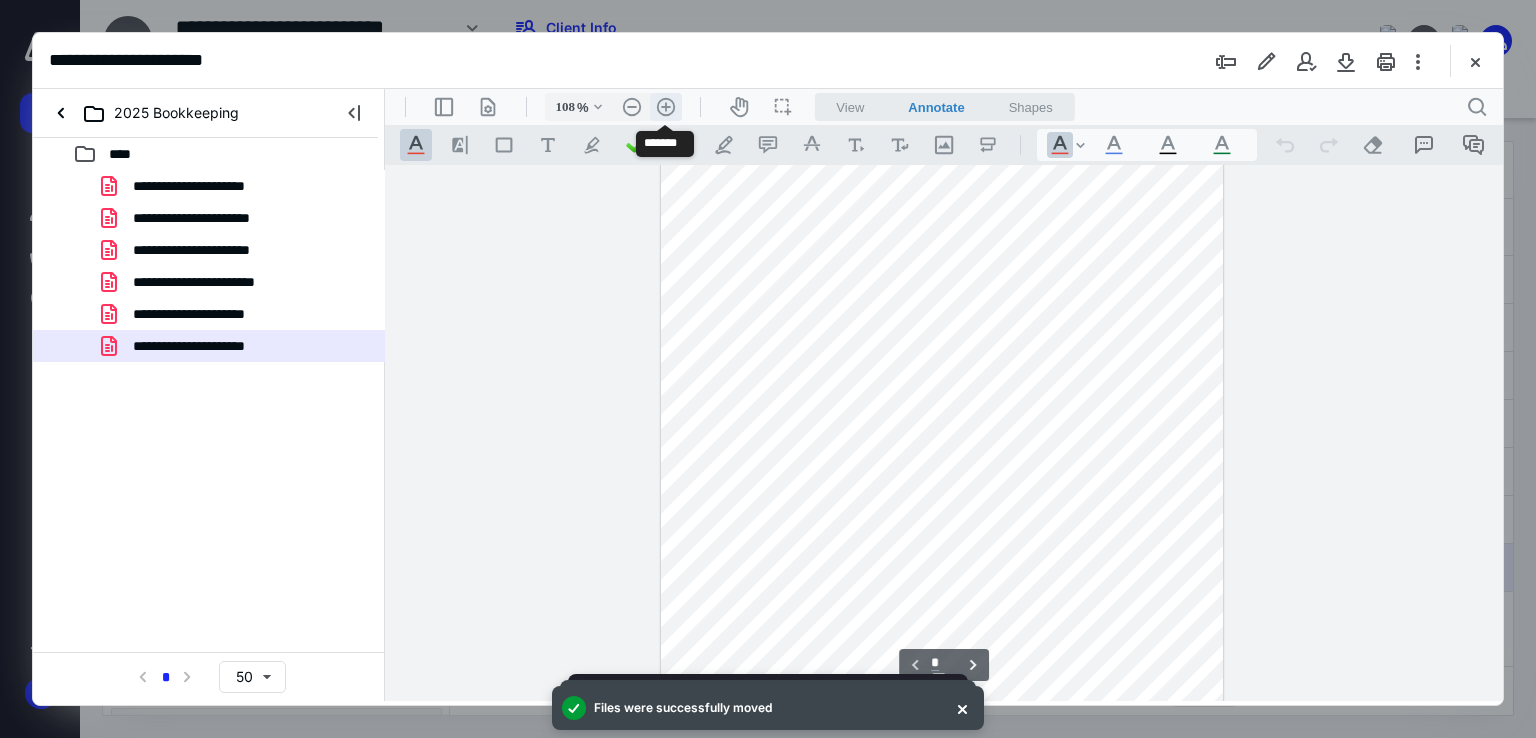 click on ".cls-1{fill:#abb0c4;} icon - header - zoom - in - line" at bounding box center (666, 107) 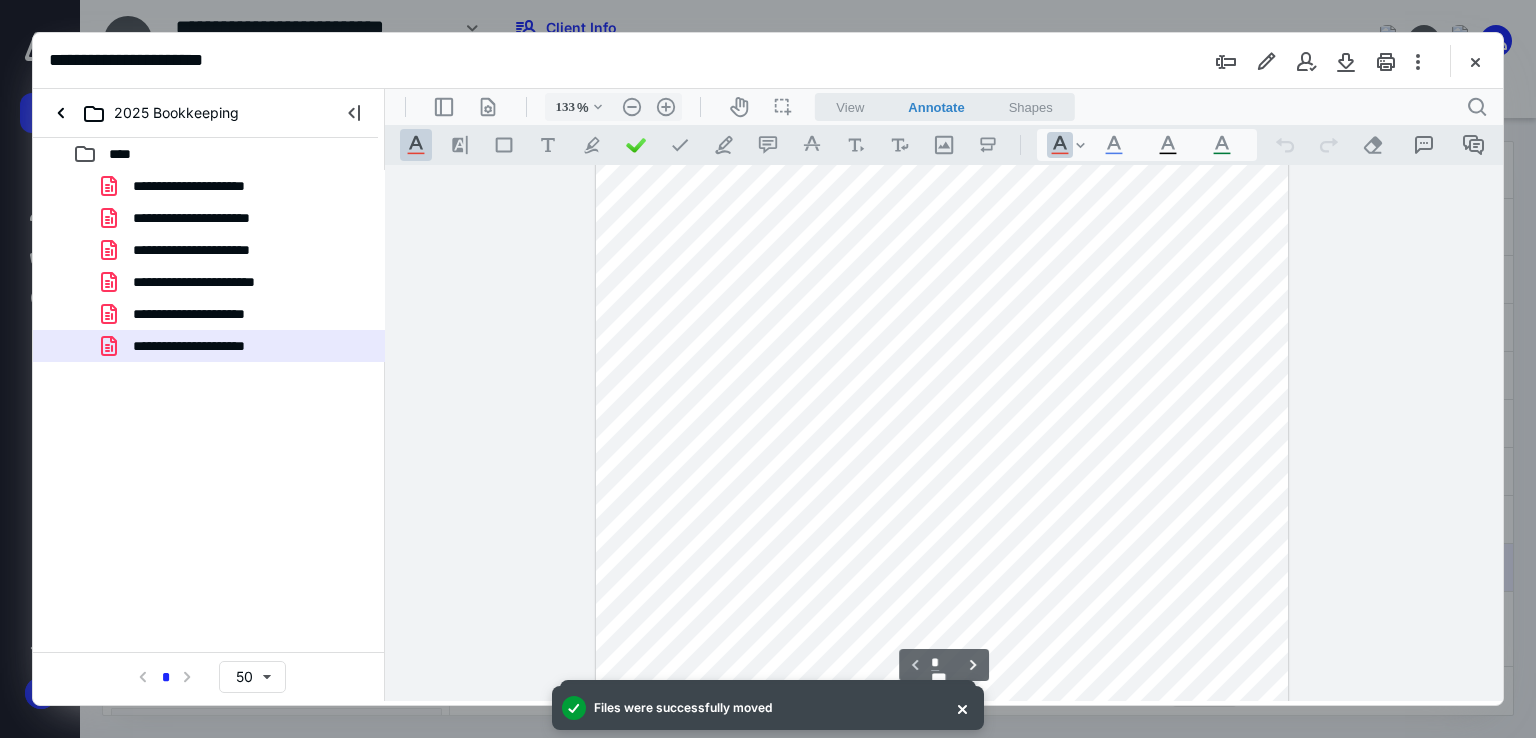scroll, scrollTop: 0, scrollLeft: 0, axis: both 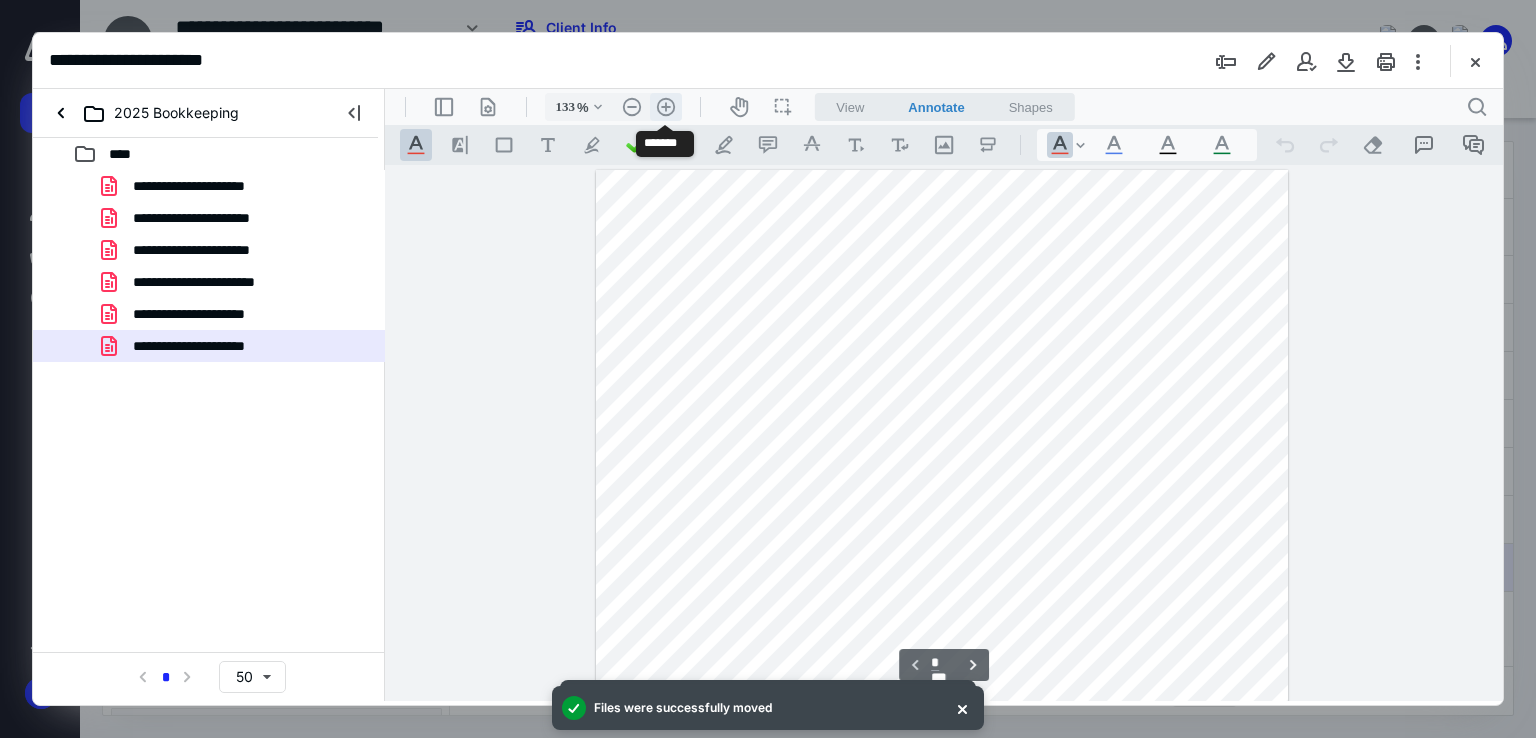 click on ".cls-1{fill:#abb0c4;} icon - header - zoom - in - line" at bounding box center (666, 107) 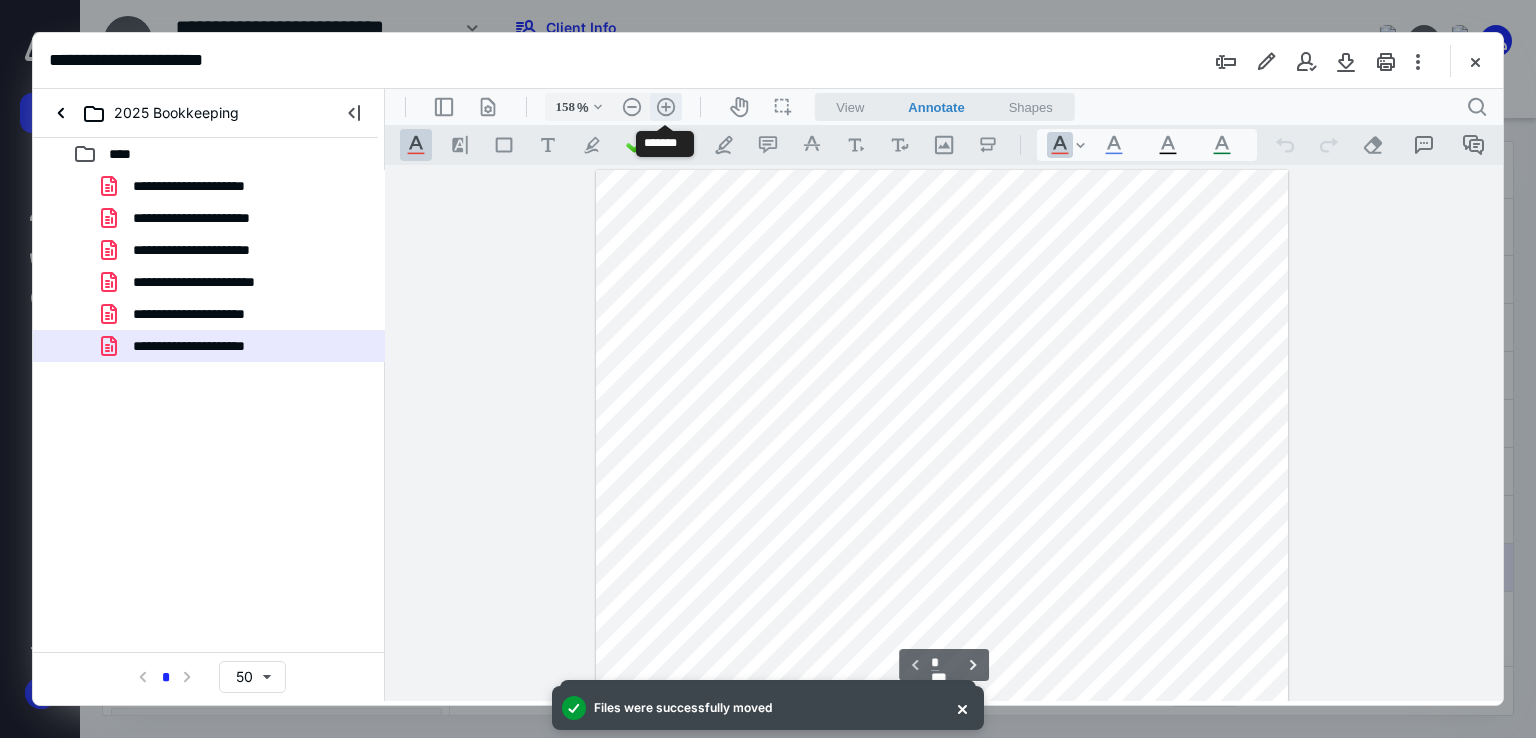 scroll, scrollTop: 43, scrollLeft: 0, axis: vertical 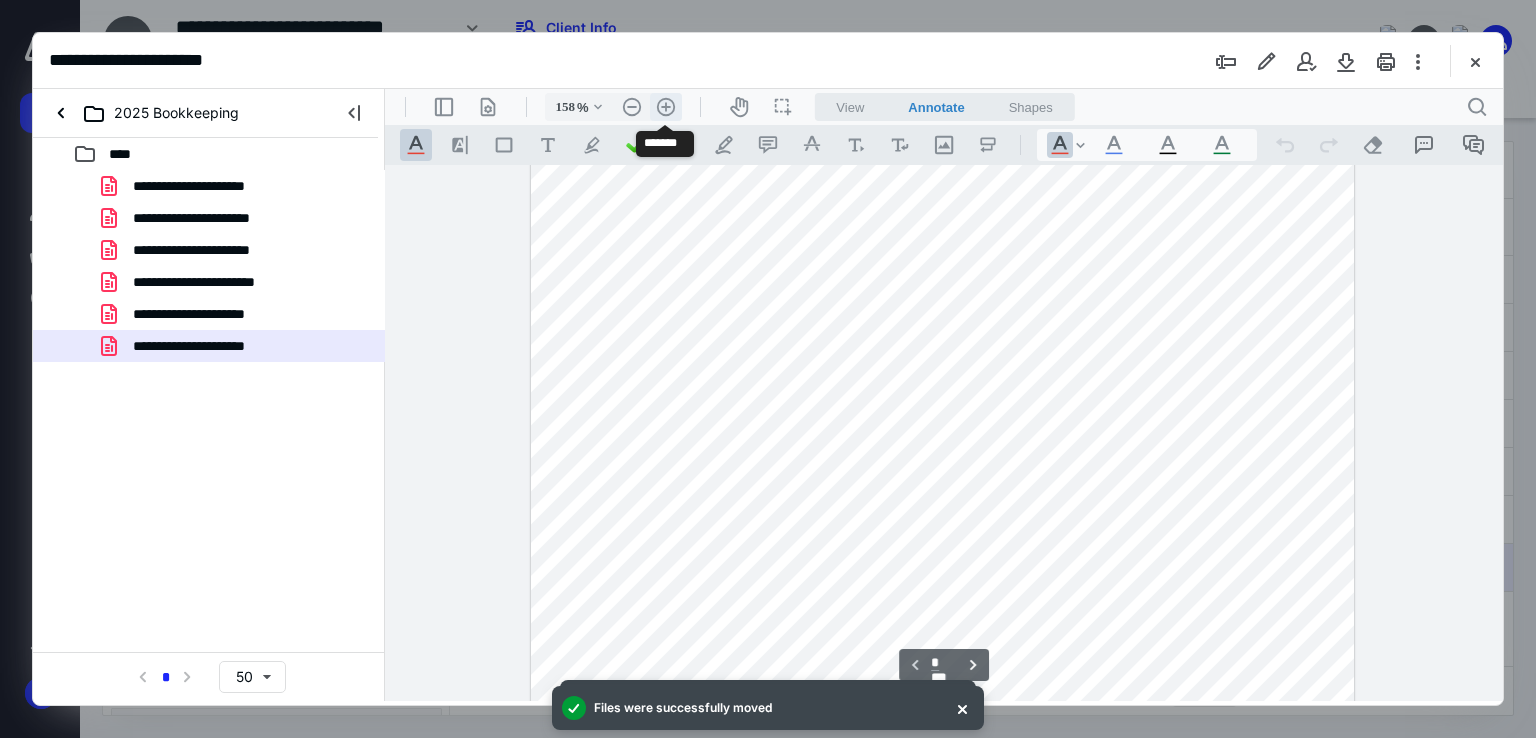 click on ".cls-1{fill:#abb0c4;} icon - header - zoom - in - line" at bounding box center (666, 107) 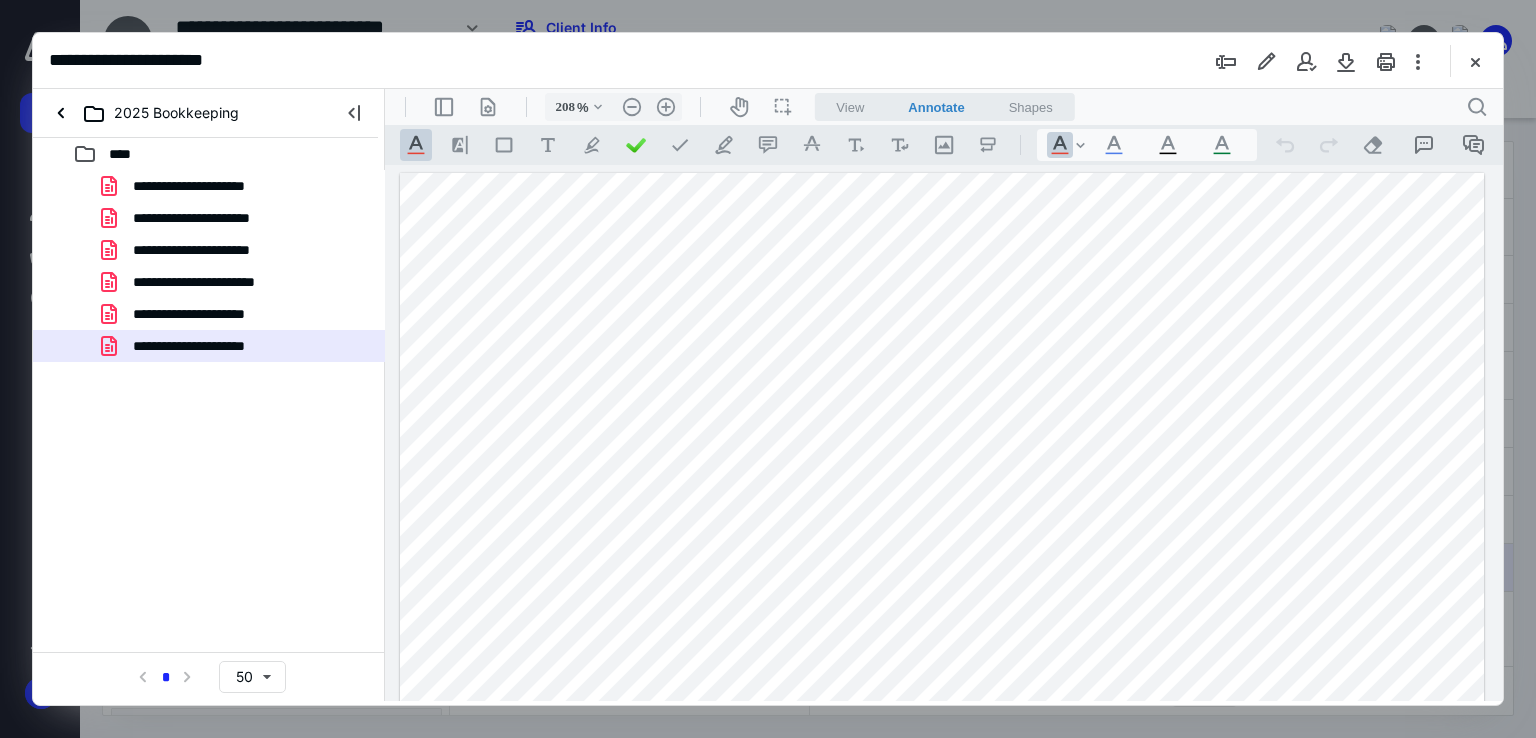 scroll, scrollTop: 100, scrollLeft: 0, axis: vertical 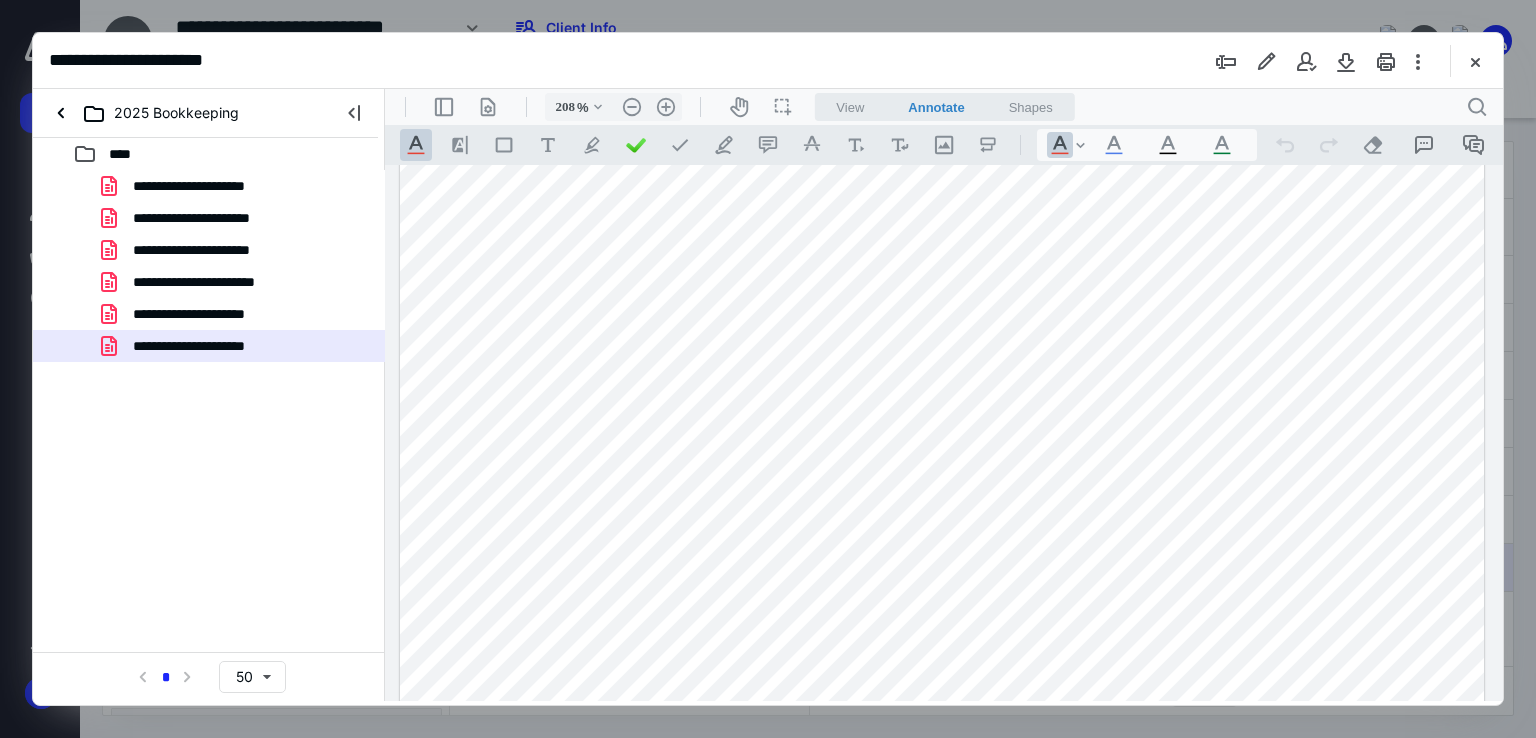 drag, startPoint x: 849, startPoint y: 338, endPoint x: 833, endPoint y: 338, distance: 16 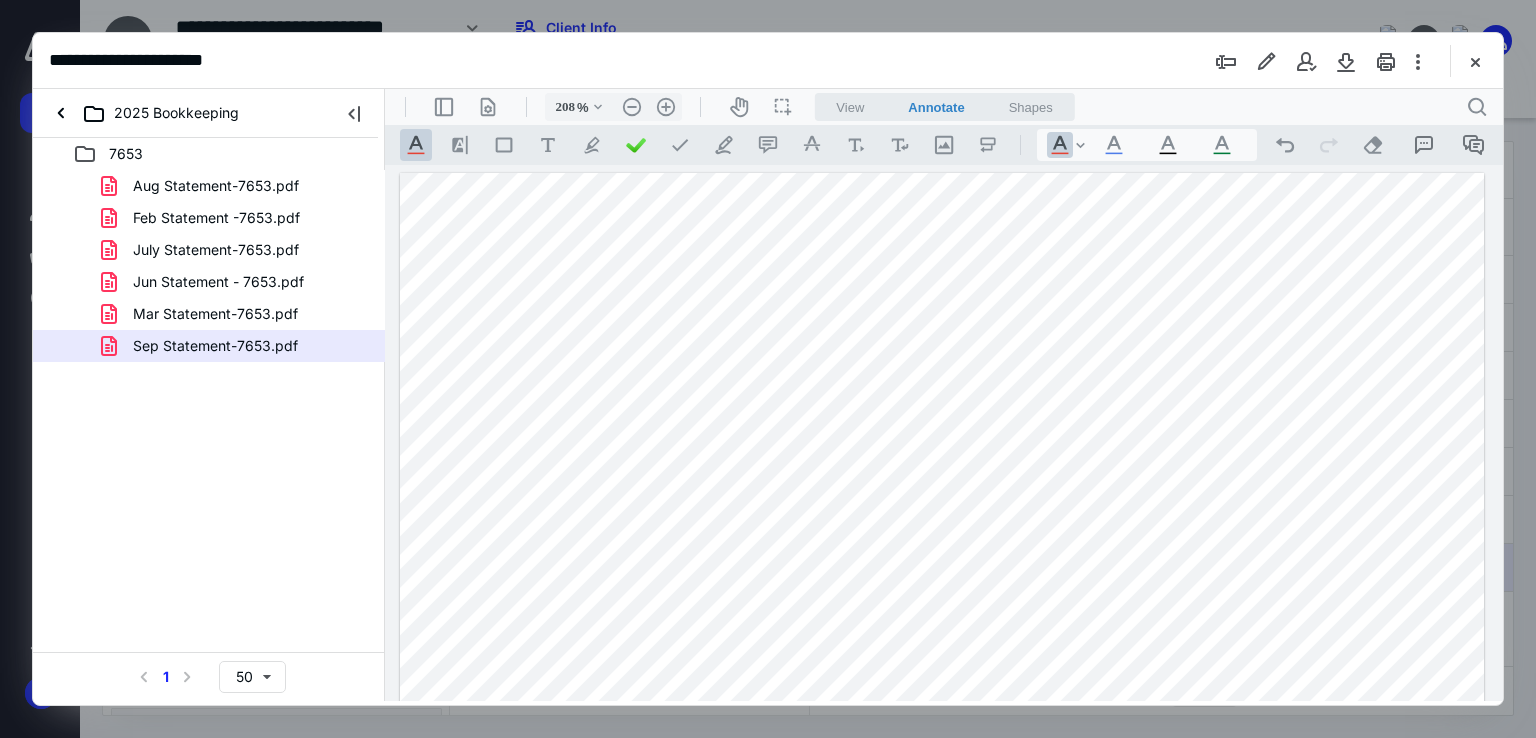 scroll, scrollTop: 0, scrollLeft: 0, axis: both 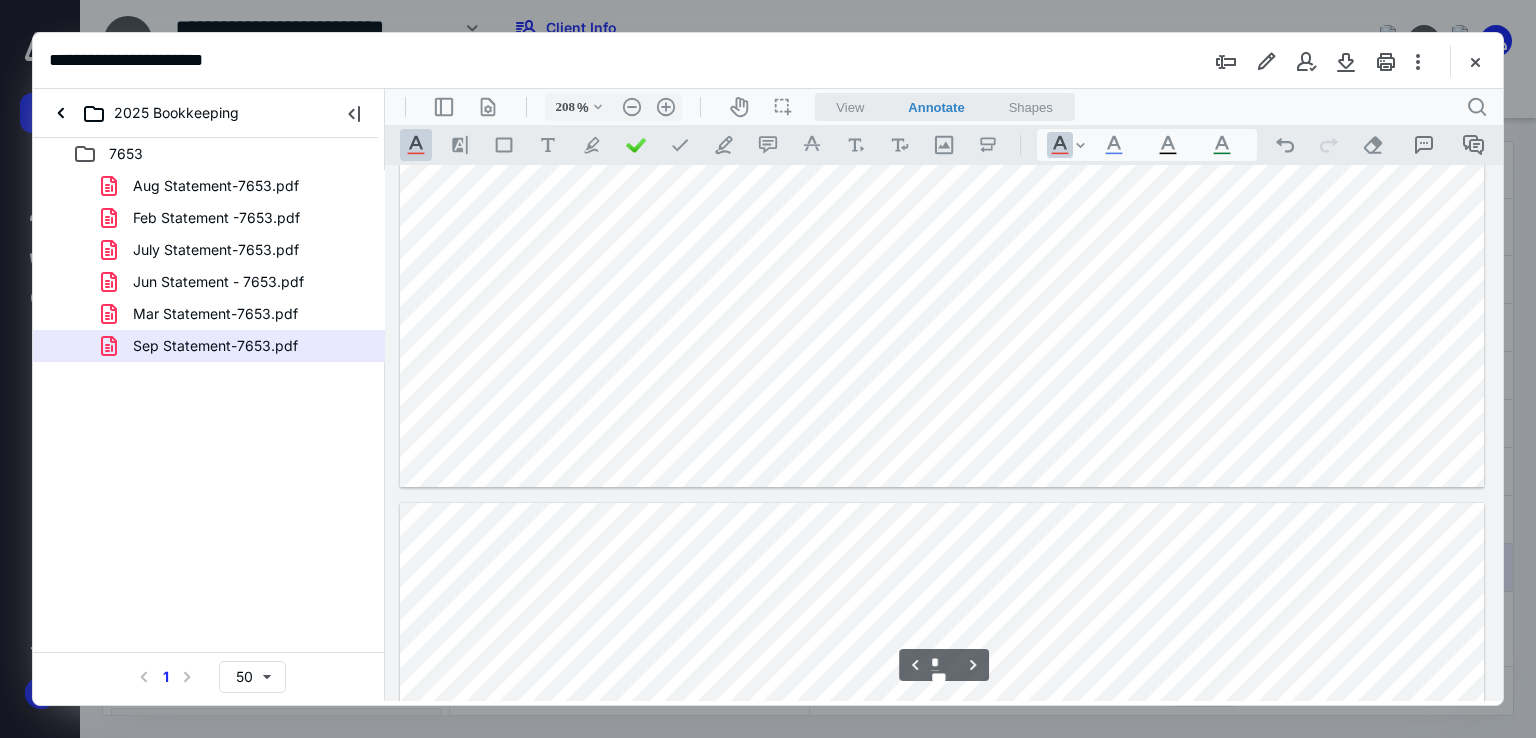 type on "*" 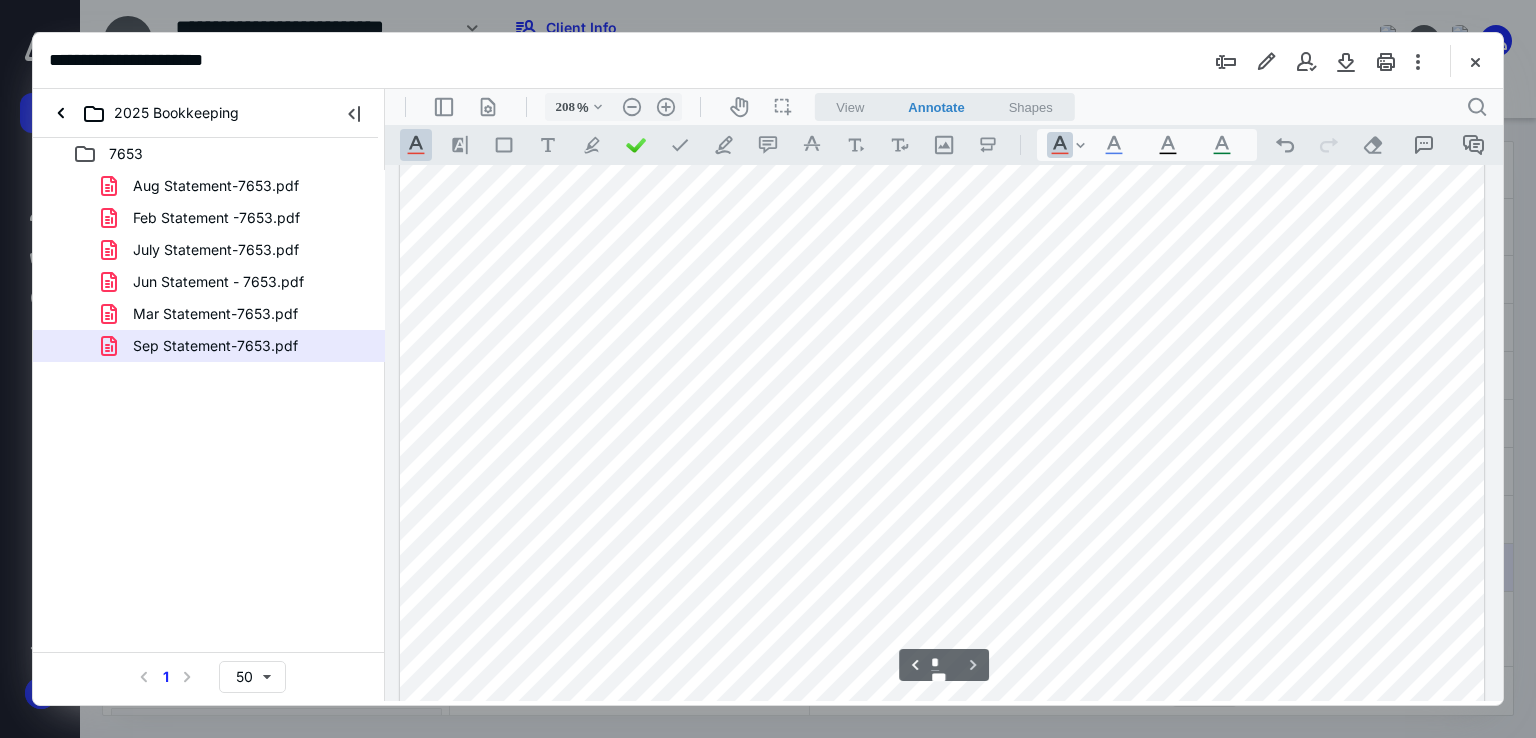 scroll, scrollTop: 6904, scrollLeft: 0, axis: vertical 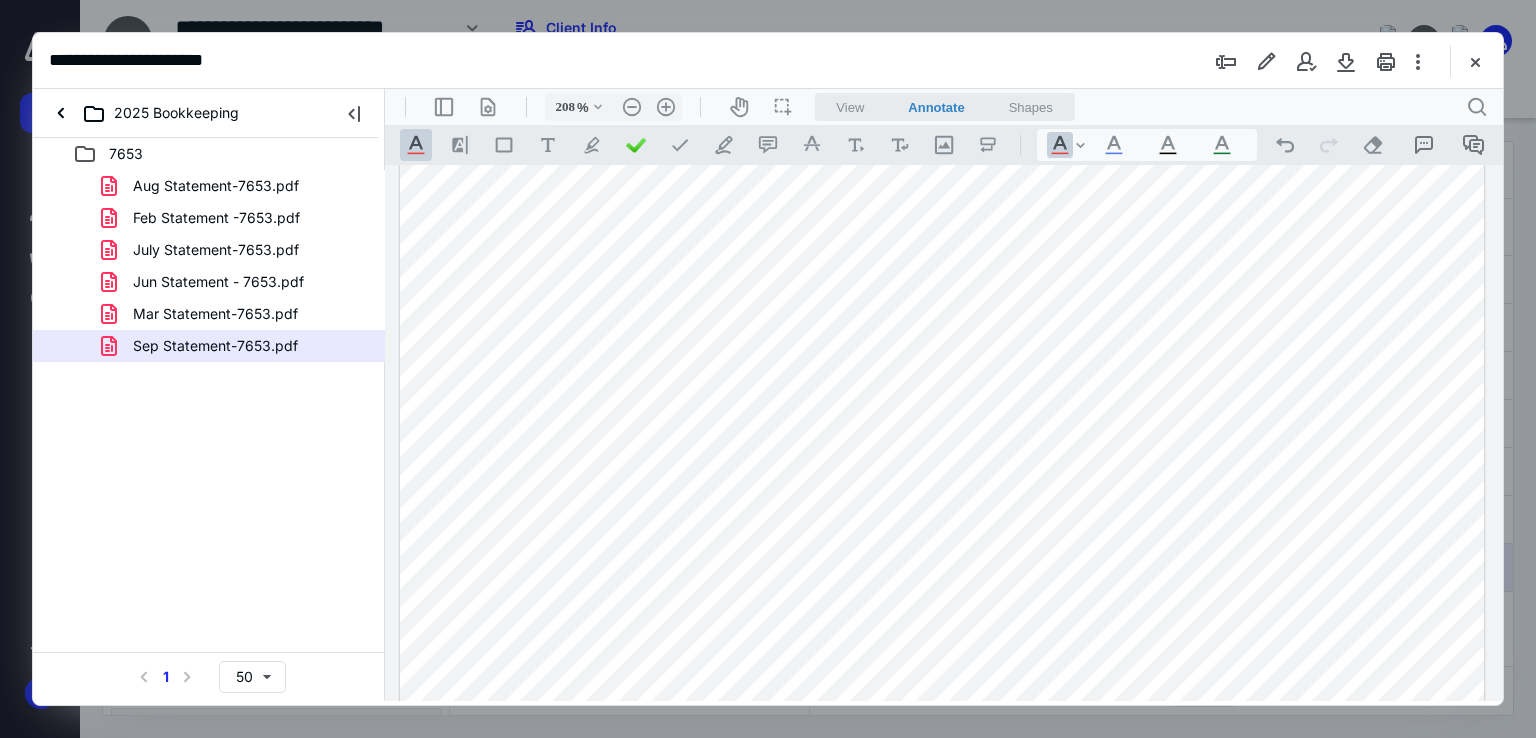 click on "Aug Statement-7653.pdf" at bounding box center [216, 186] 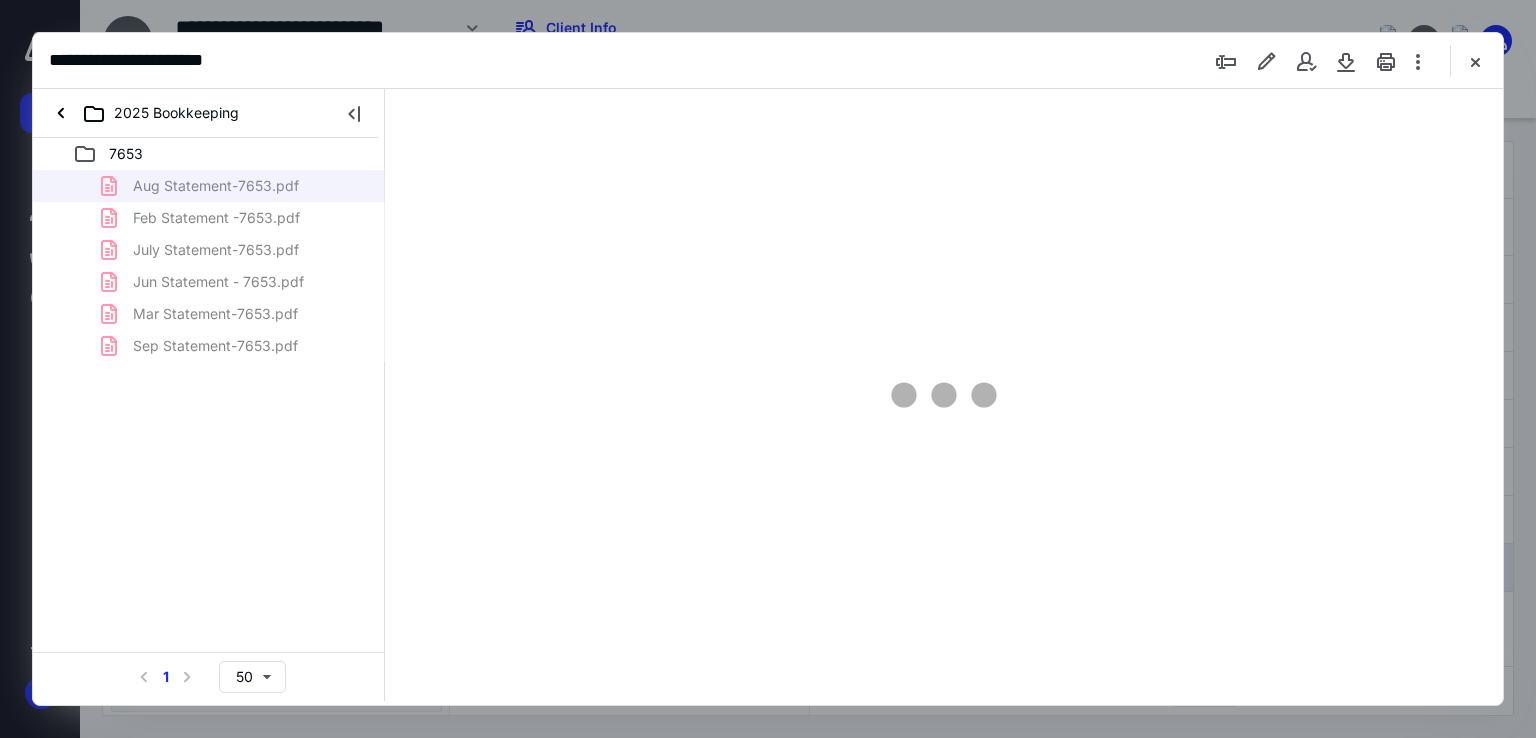scroll, scrollTop: 502, scrollLeft: 0, axis: vertical 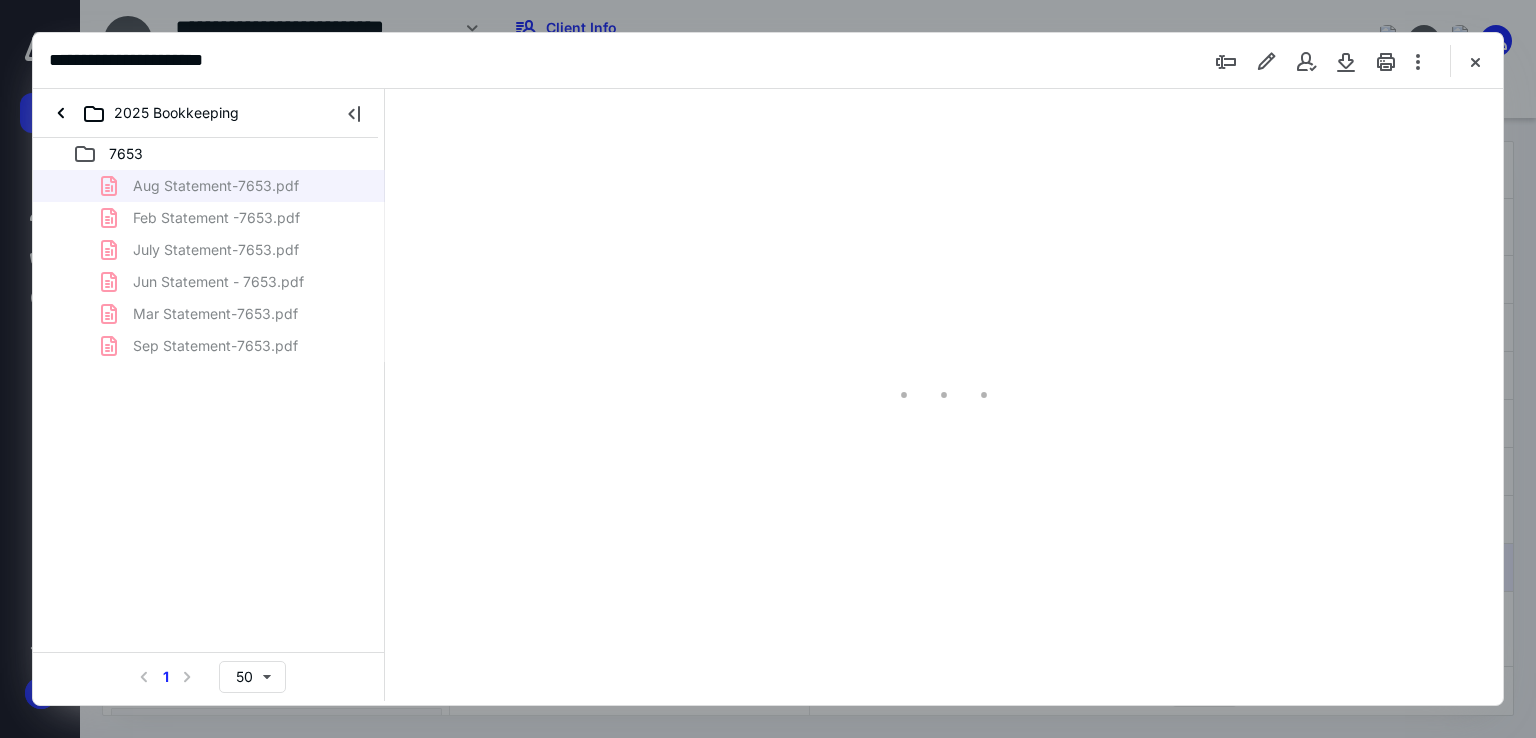 type on "53" 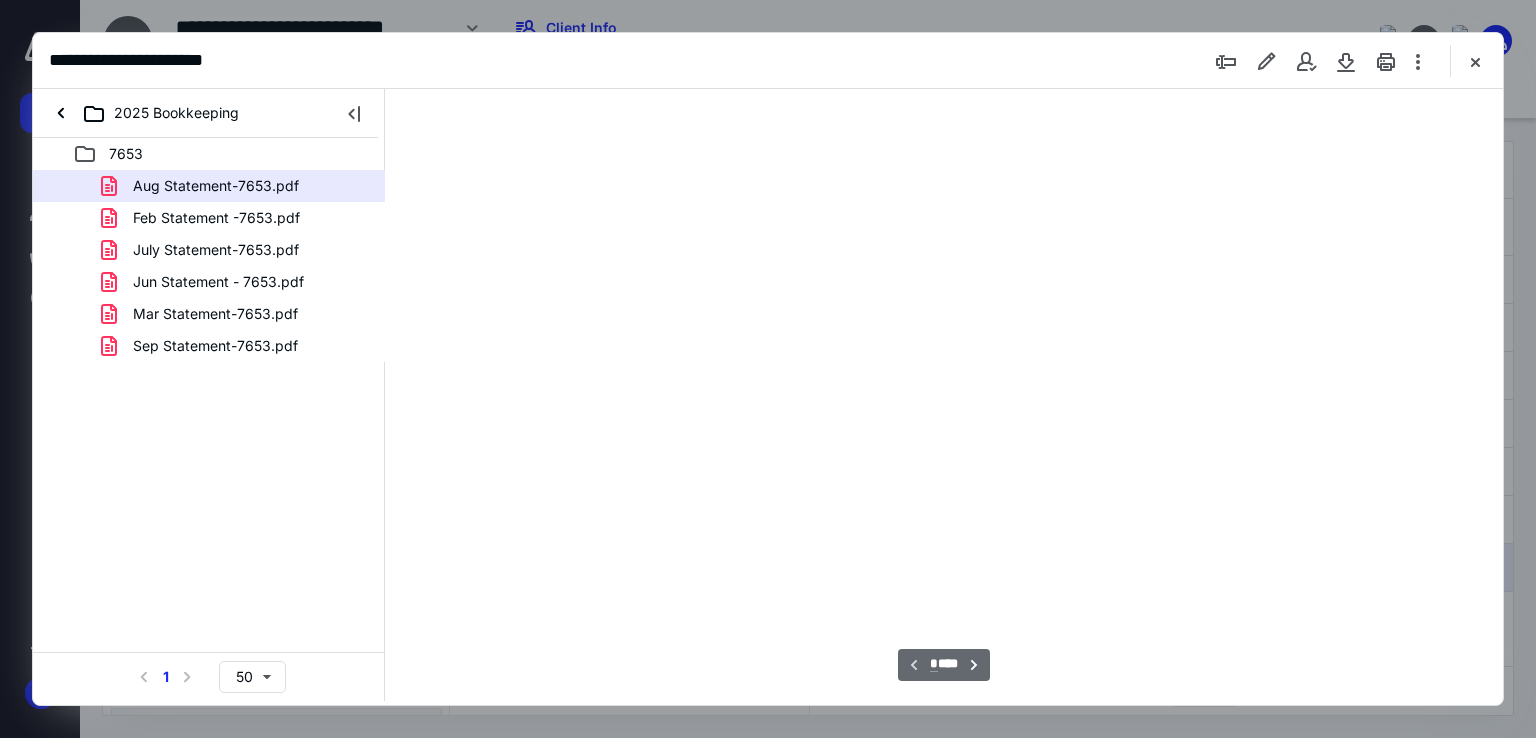 scroll, scrollTop: 78, scrollLeft: 0, axis: vertical 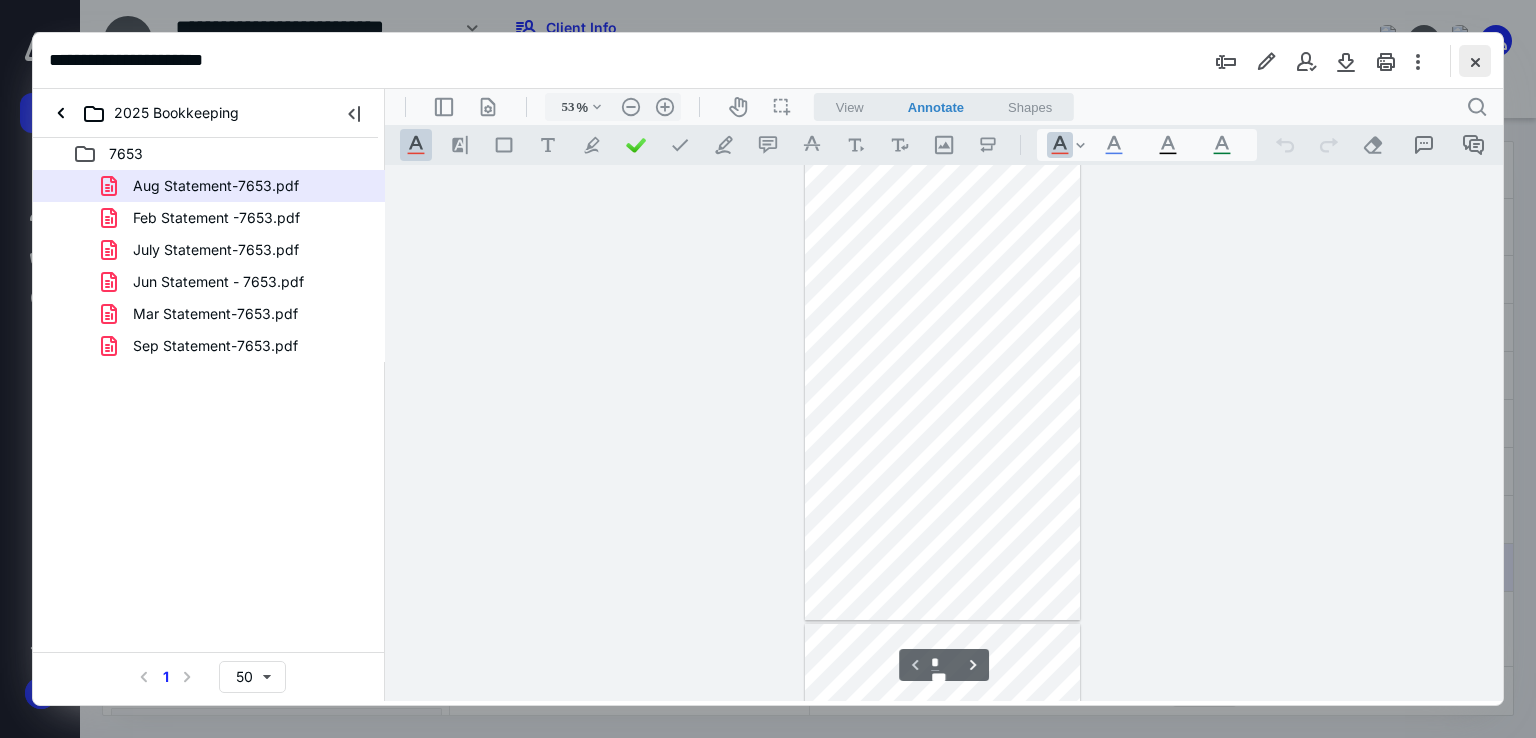 click at bounding box center [1475, 61] 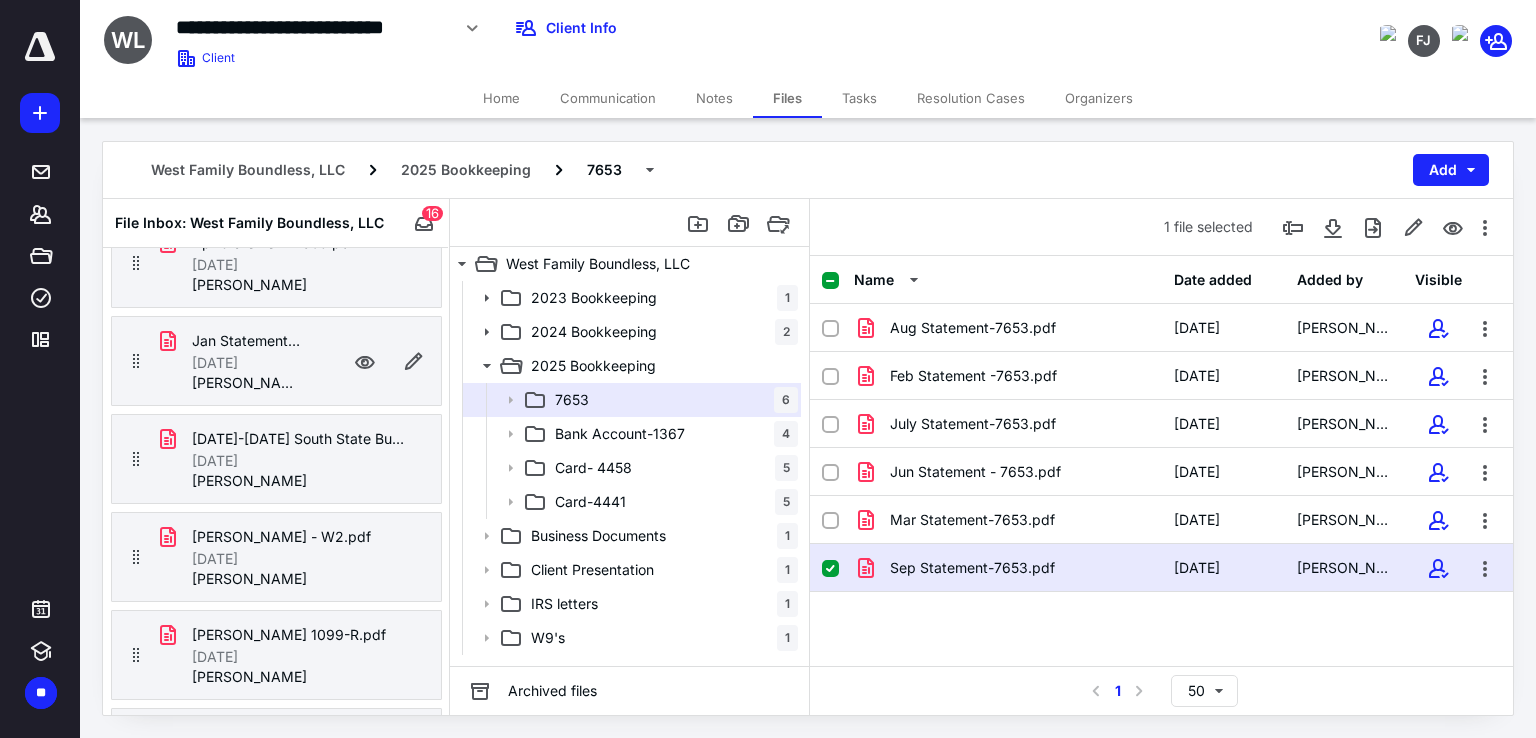 scroll, scrollTop: 0, scrollLeft: 0, axis: both 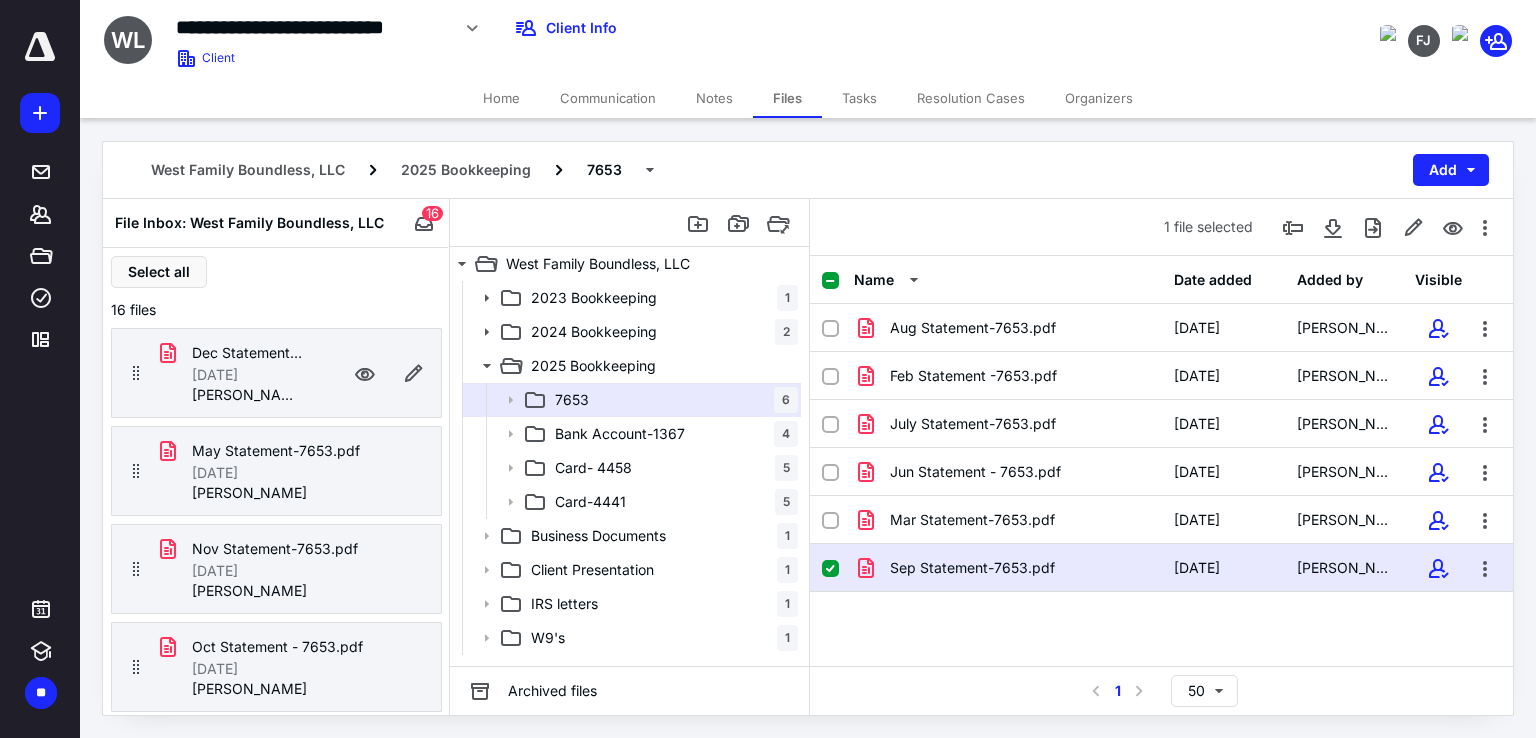 click on "[DATE]" at bounding box center (215, 375) 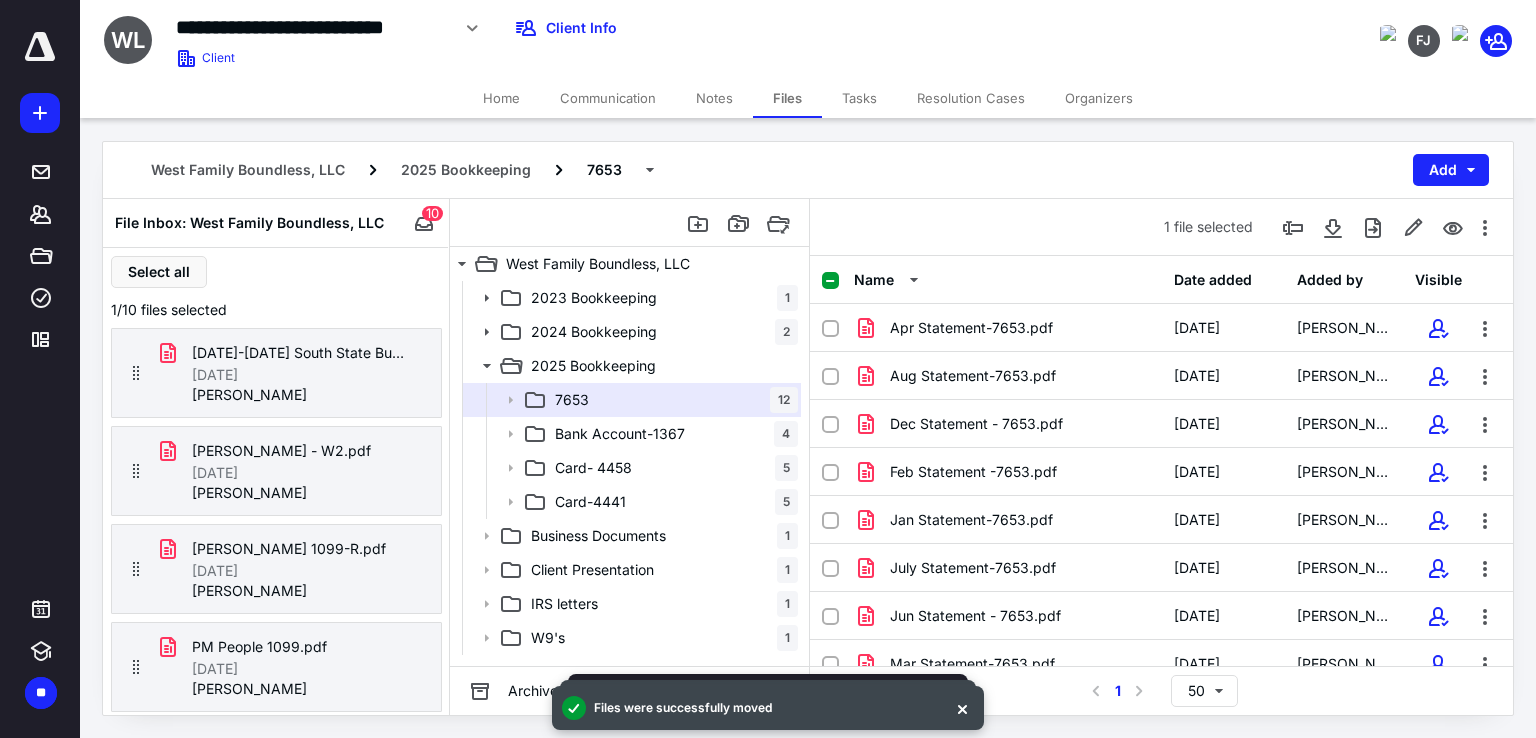 click at bounding box center (830, 281) 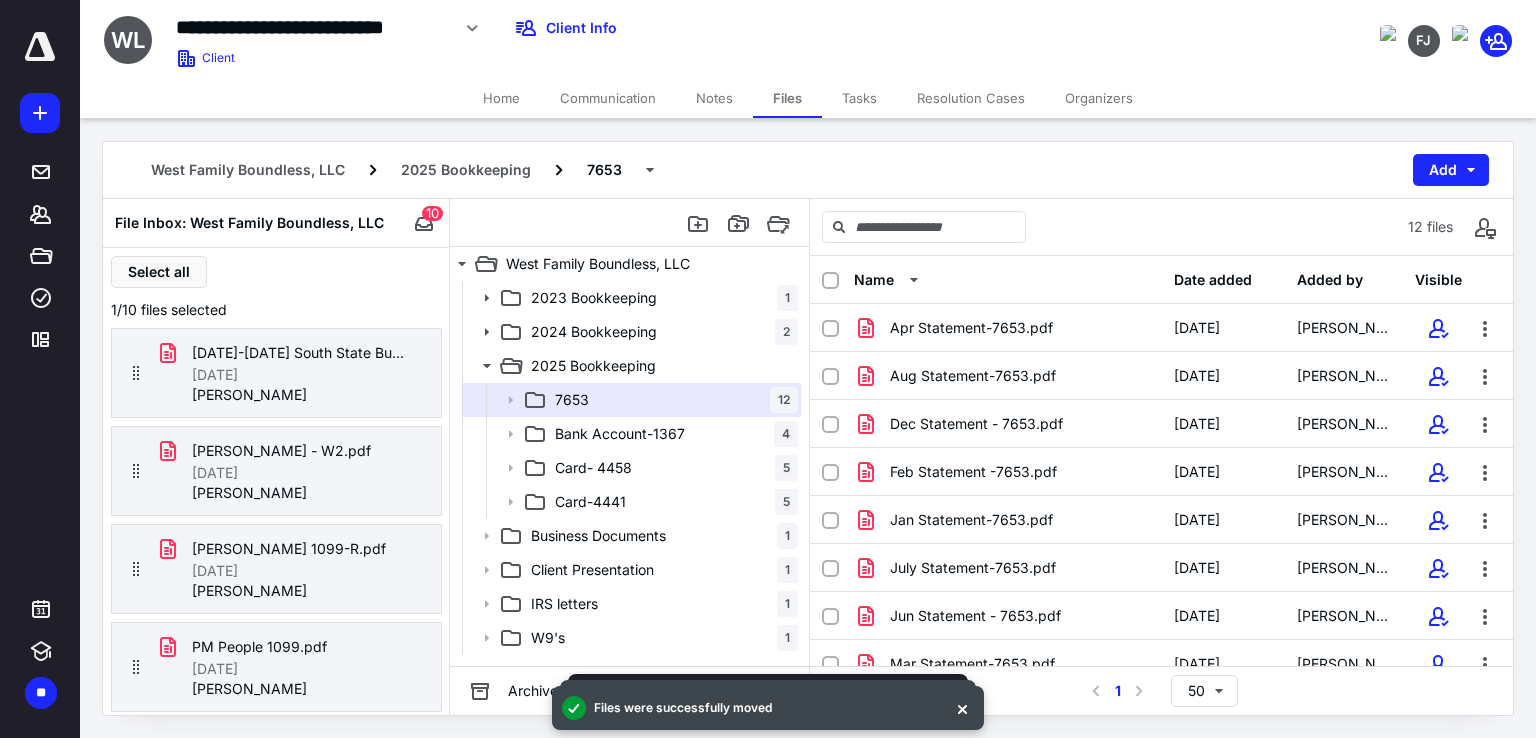 click 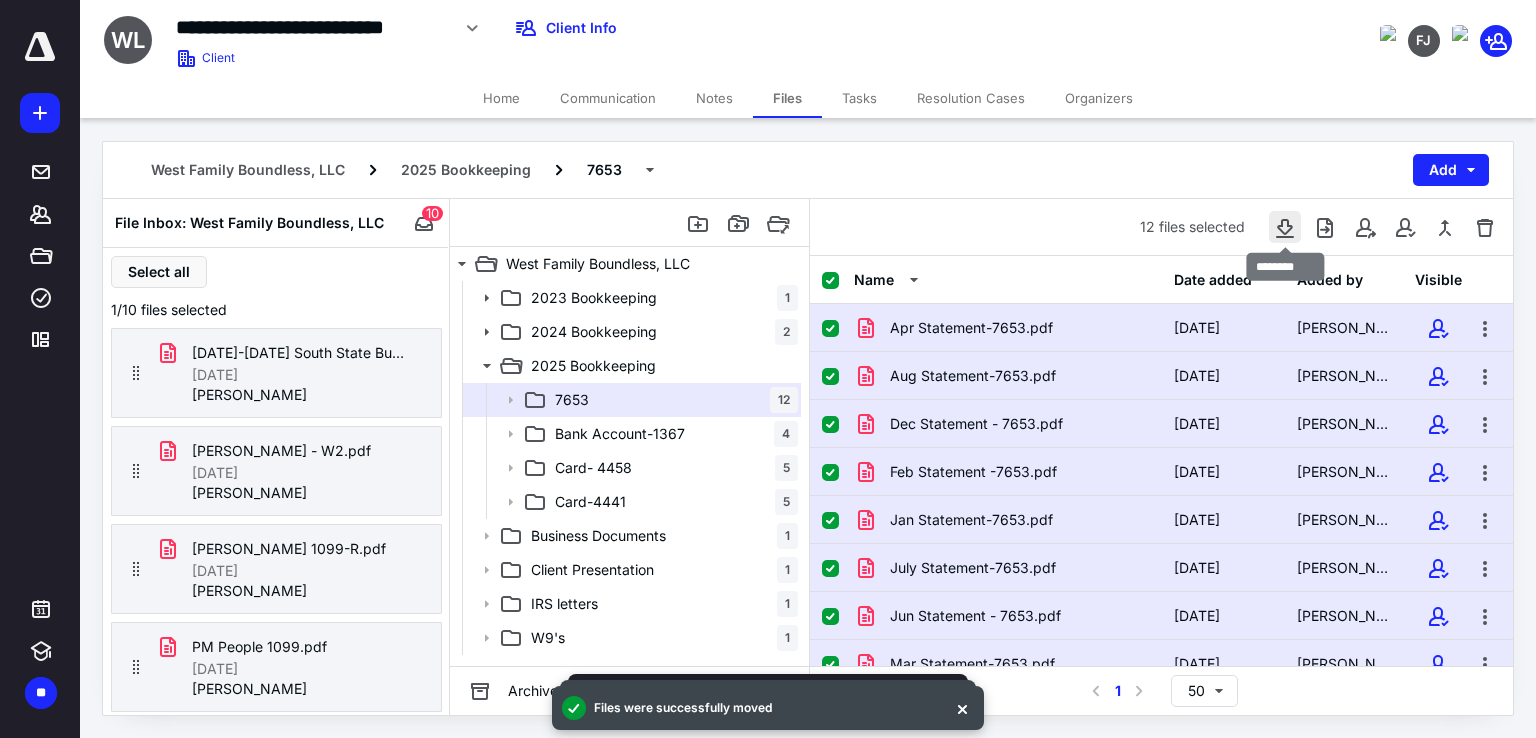 click at bounding box center [1285, 227] 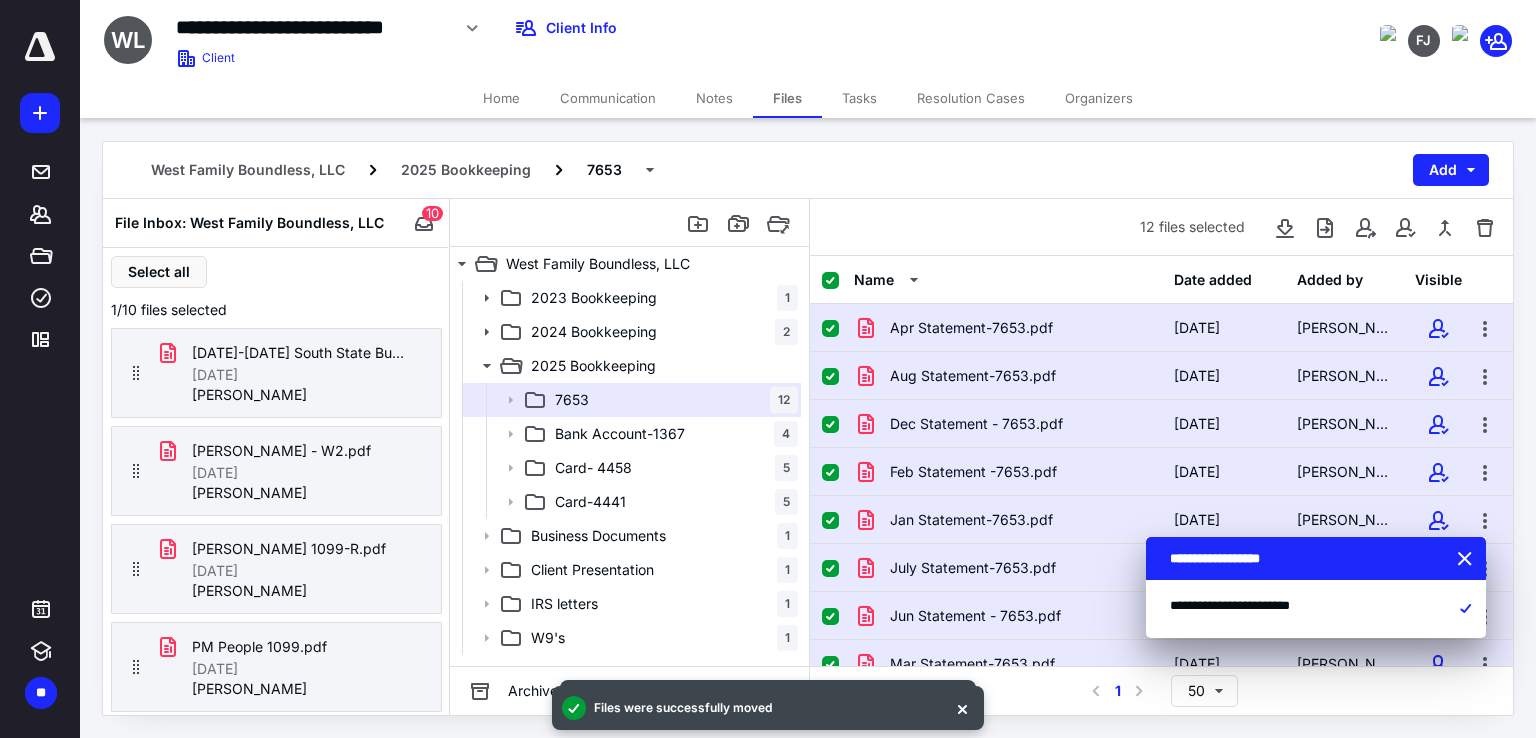 type 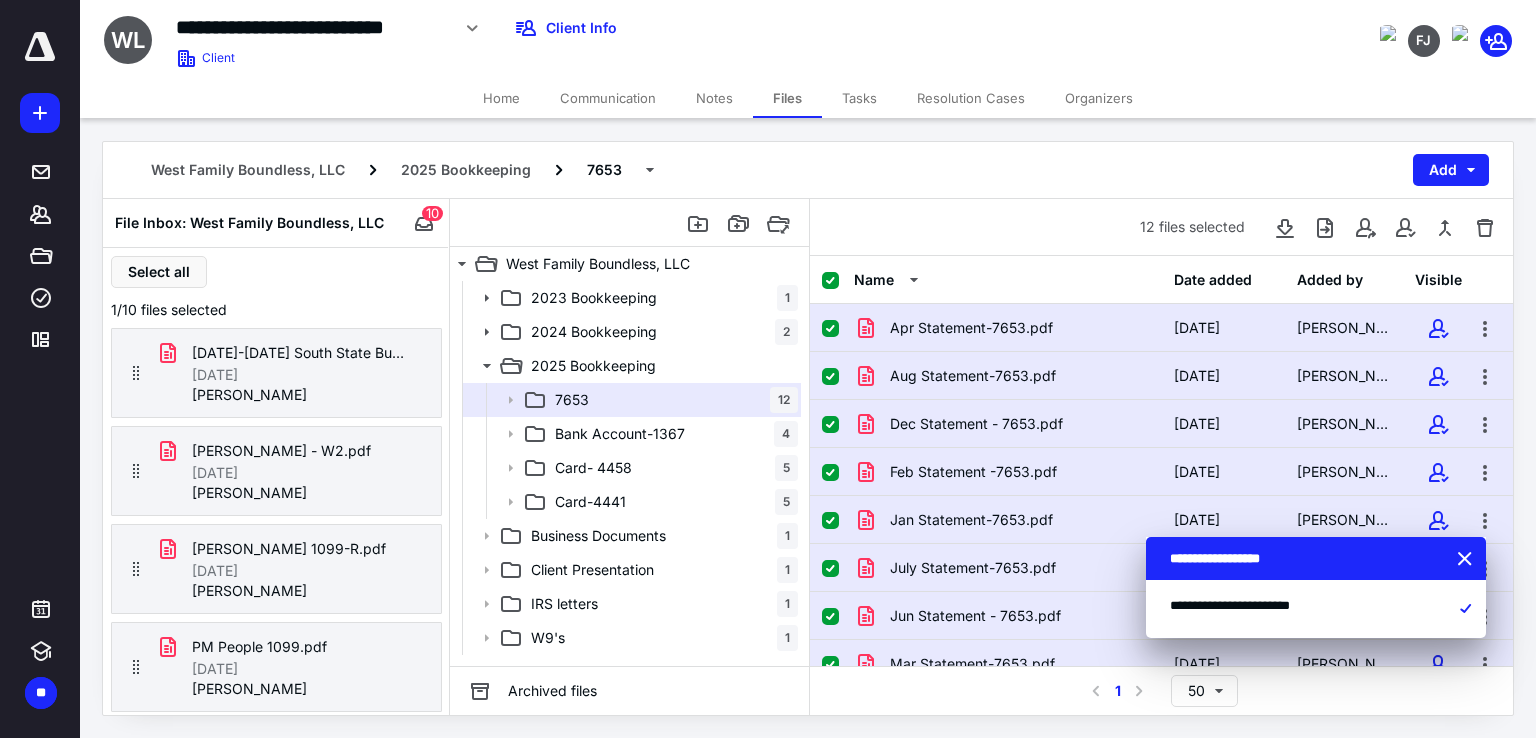 click on "[DATE]-[DATE] South State Bus_Checking_1367.pdf" at bounding box center (300, 353) 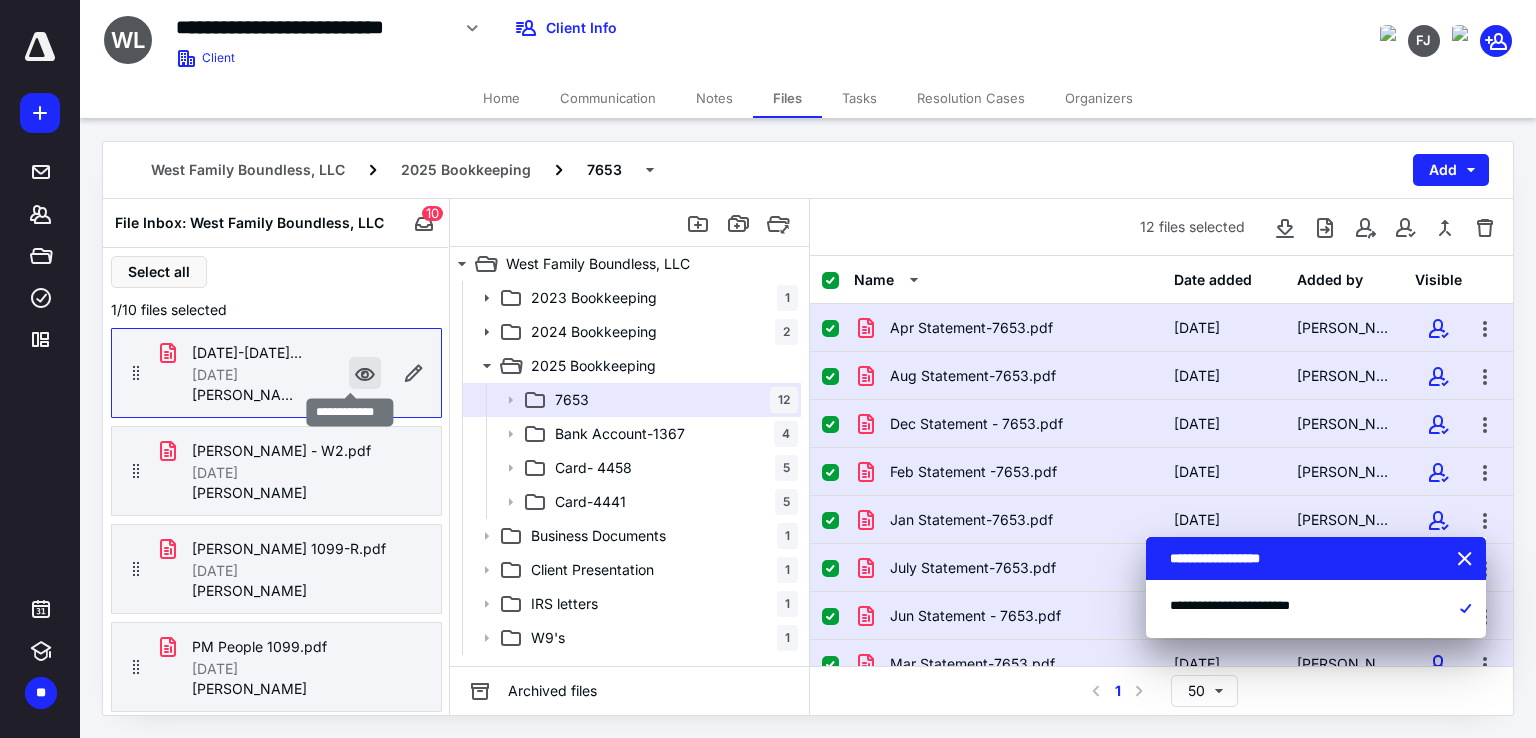 click at bounding box center [365, 373] 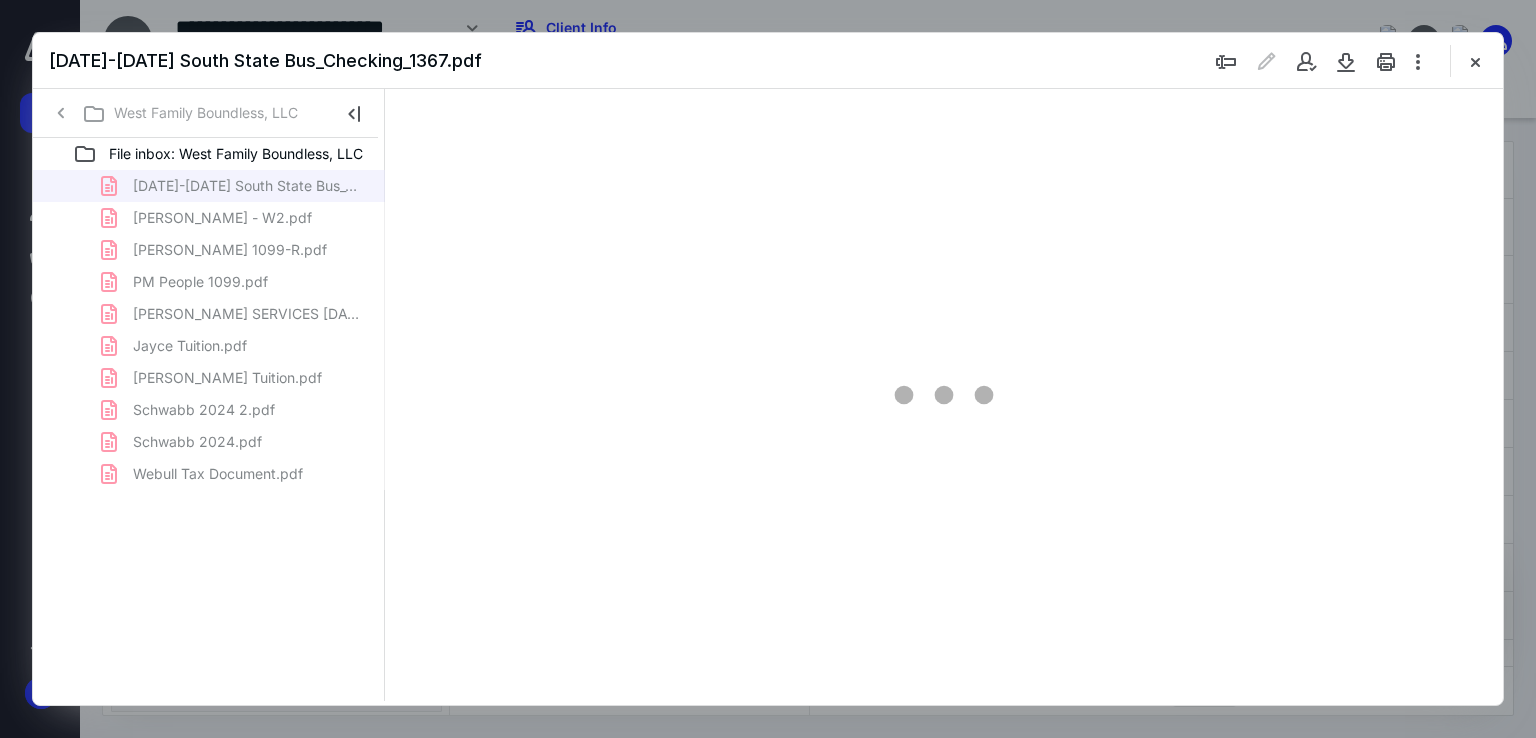 scroll, scrollTop: 0, scrollLeft: 0, axis: both 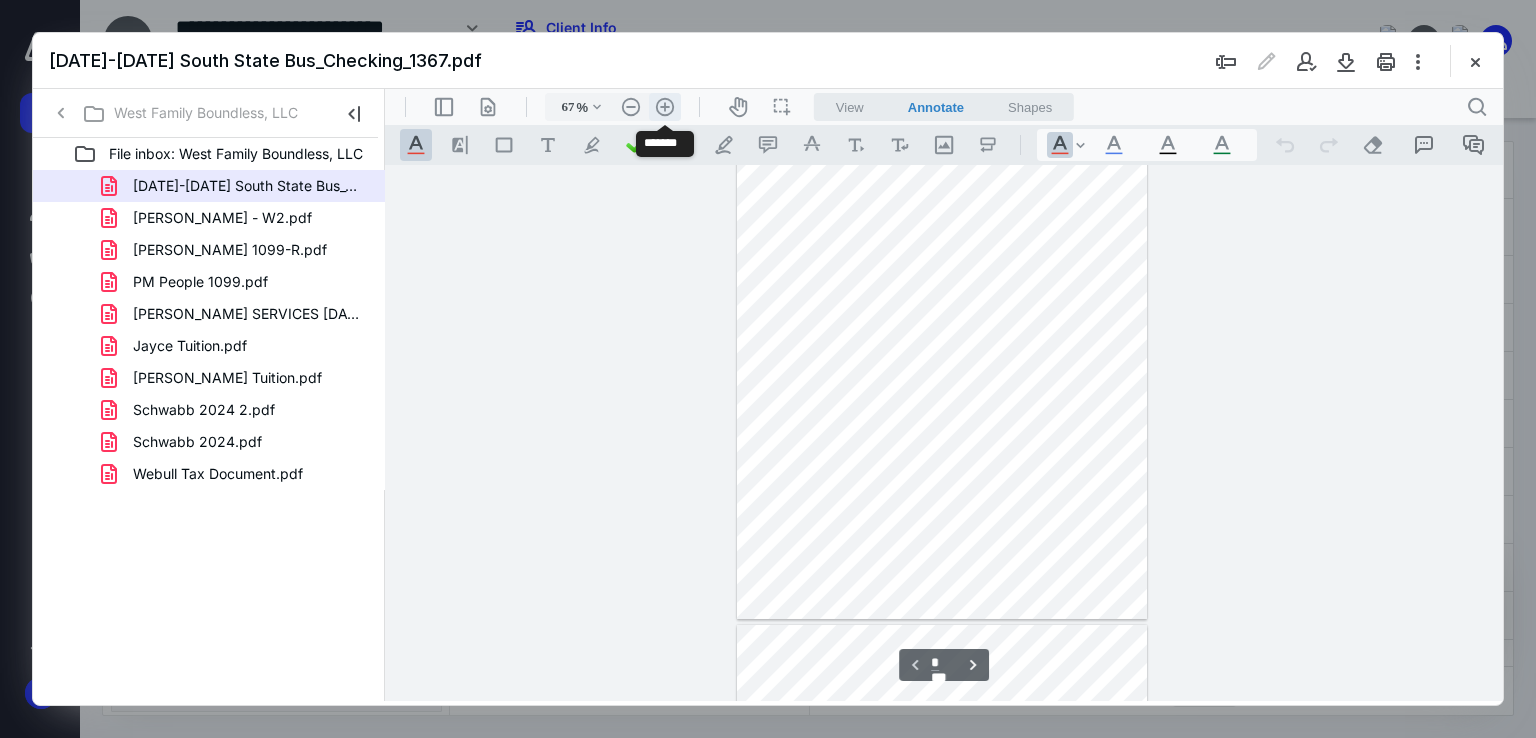 click on ".cls-1{fill:#abb0c4;} icon - header - zoom - in - line" at bounding box center (665, 107) 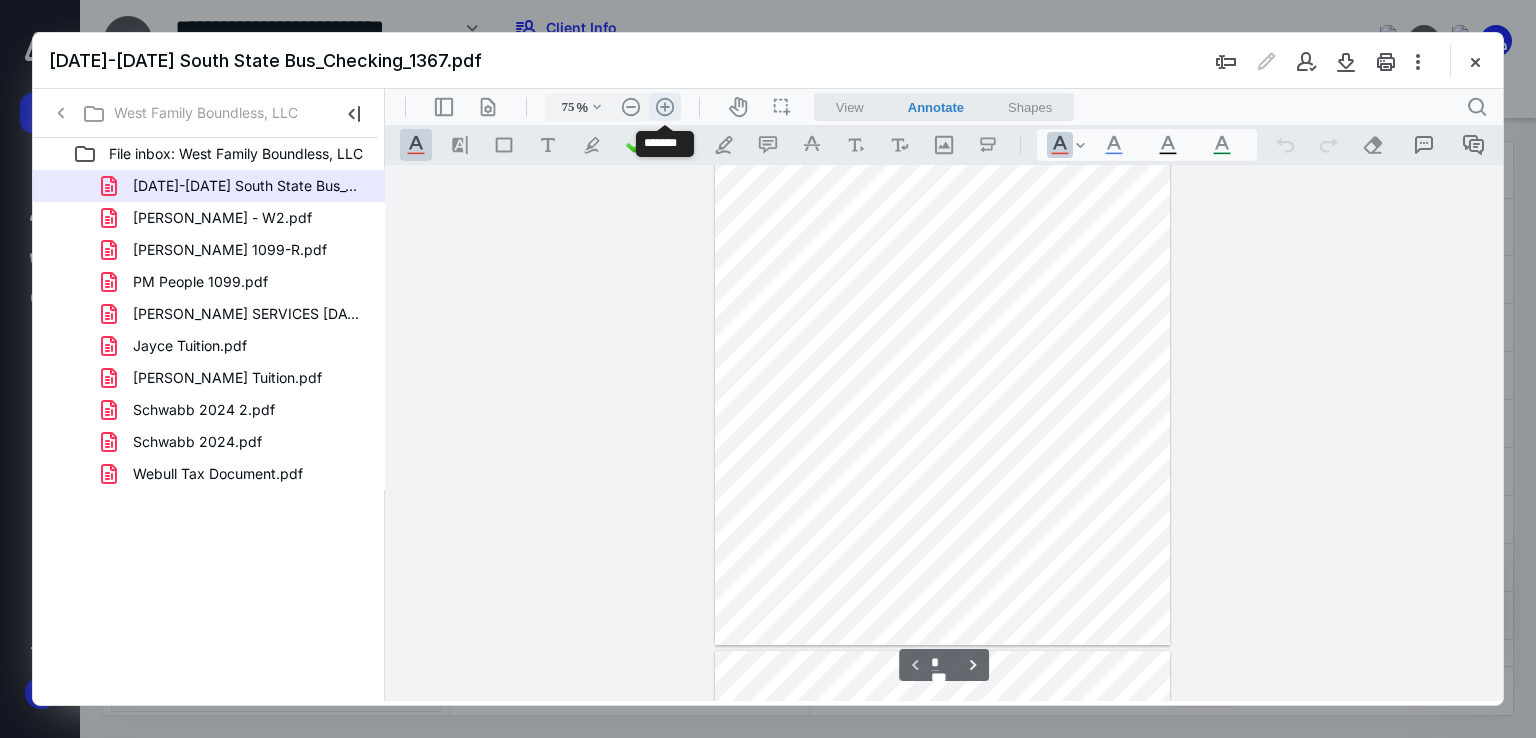 click on ".cls-1{fill:#abb0c4;} icon - header - zoom - in - line" at bounding box center (665, 107) 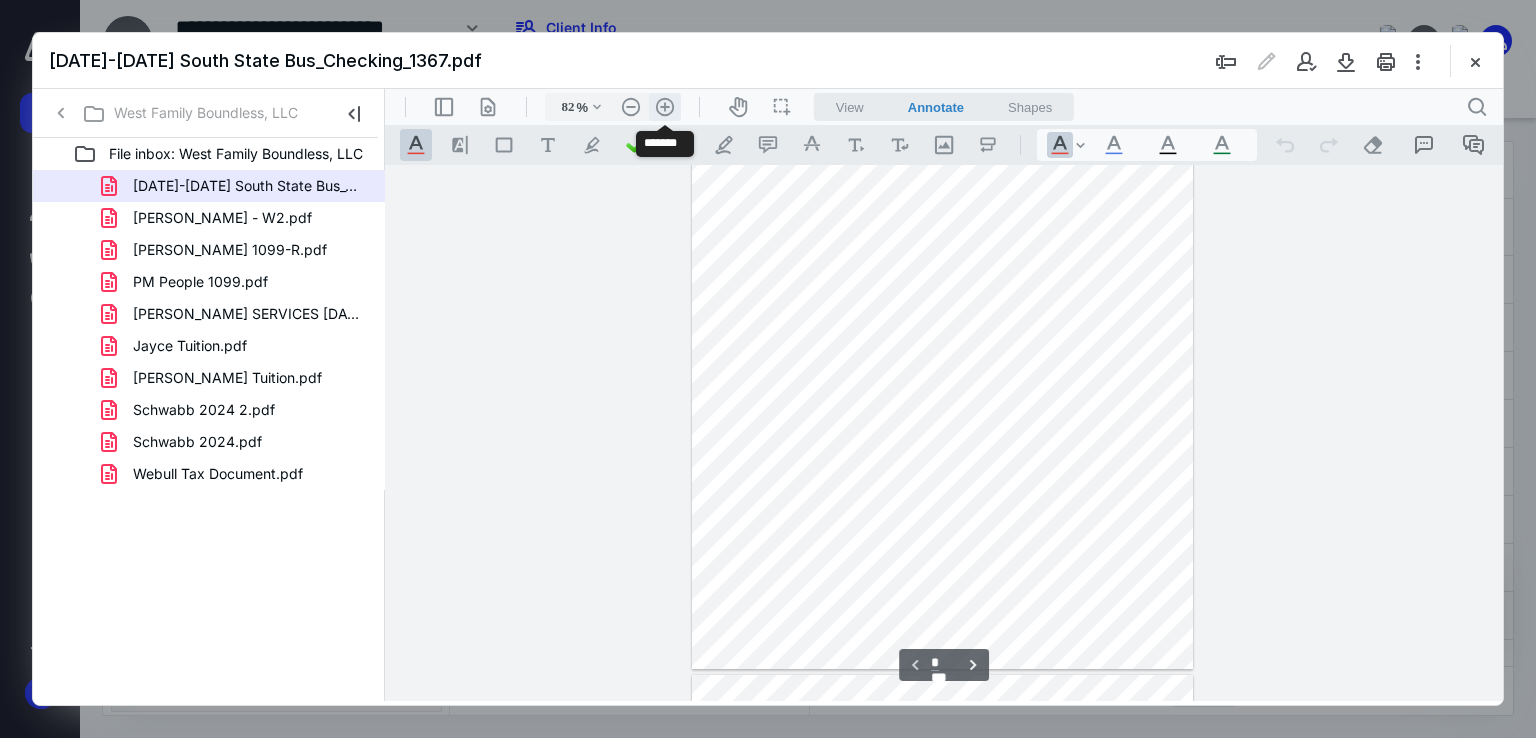 click on ".cls-1{fill:#abb0c4;} icon - header - zoom - in - line" at bounding box center (665, 107) 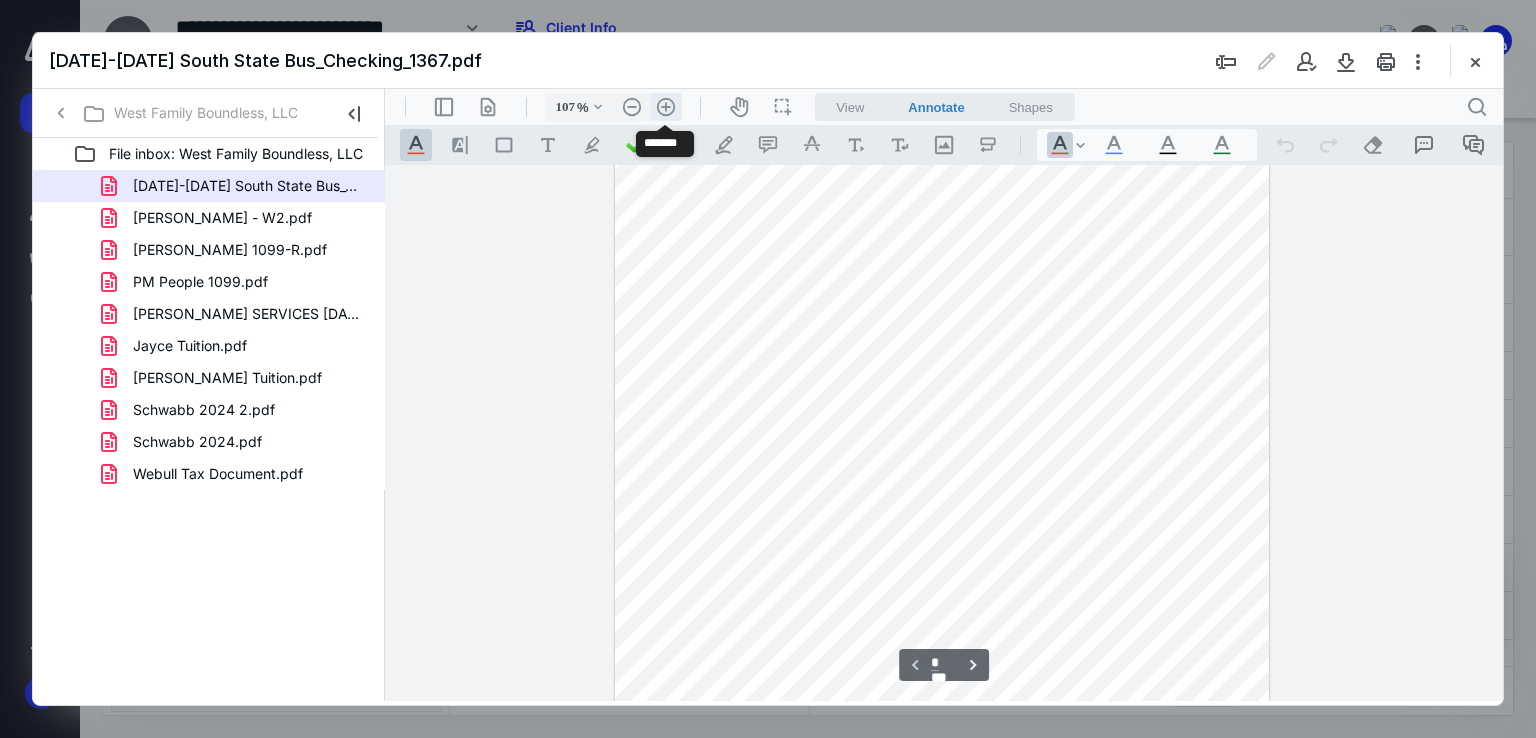 click on ".cls-1{fill:#abb0c4;} icon - header - zoom - in - line" at bounding box center (666, 107) 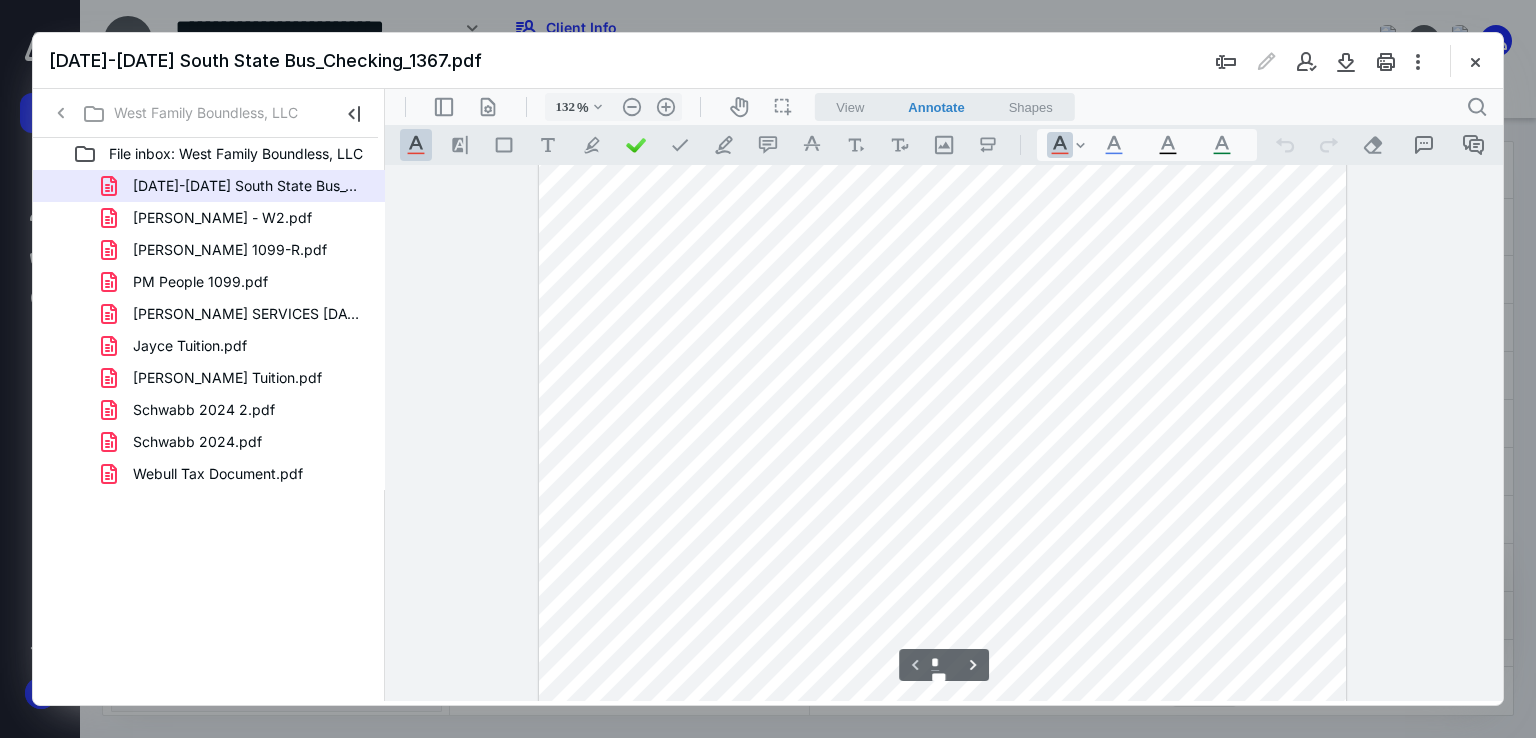 scroll, scrollTop: 400, scrollLeft: 0, axis: vertical 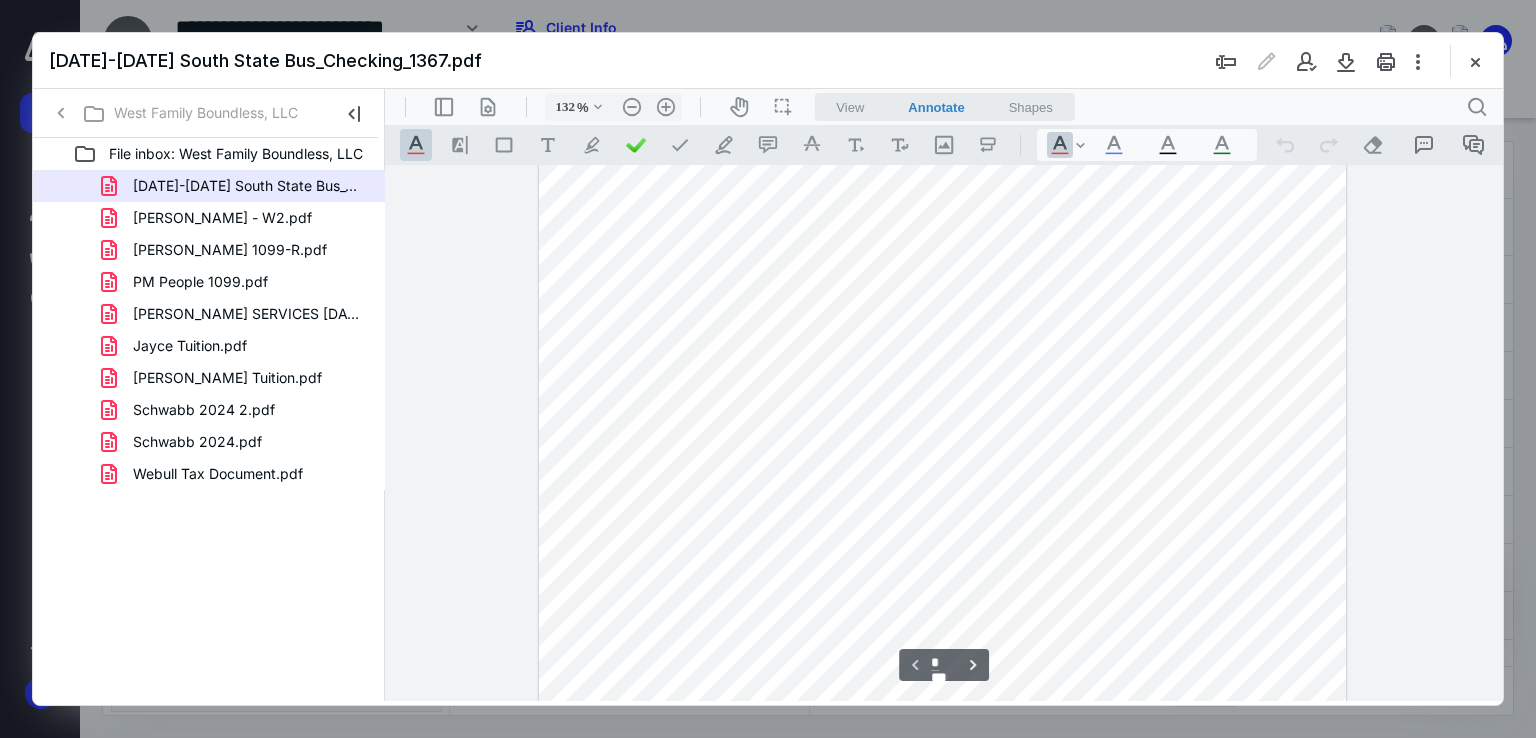 click at bounding box center (1475, 61) 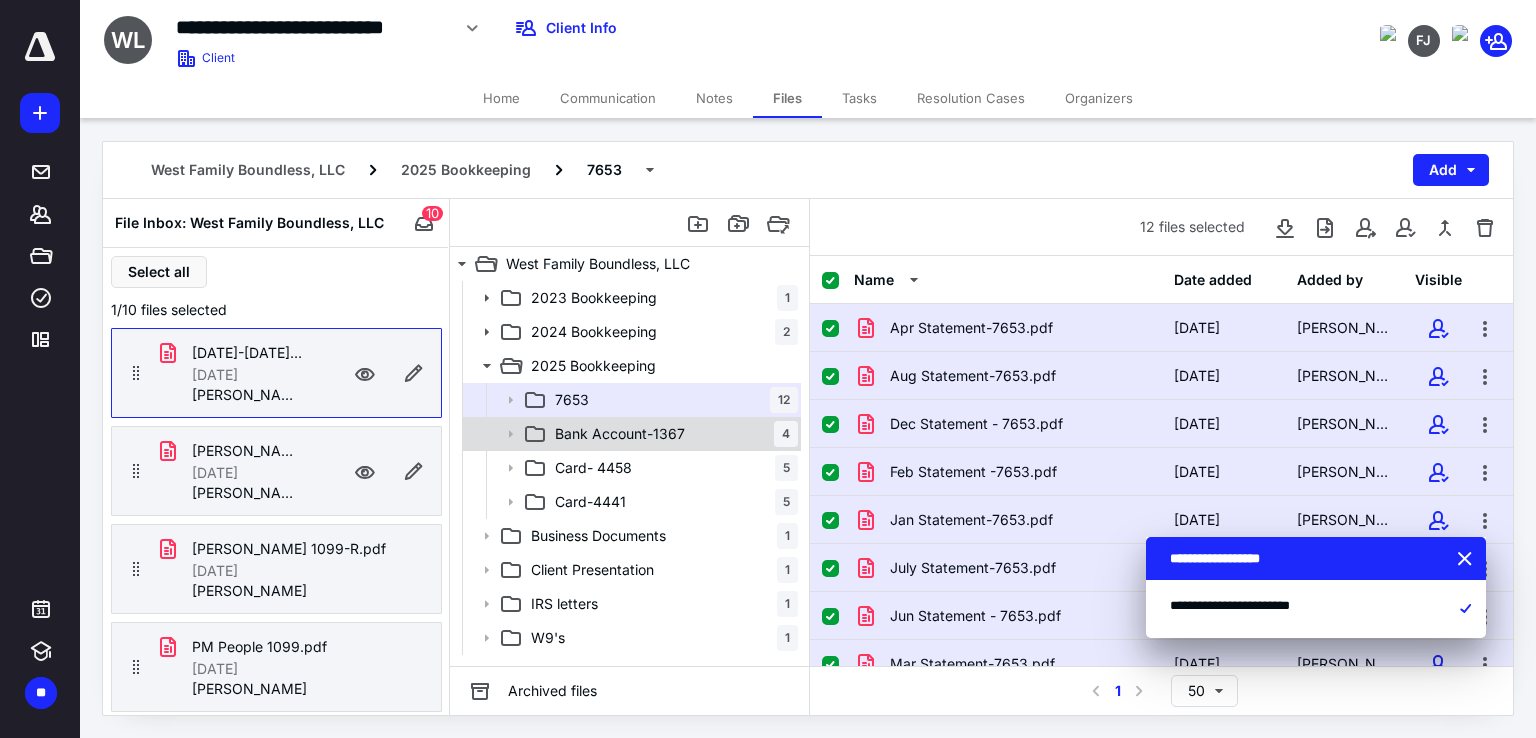 click on "Bank Account-1367" at bounding box center [620, 434] 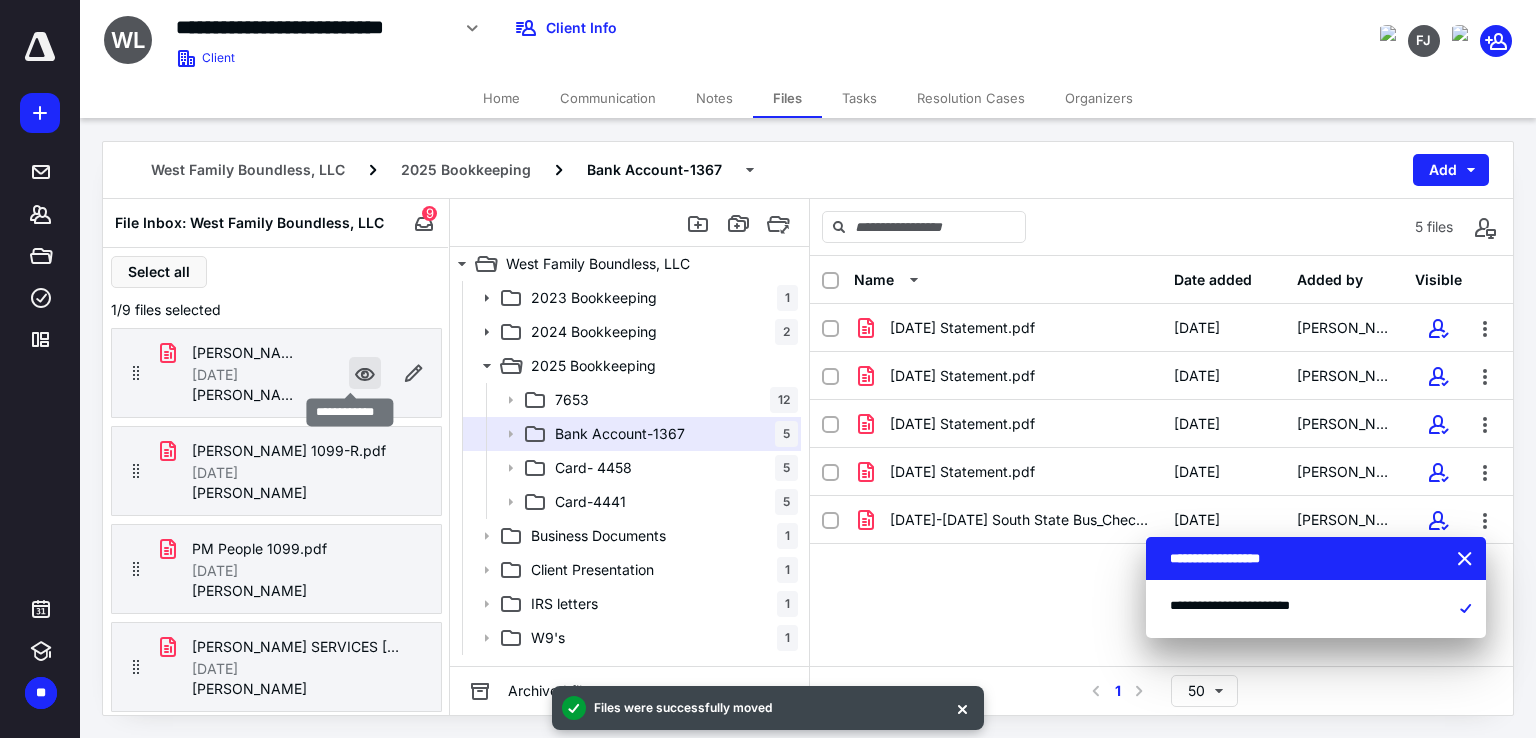 click at bounding box center (365, 373) 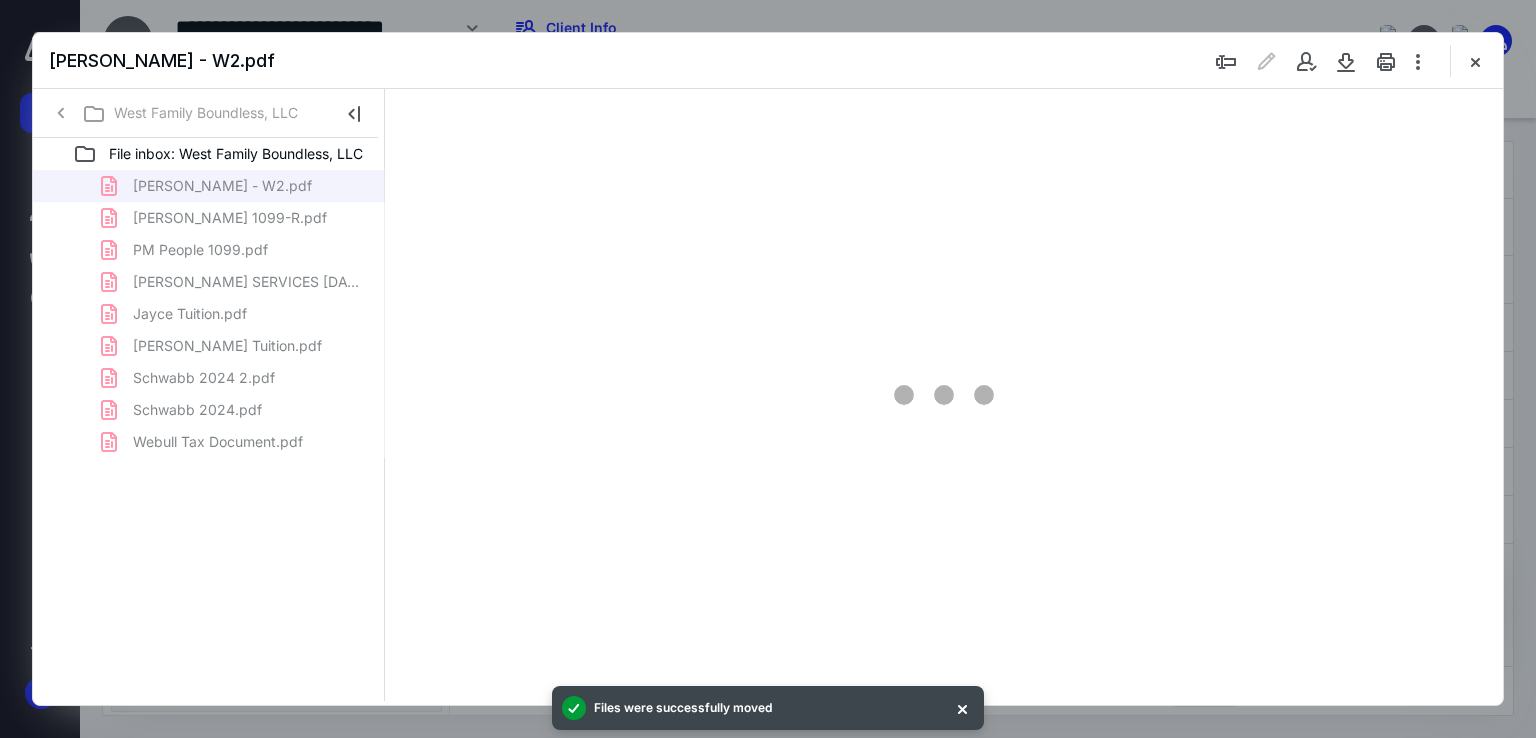 scroll, scrollTop: 0, scrollLeft: 0, axis: both 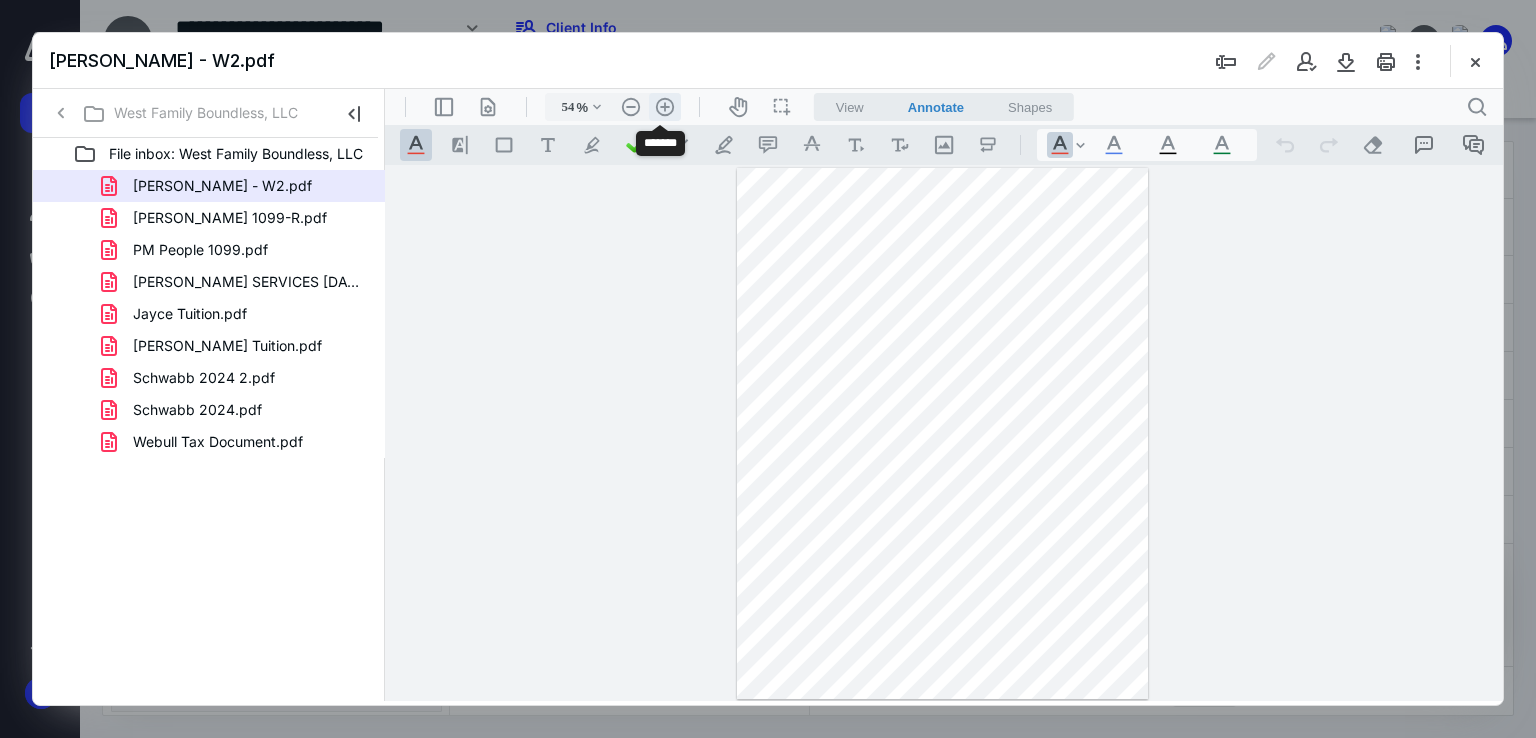 click on ".cls-1{fill:#abb0c4;} icon - header - zoom - in - line" at bounding box center [665, 107] 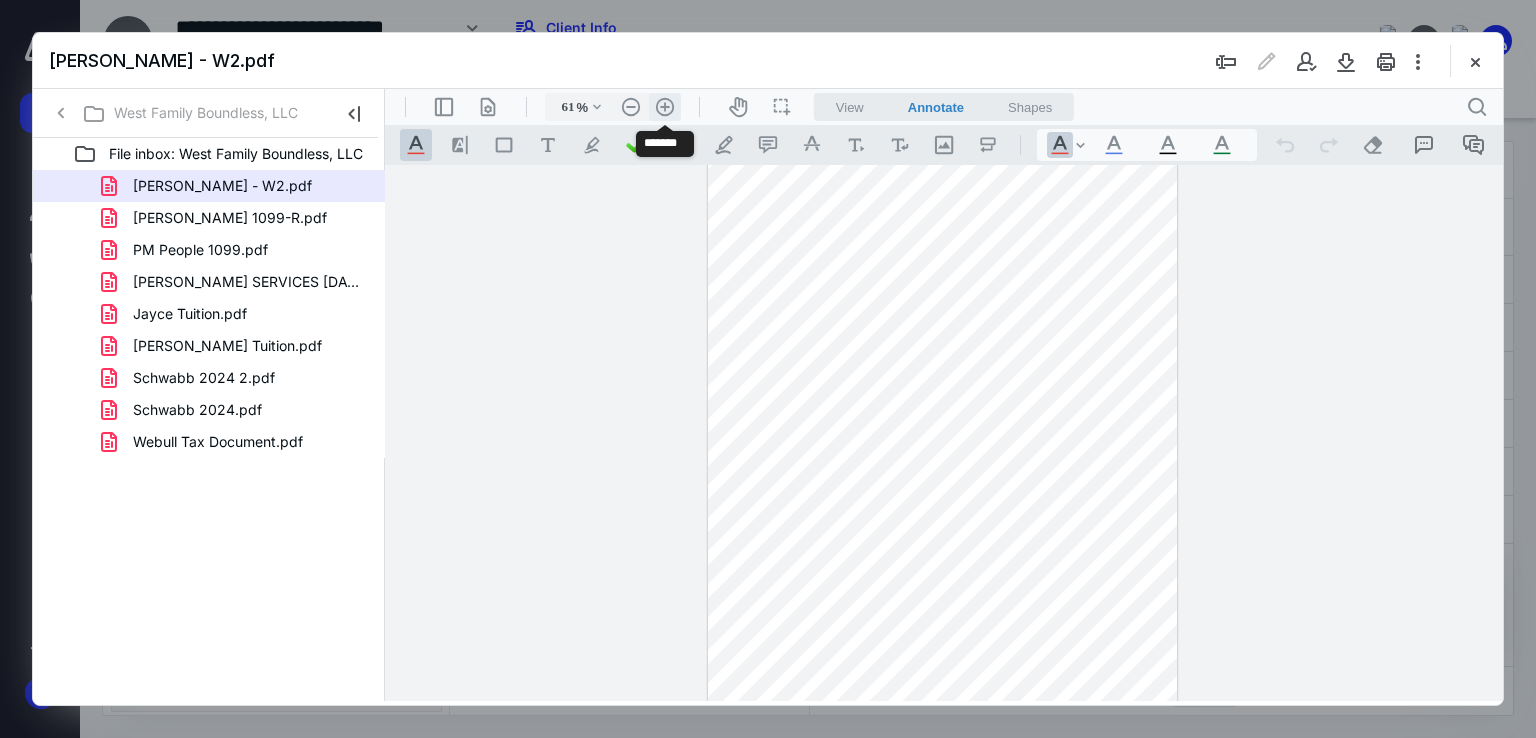 click on ".cls-1{fill:#abb0c4;} icon - header - zoom - in - line" at bounding box center [665, 107] 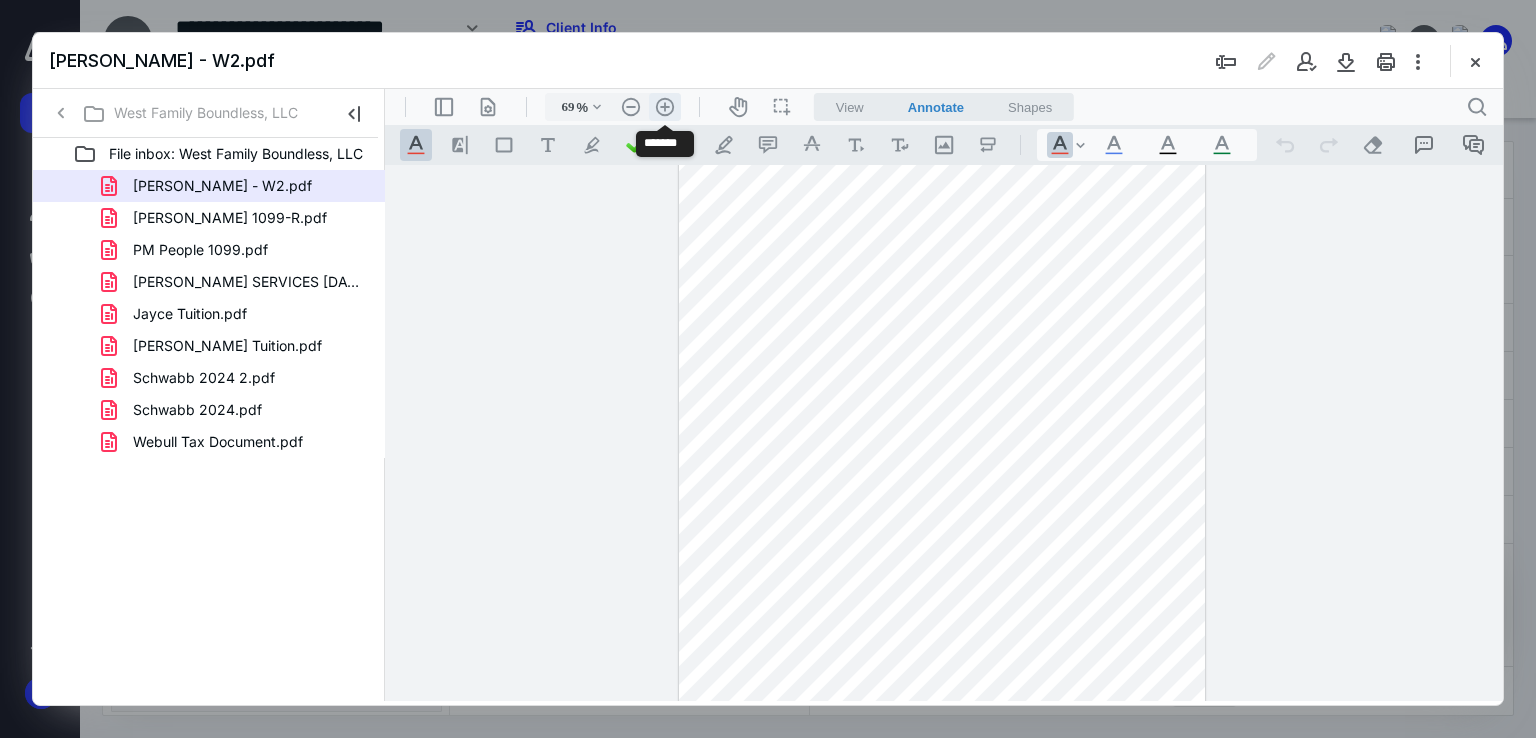 click on ".cls-1{fill:#abb0c4;} icon - header - zoom - in - line" at bounding box center [665, 107] 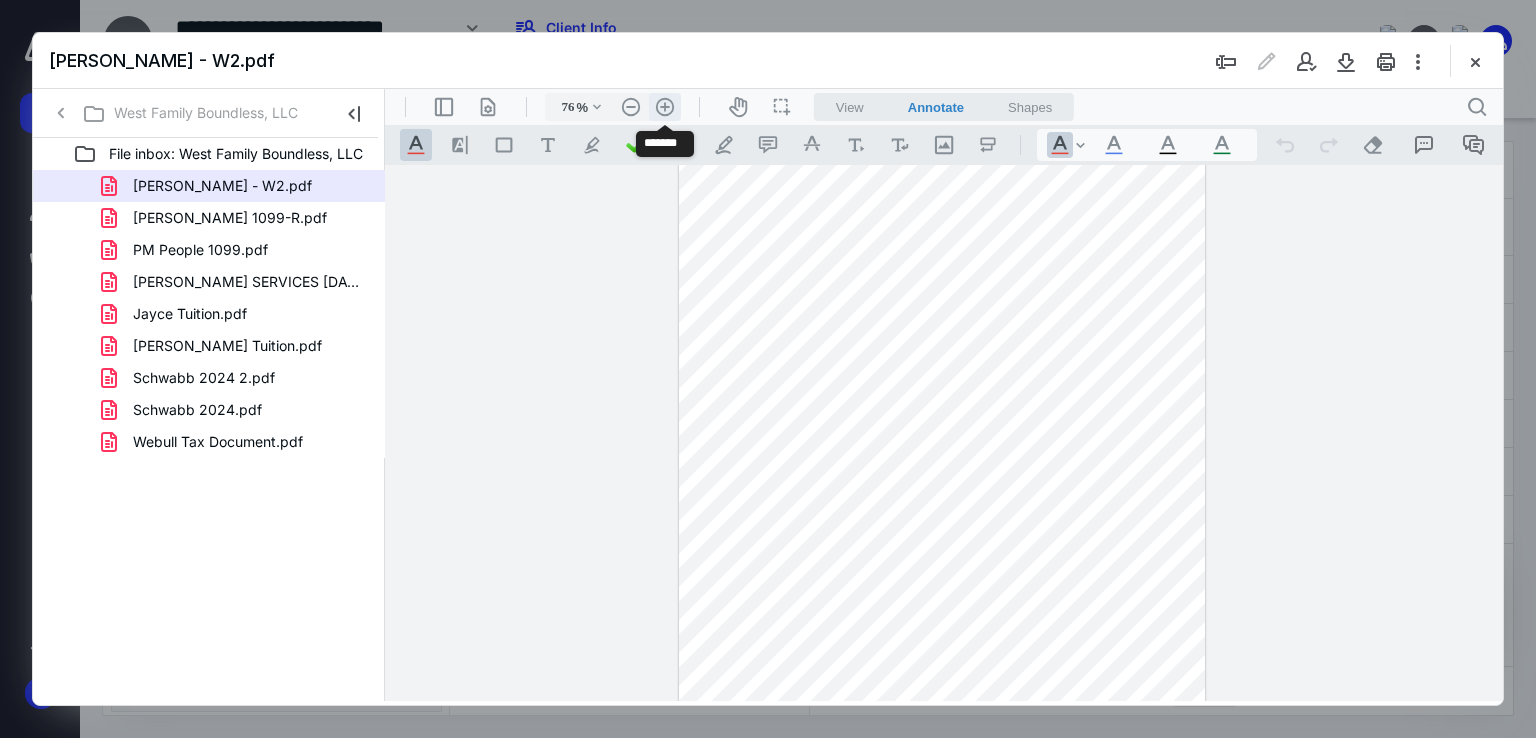 click on ".cls-1{fill:#abb0c4;} icon - header - zoom - in - line" at bounding box center (665, 107) 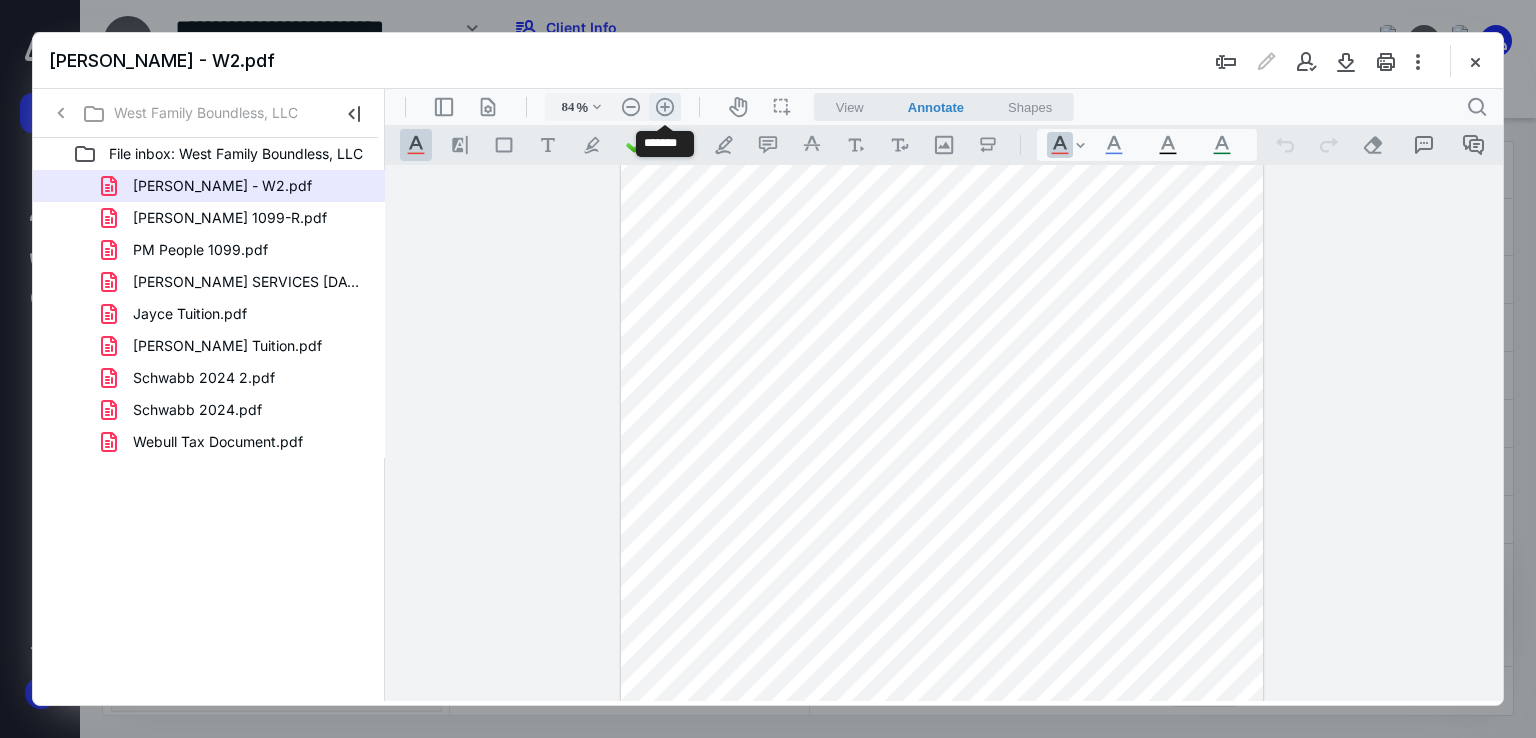 scroll, scrollTop: 127, scrollLeft: 0, axis: vertical 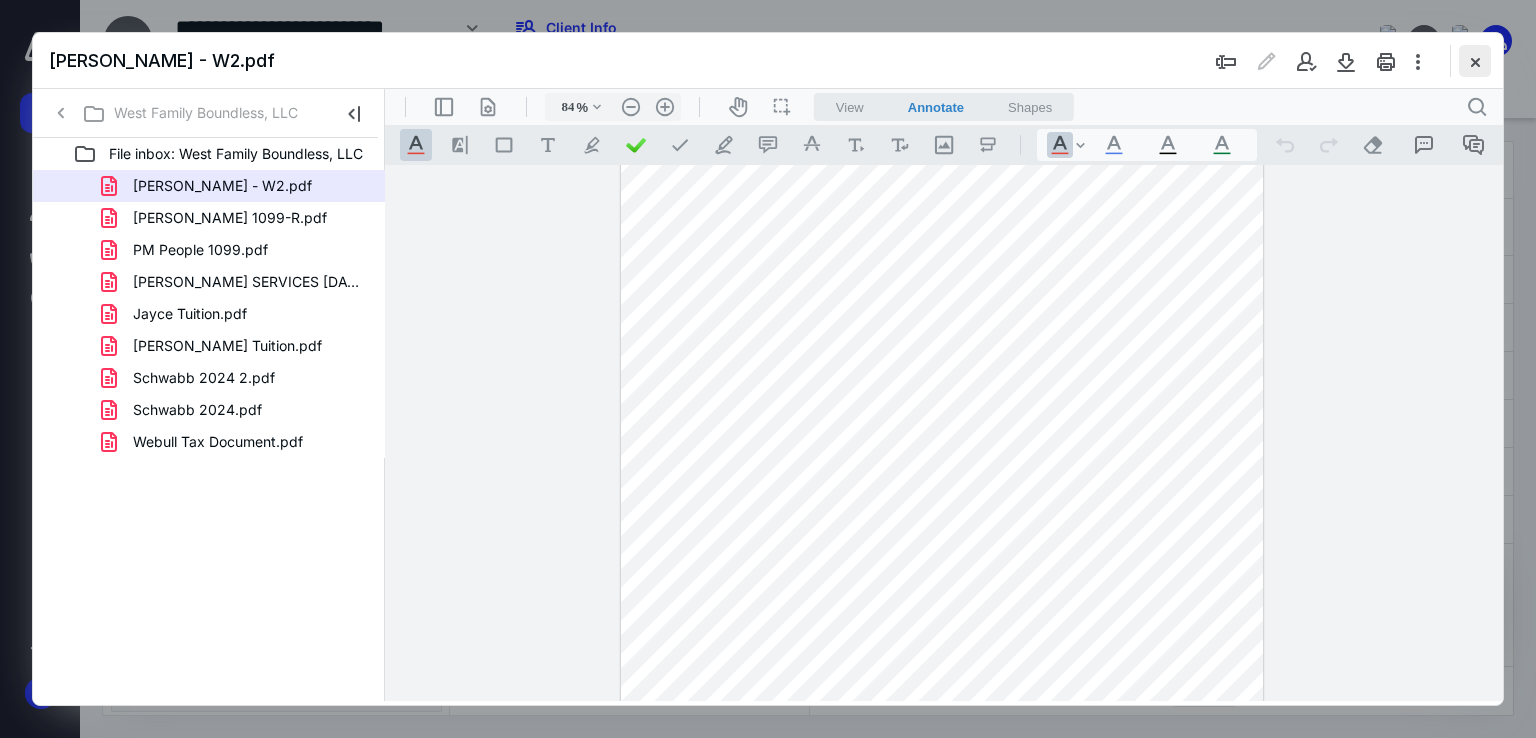click at bounding box center (1475, 61) 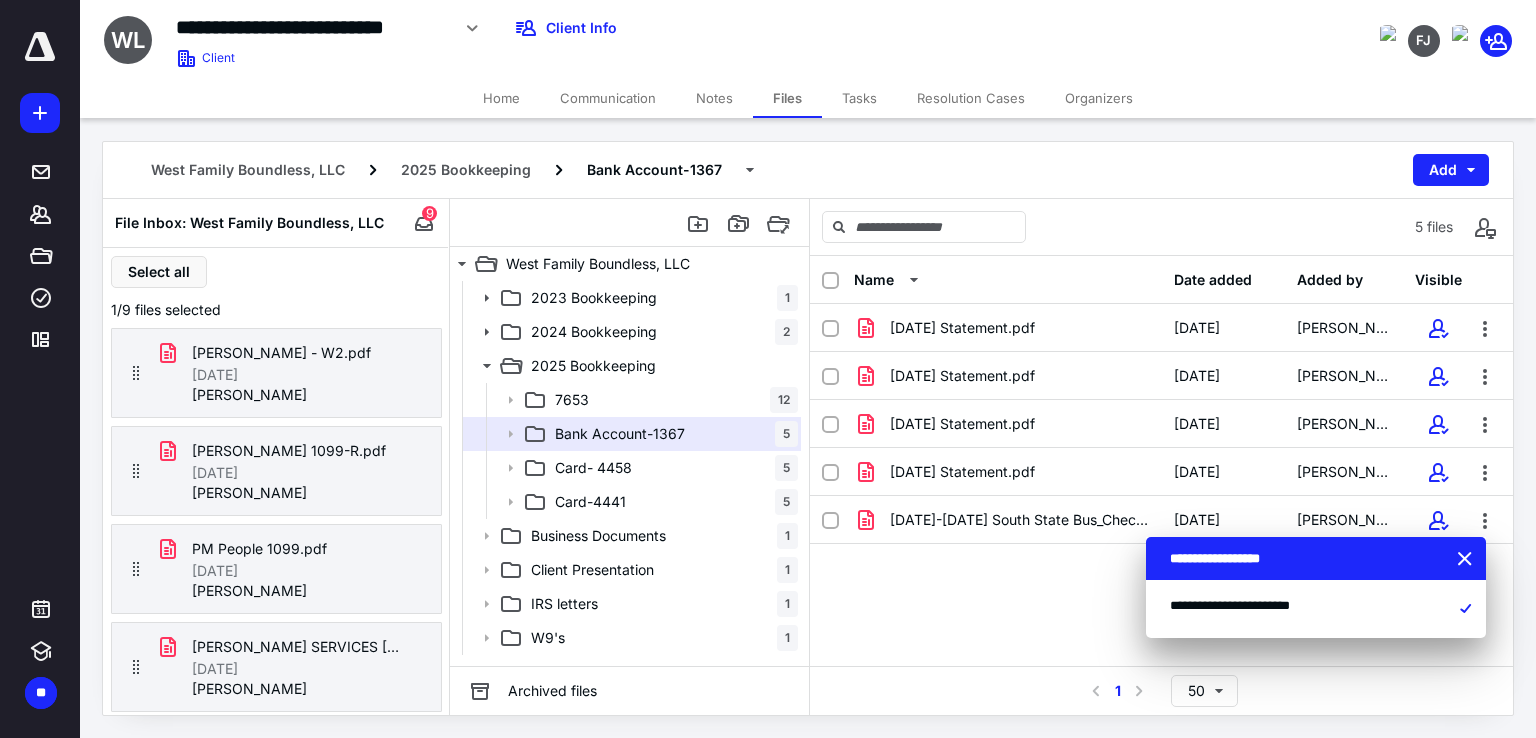scroll, scrollTop: 0, scrollLeft: 0, axis: both 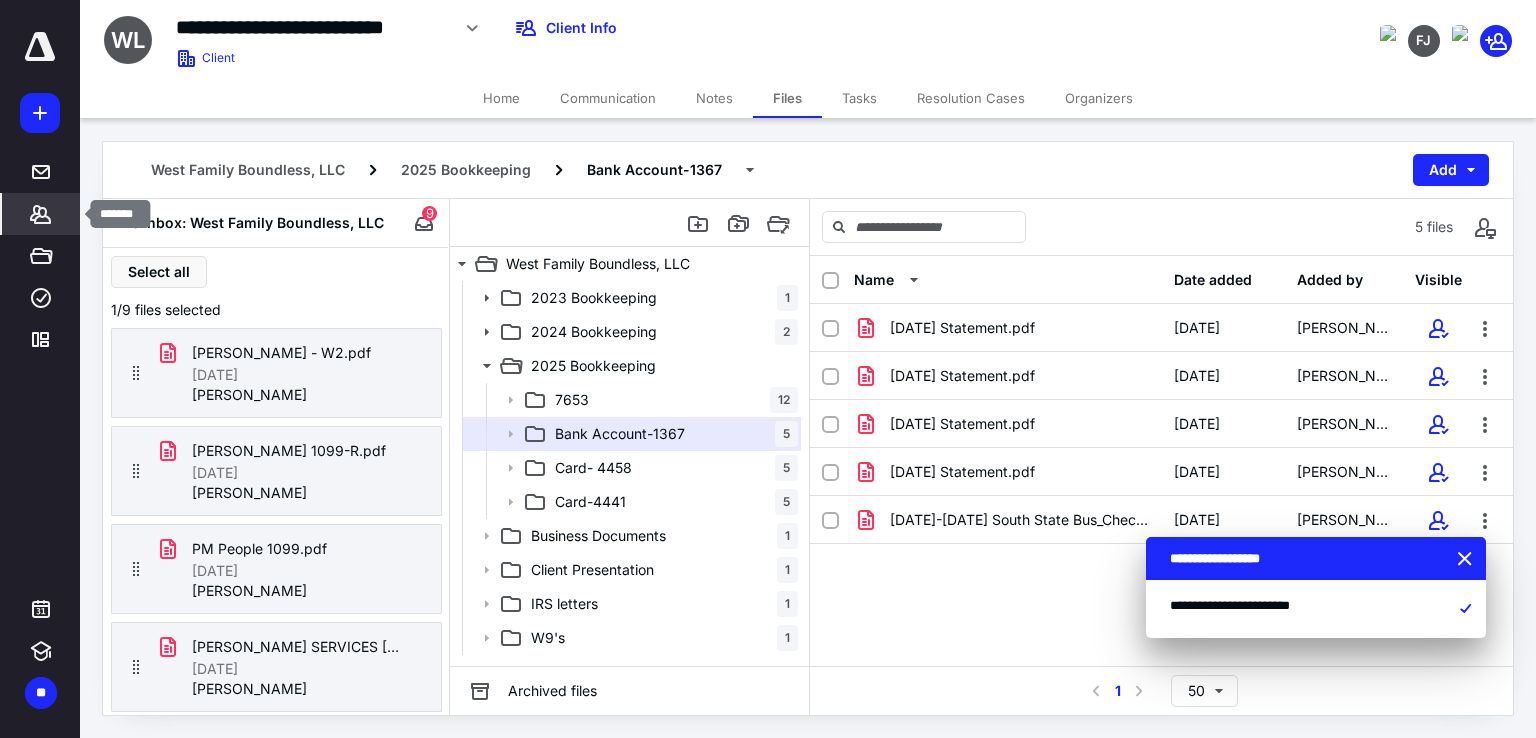click 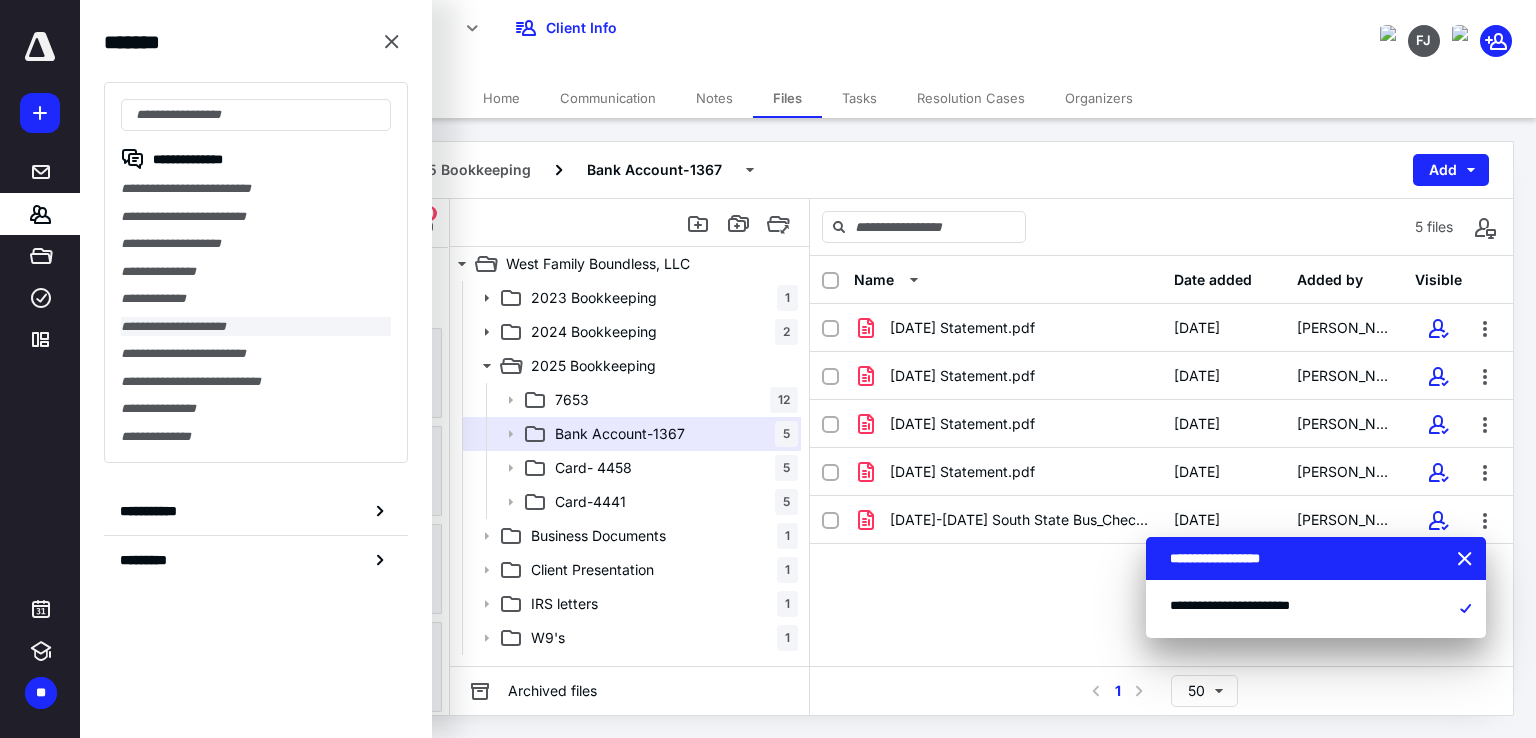 click on "**********" at bounding box center [256, 327] 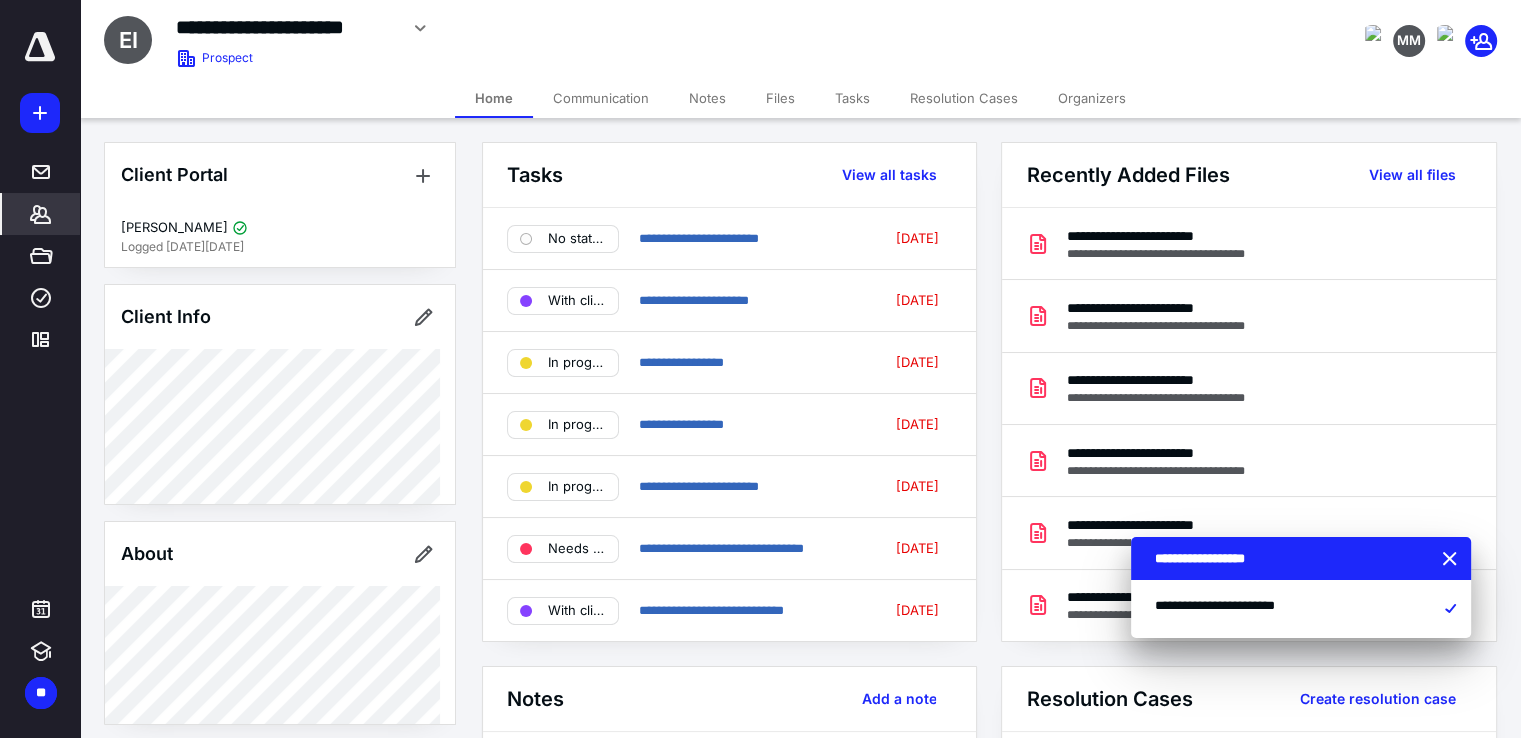 click on "Files" at bounding box center [780, 98] 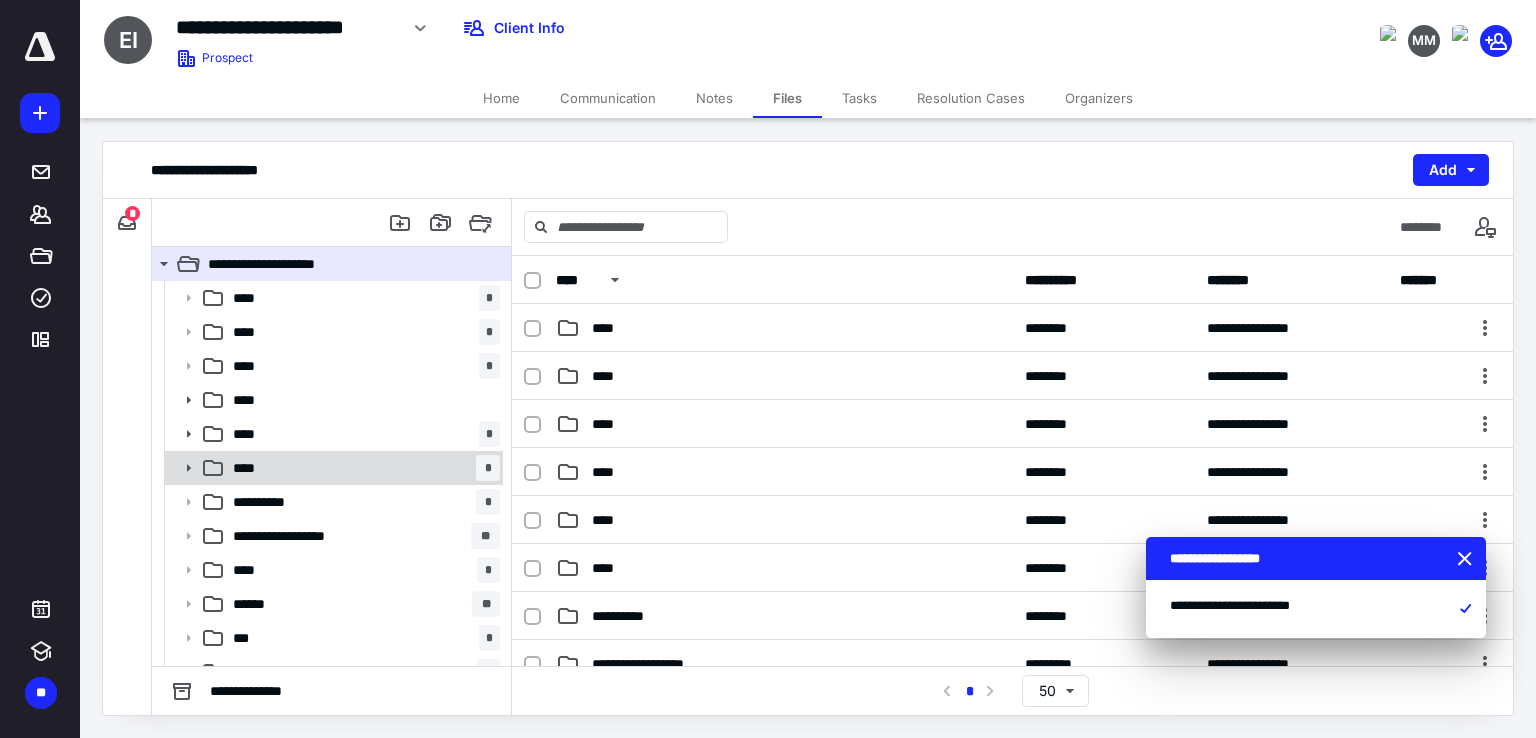 click on "****" at bounding box center [250, 468] 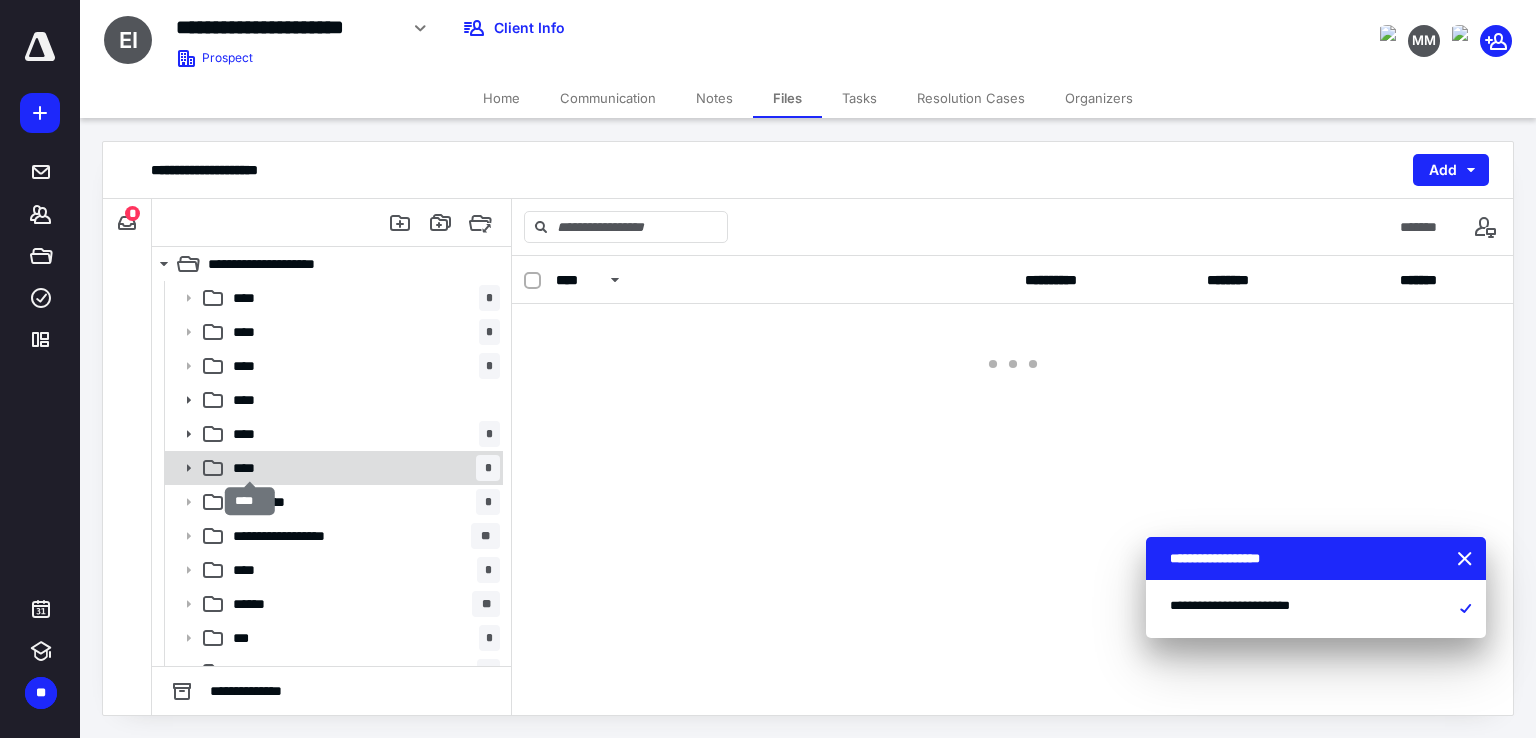 click on "****" at bounding box center (250, 468) 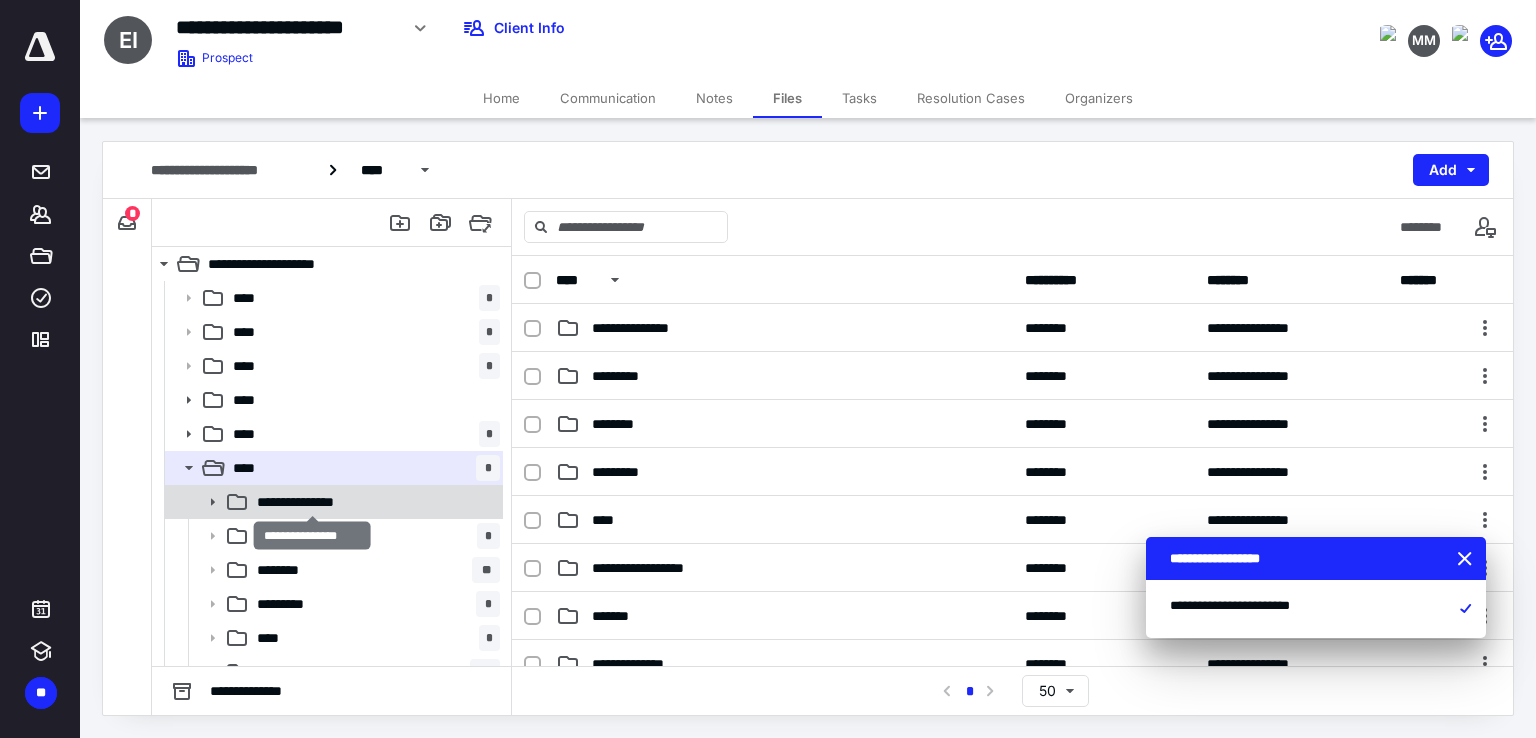 click on "**********" at bounding box center [312, 502] 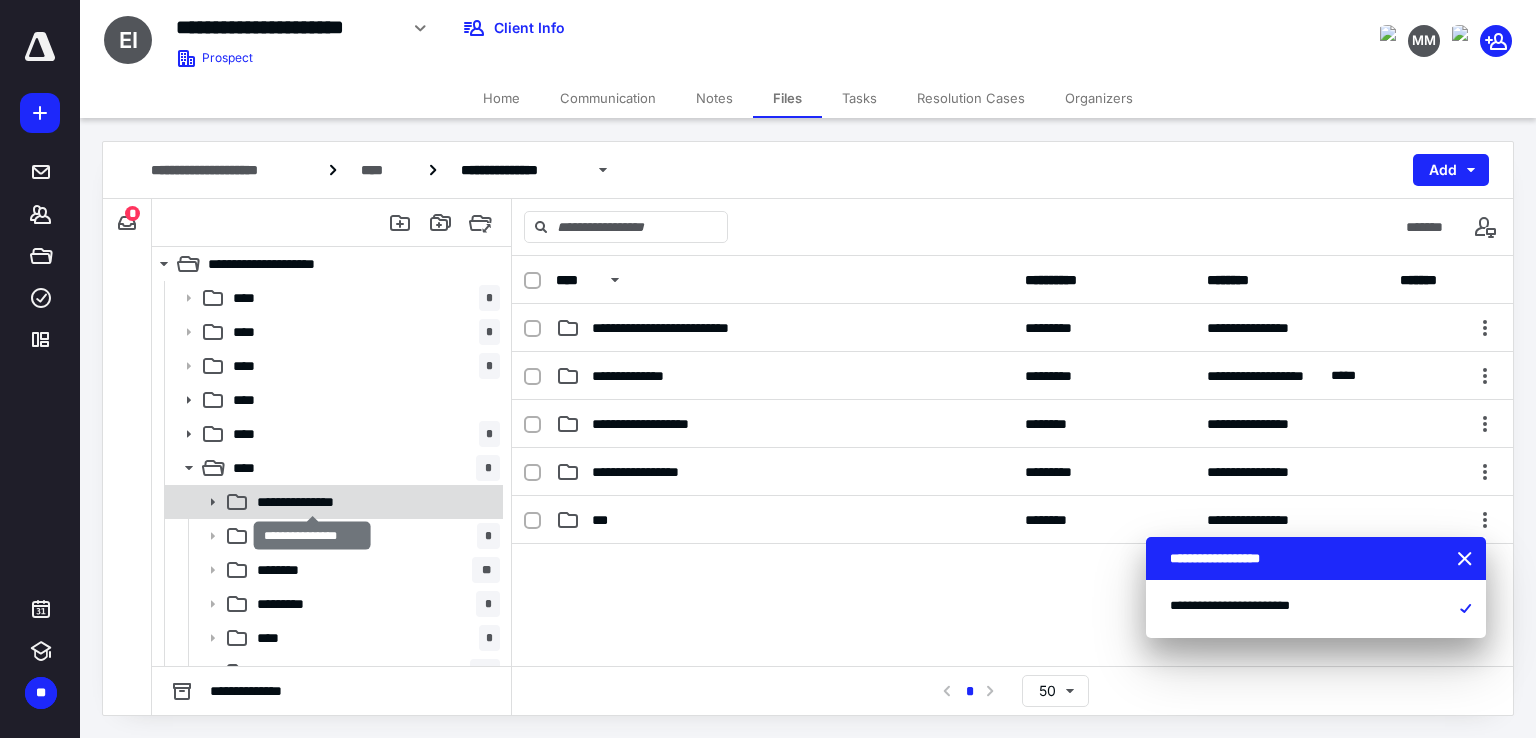 click on "**********" at bounding box center (312, 502) 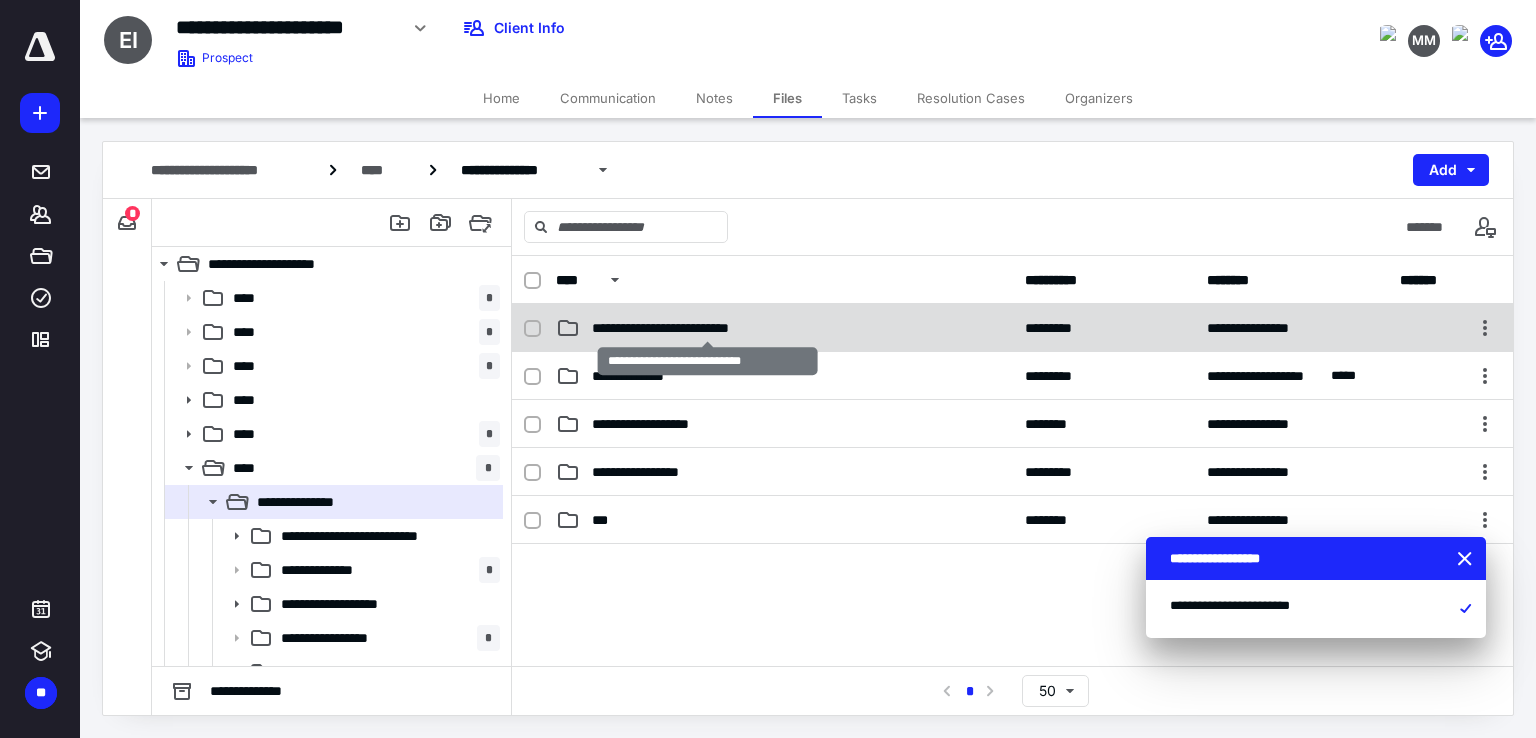 click on "**********" at bounding box center (708, 328) 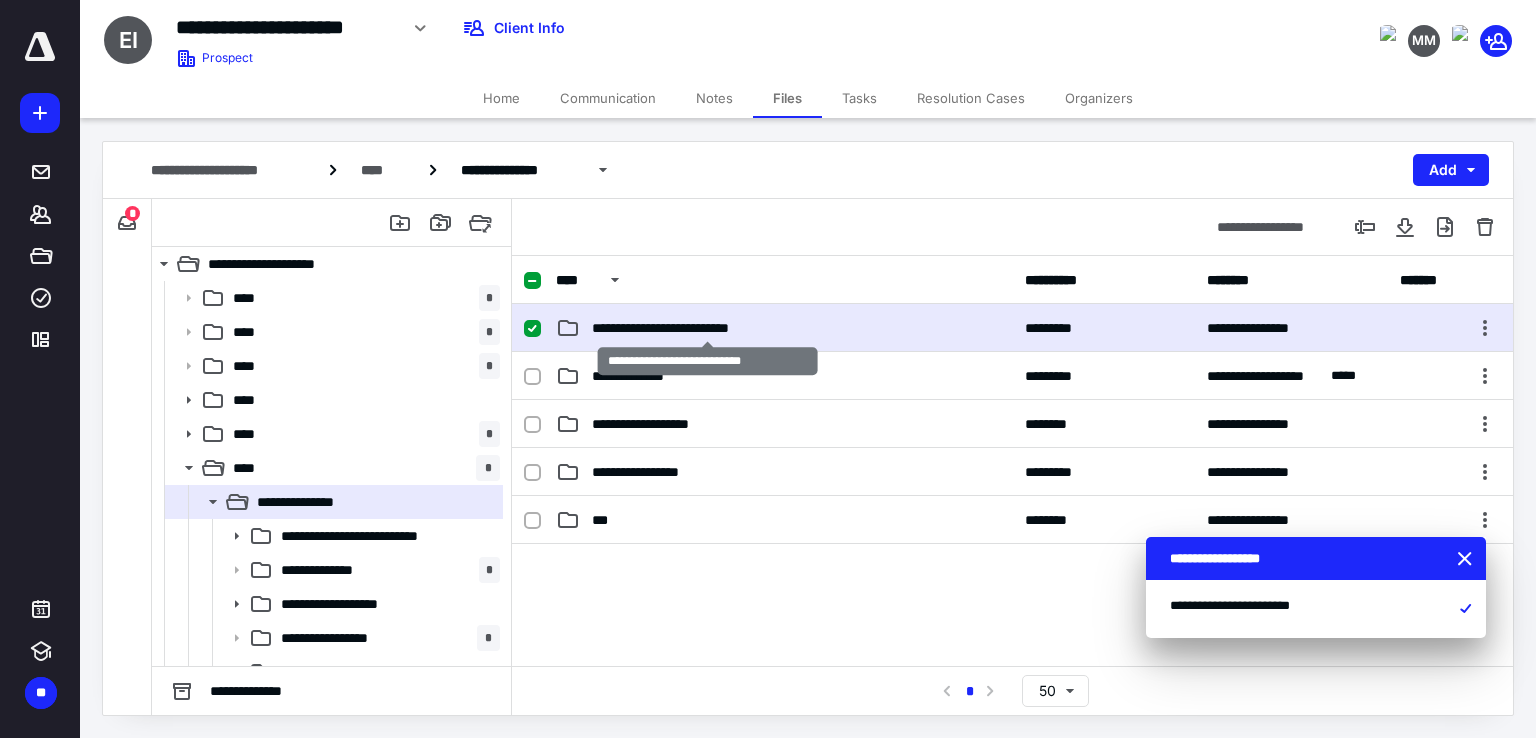click on "**********" at bounding box center [708, 328] 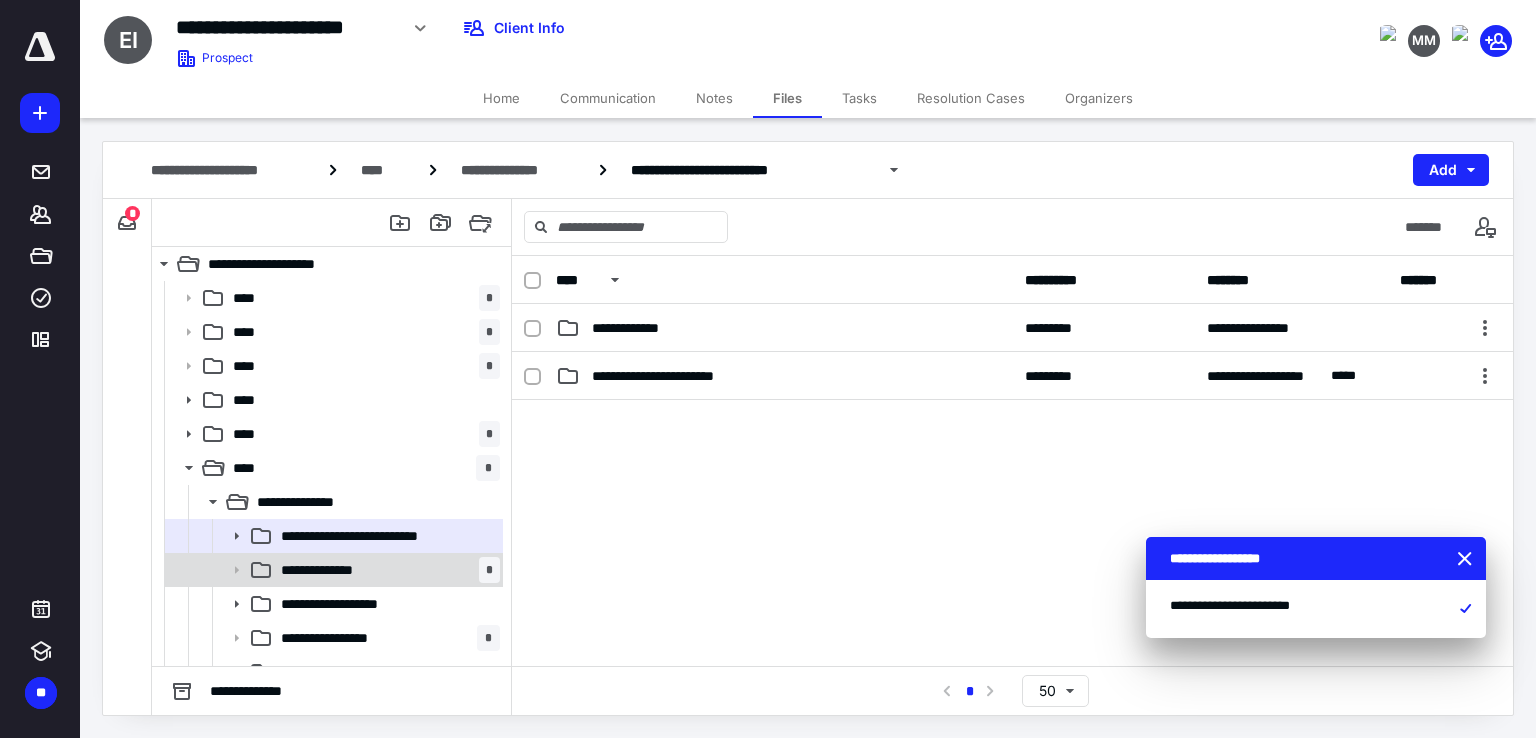 click on "**********" at bounding box center [386, 570] 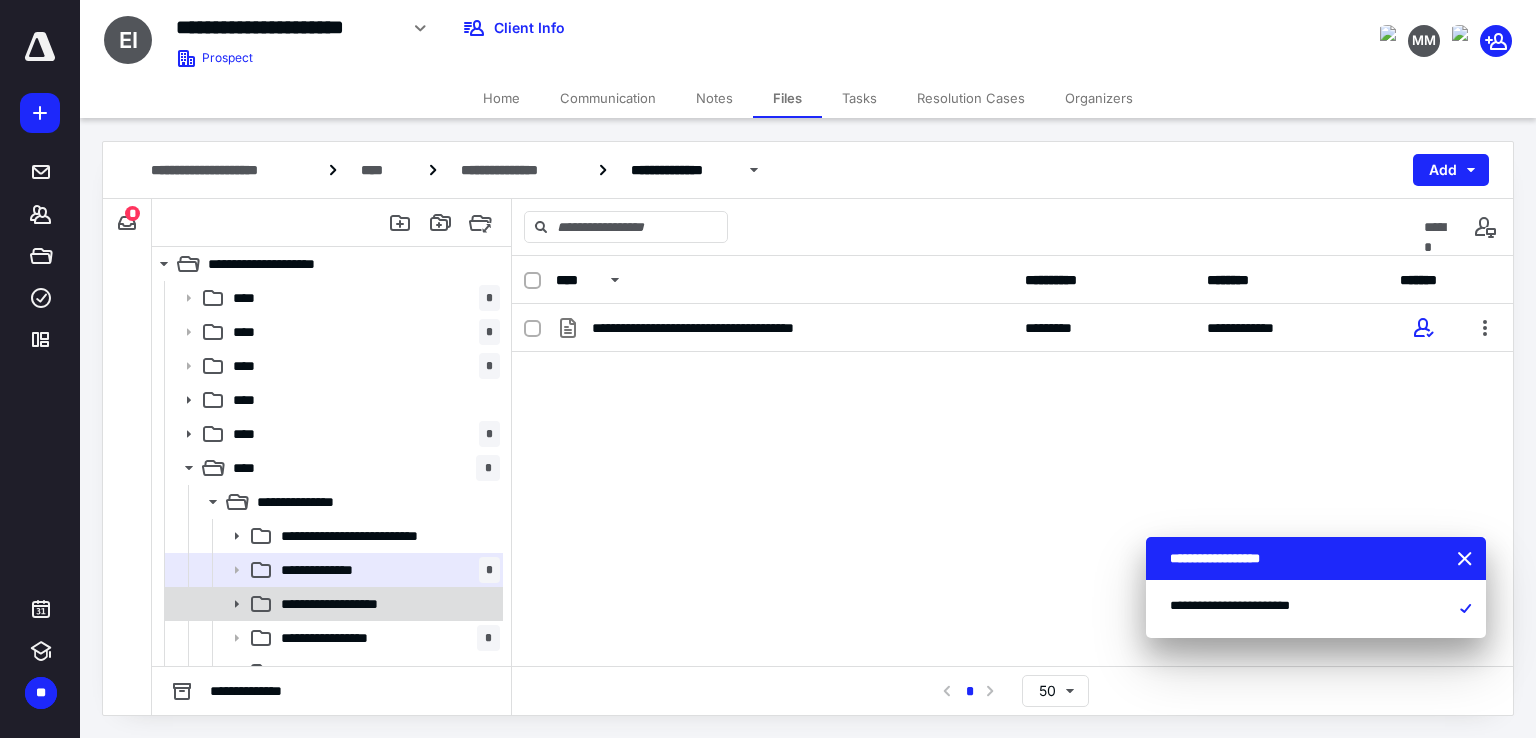 click on "**********" at bounding box center (343, 604) 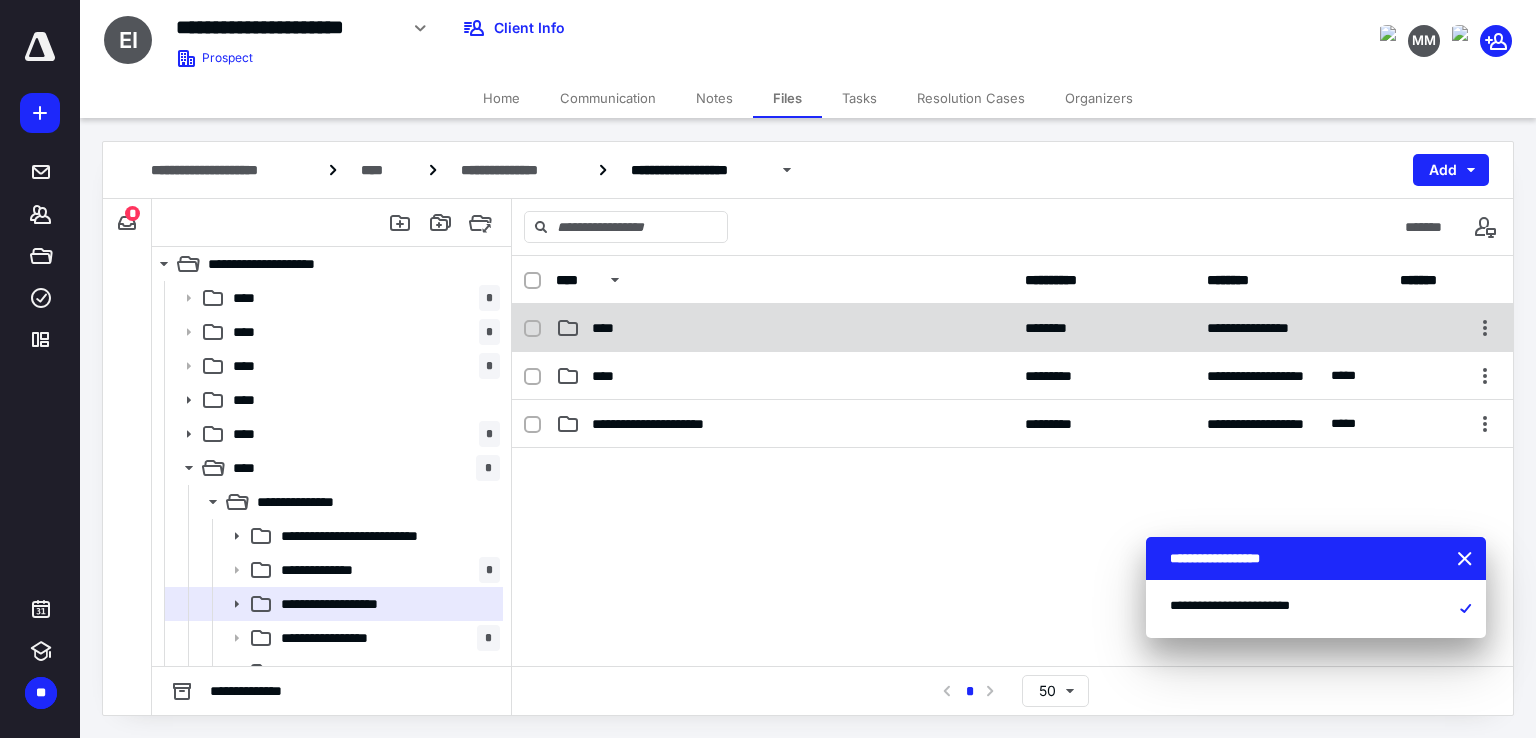 click on "****" at bounding box center (607, 328) 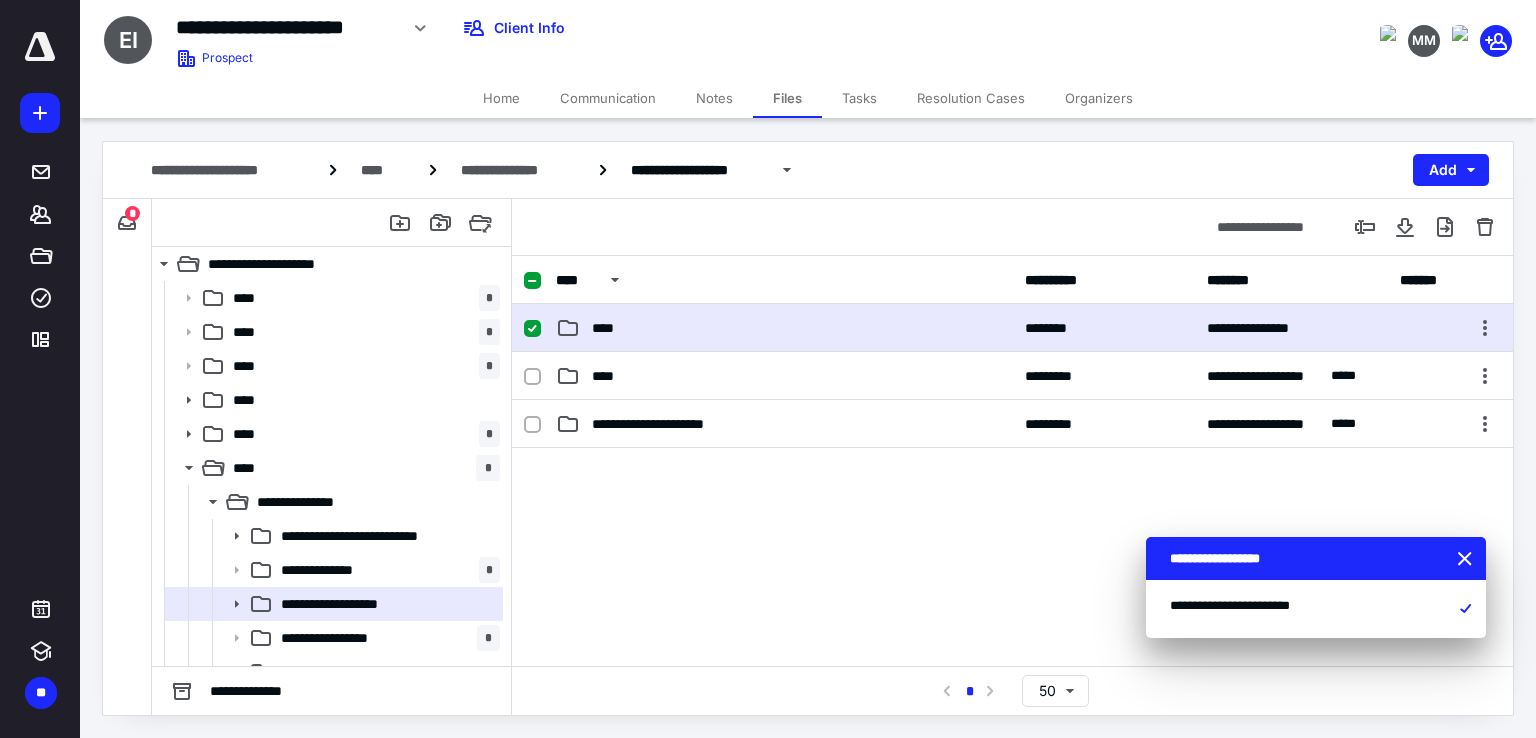 click on "****" at bounding box center (607, 328) 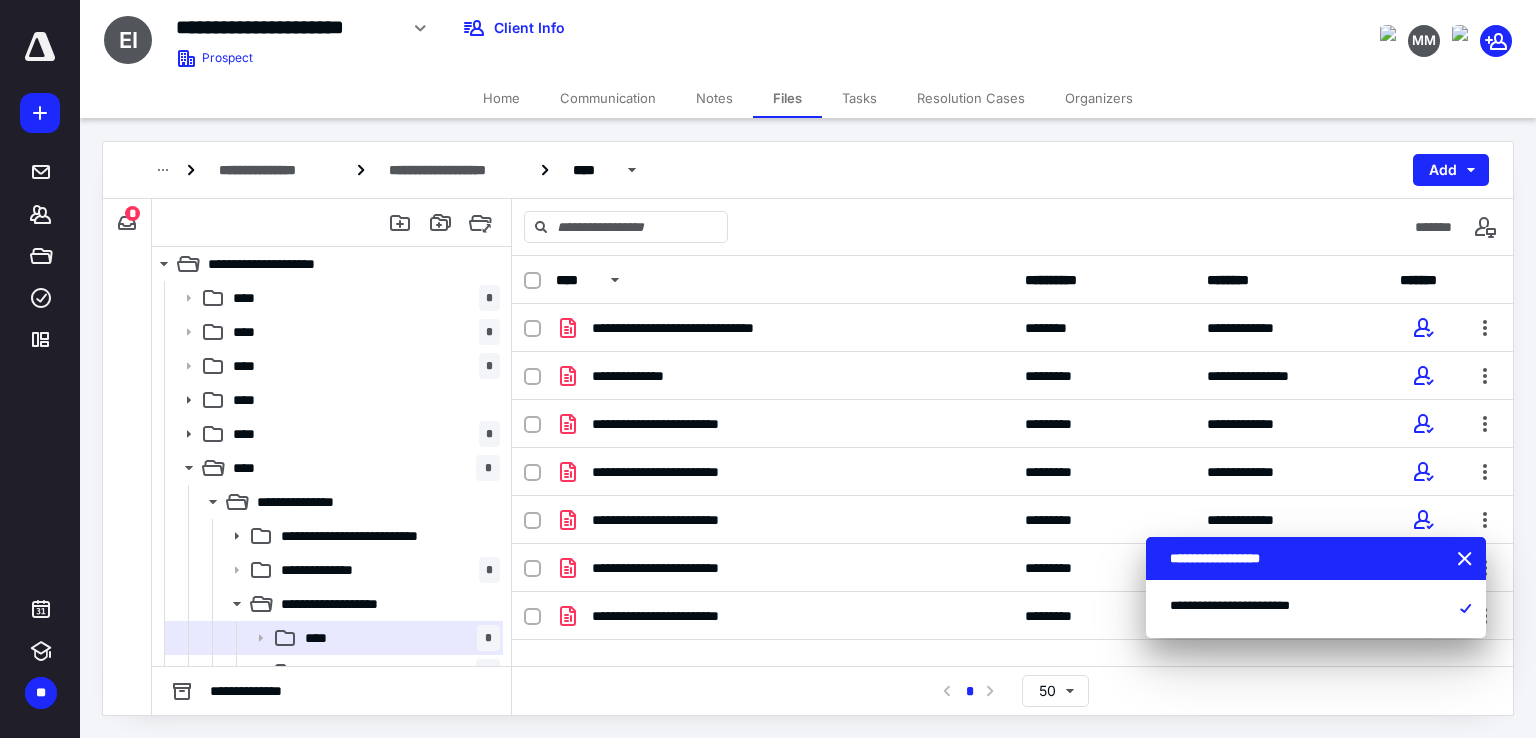 click at bounding box center [532, 281] 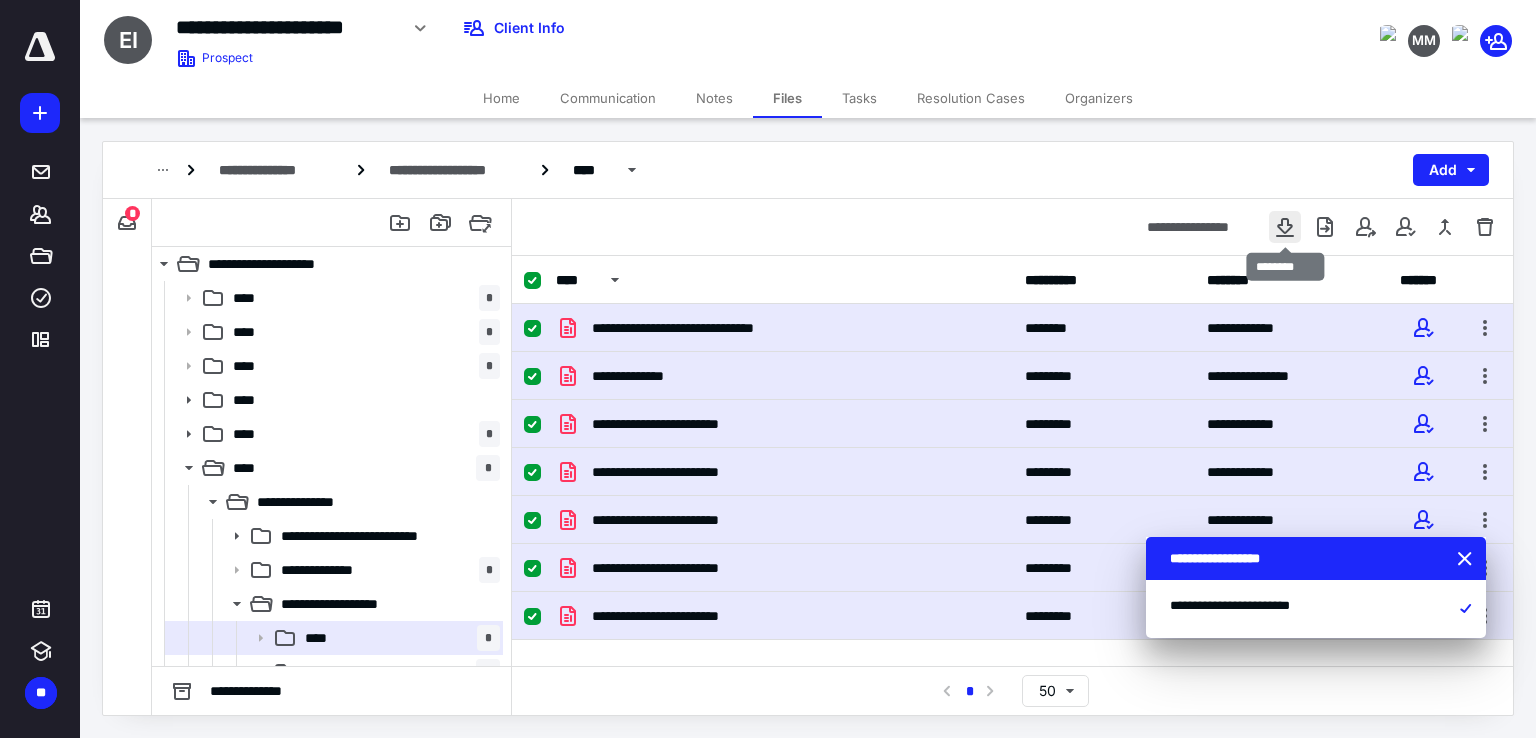 click at bounding box center [1285, 227] 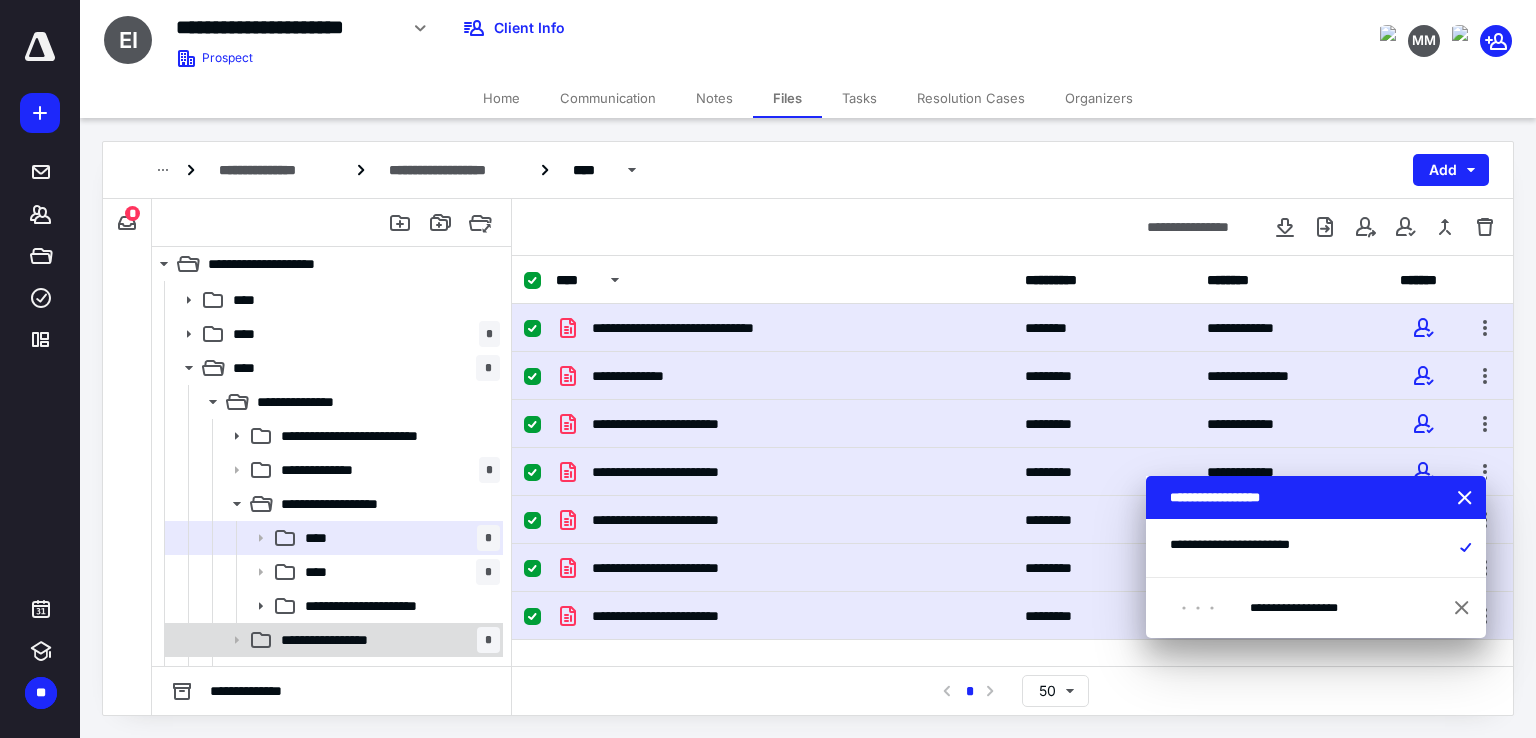 scroll, scrollTop: 200, scrollLeft: 0, axis: vertical 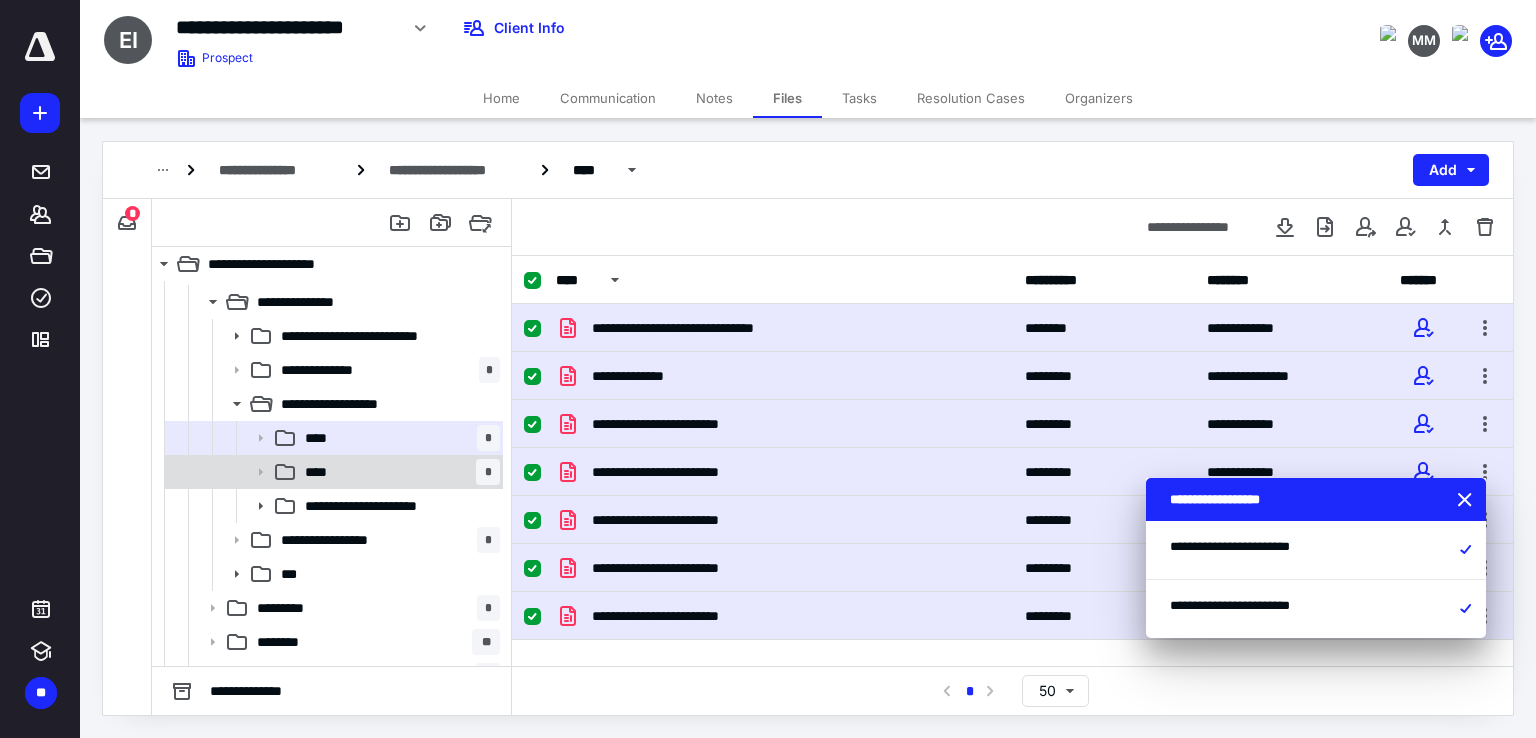 click on "****" at bounding box center (320, 472) 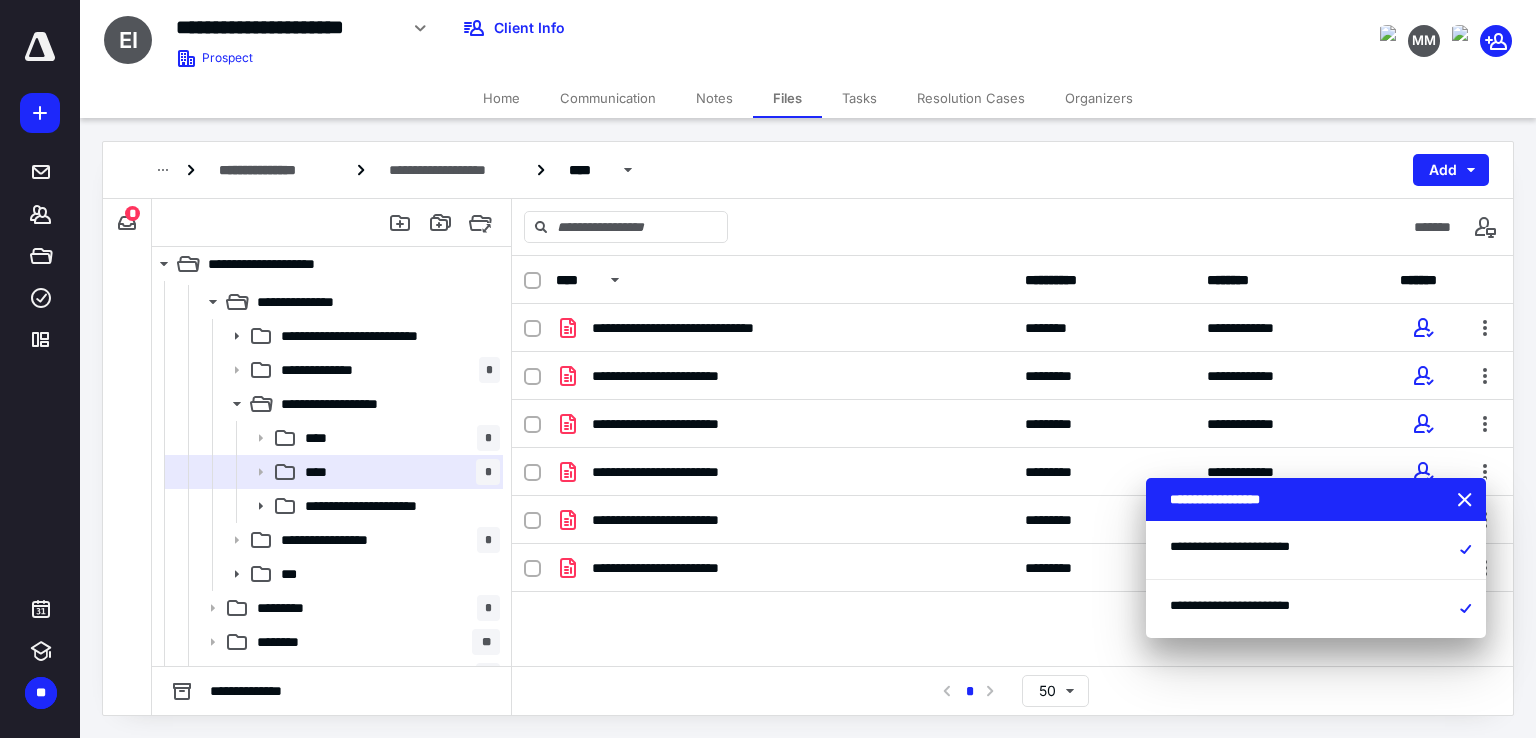 click at bounding box center [532, 281] 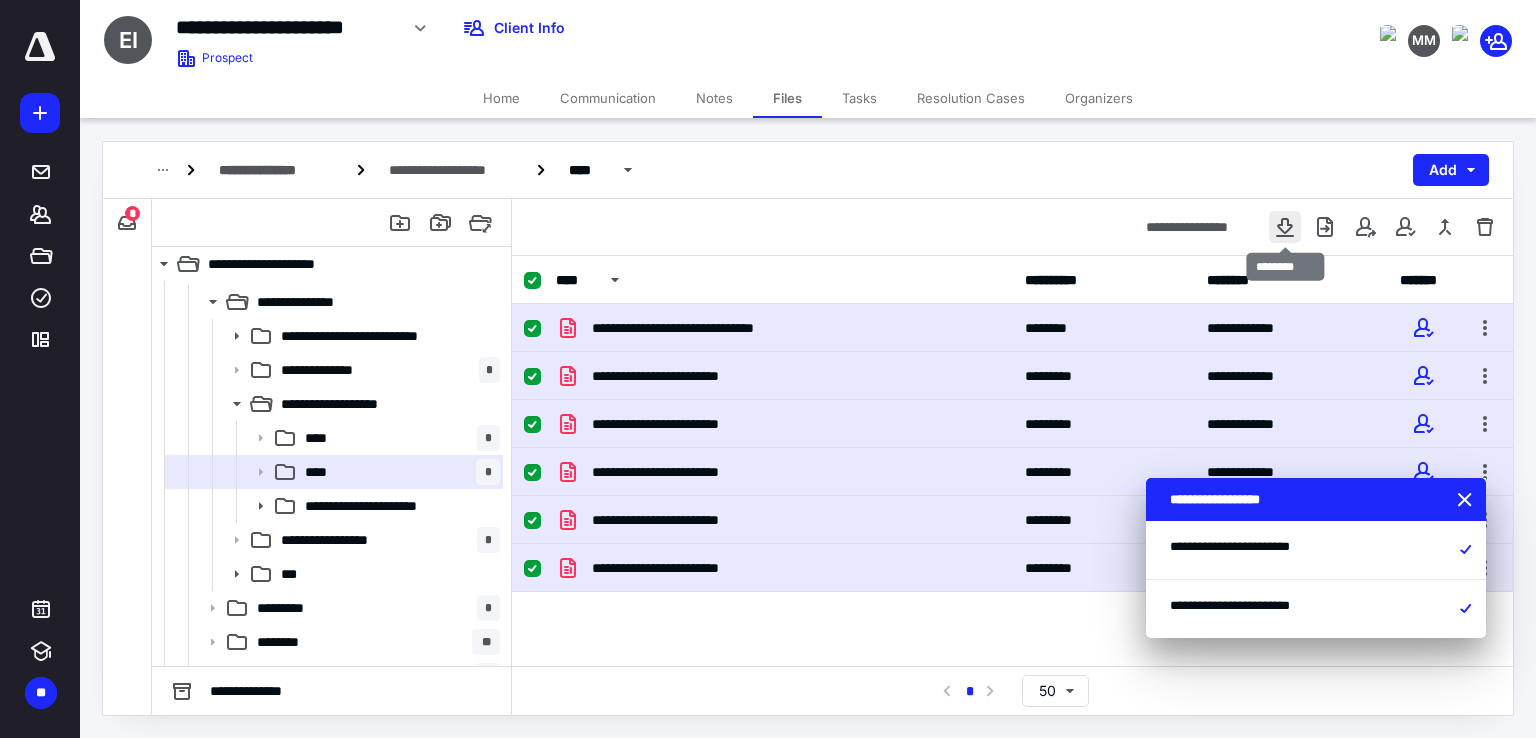 click at bounding box center (1285, 227) 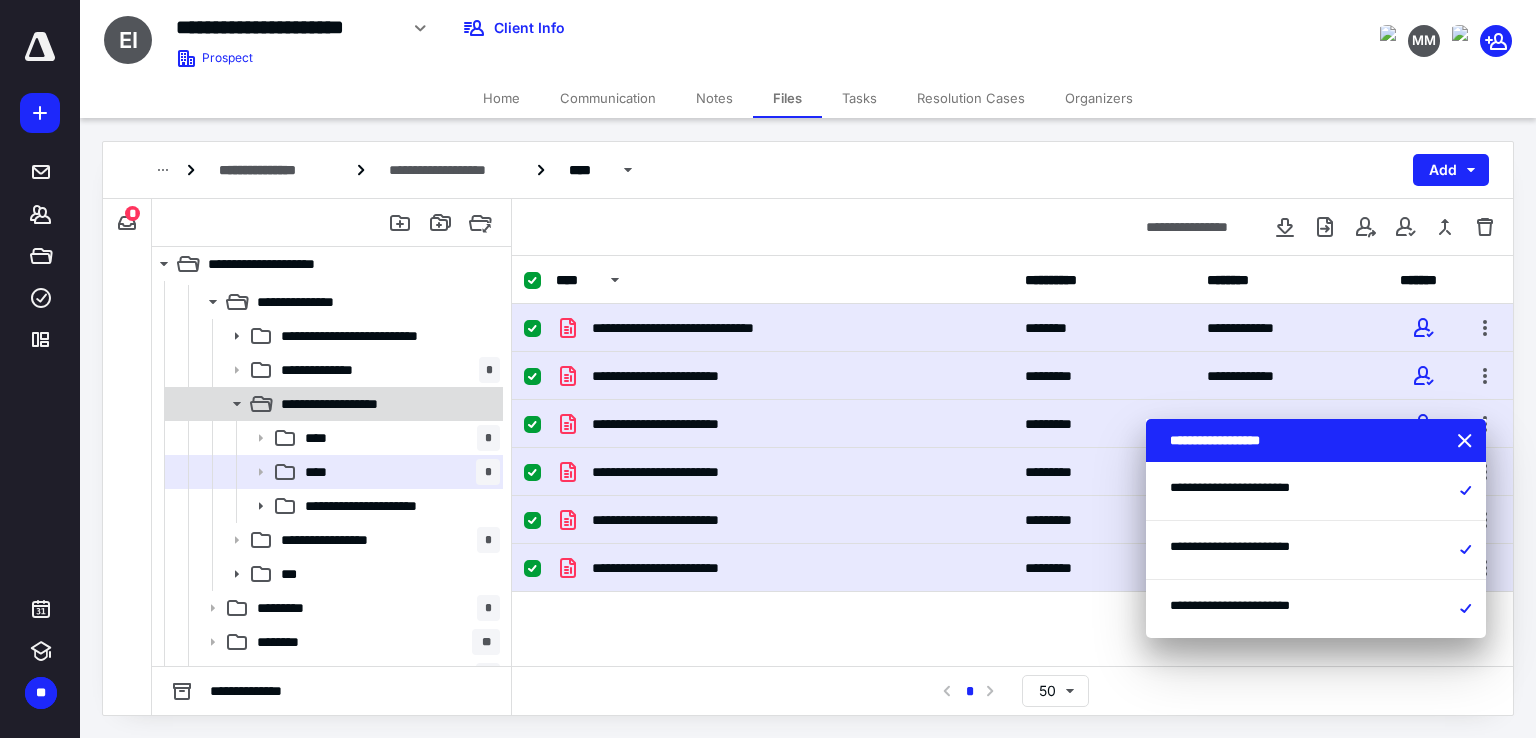 click 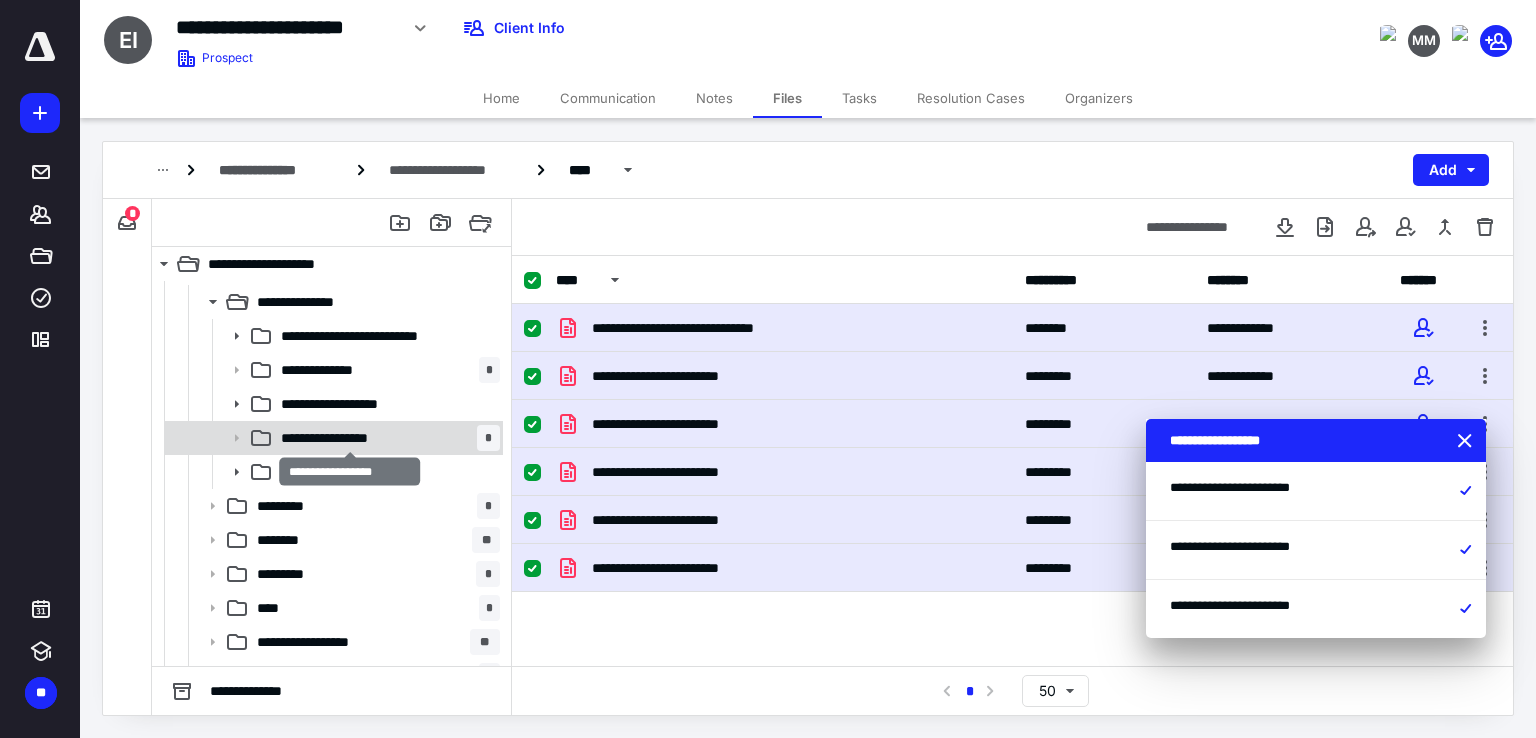 click on "**********" at bounding box center [350, 438] 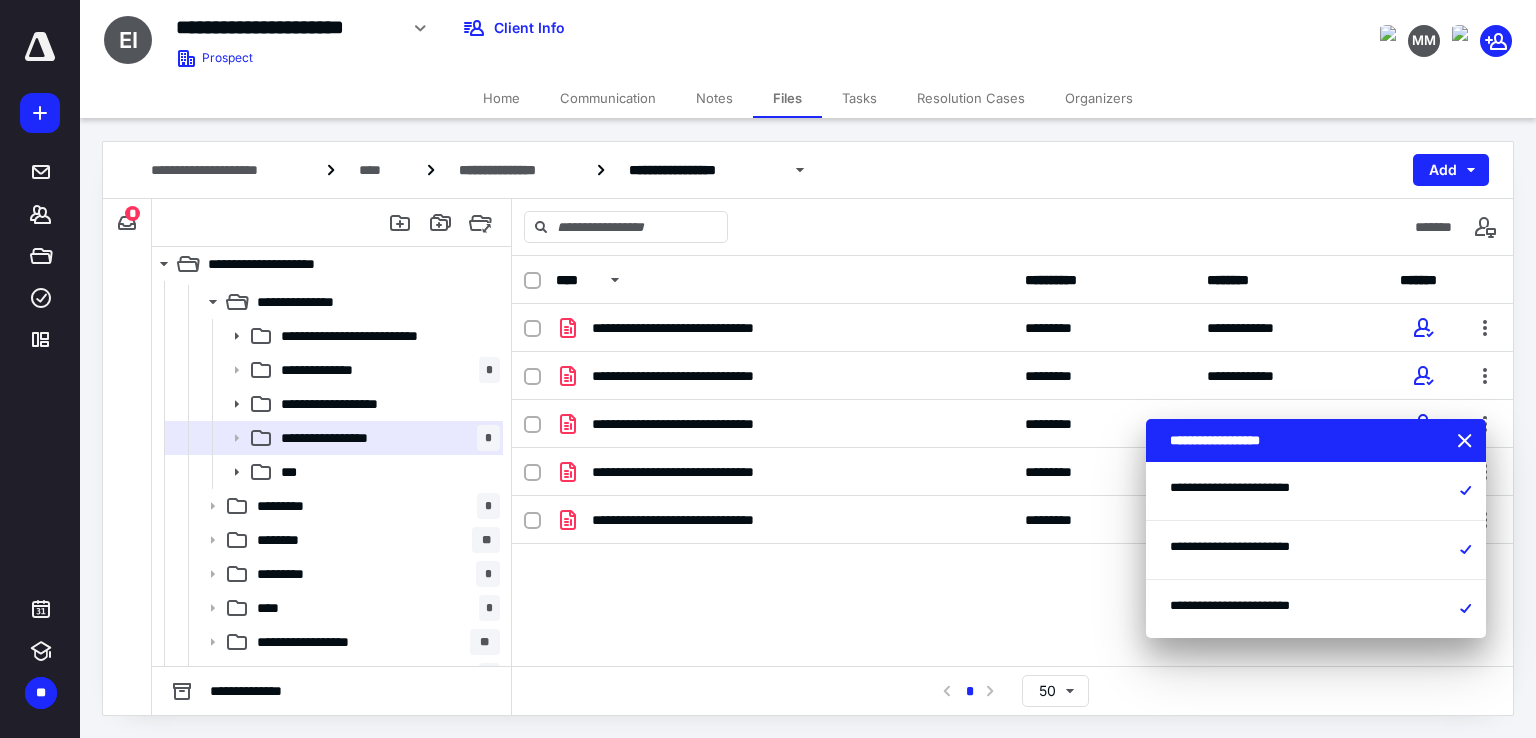 click 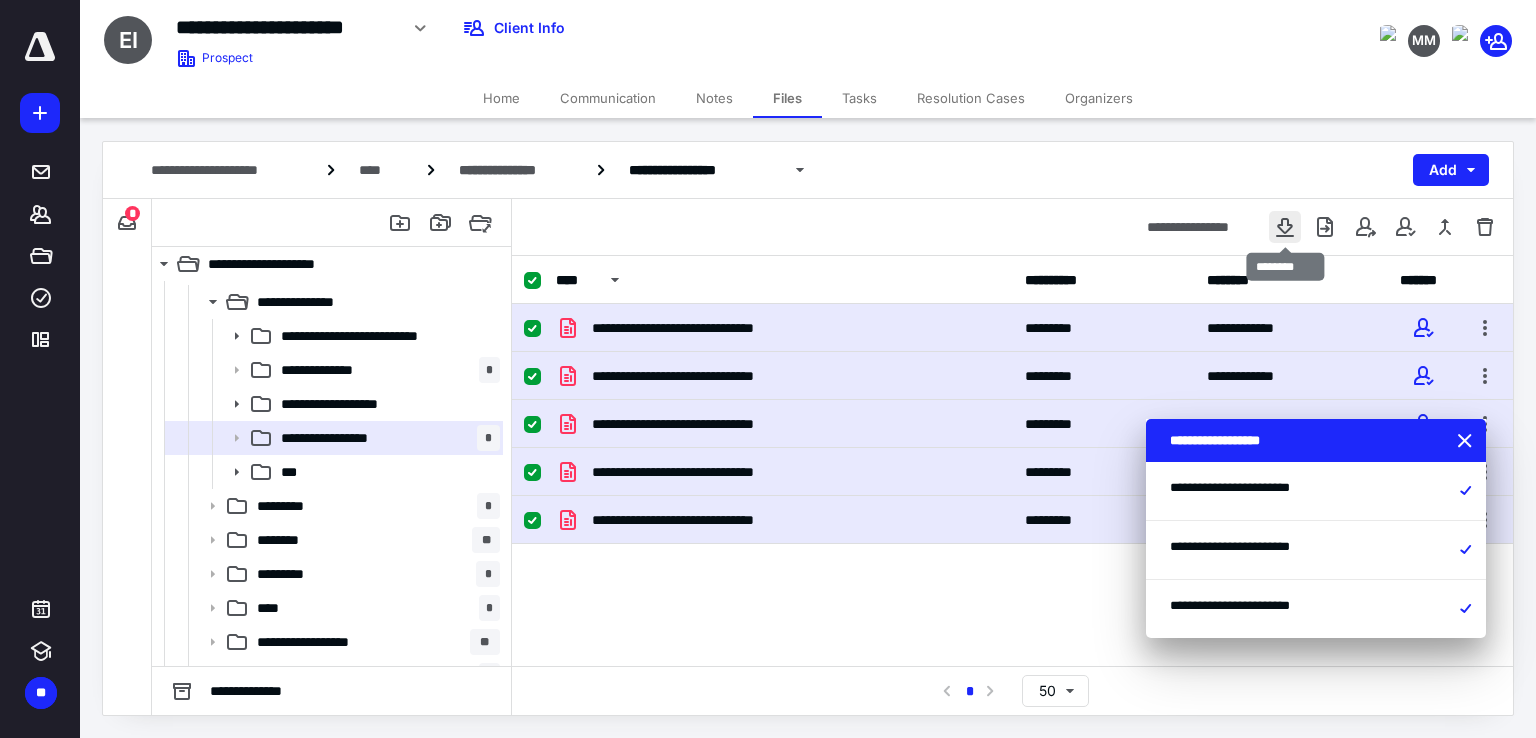 click at bounding box center [1285, 227] 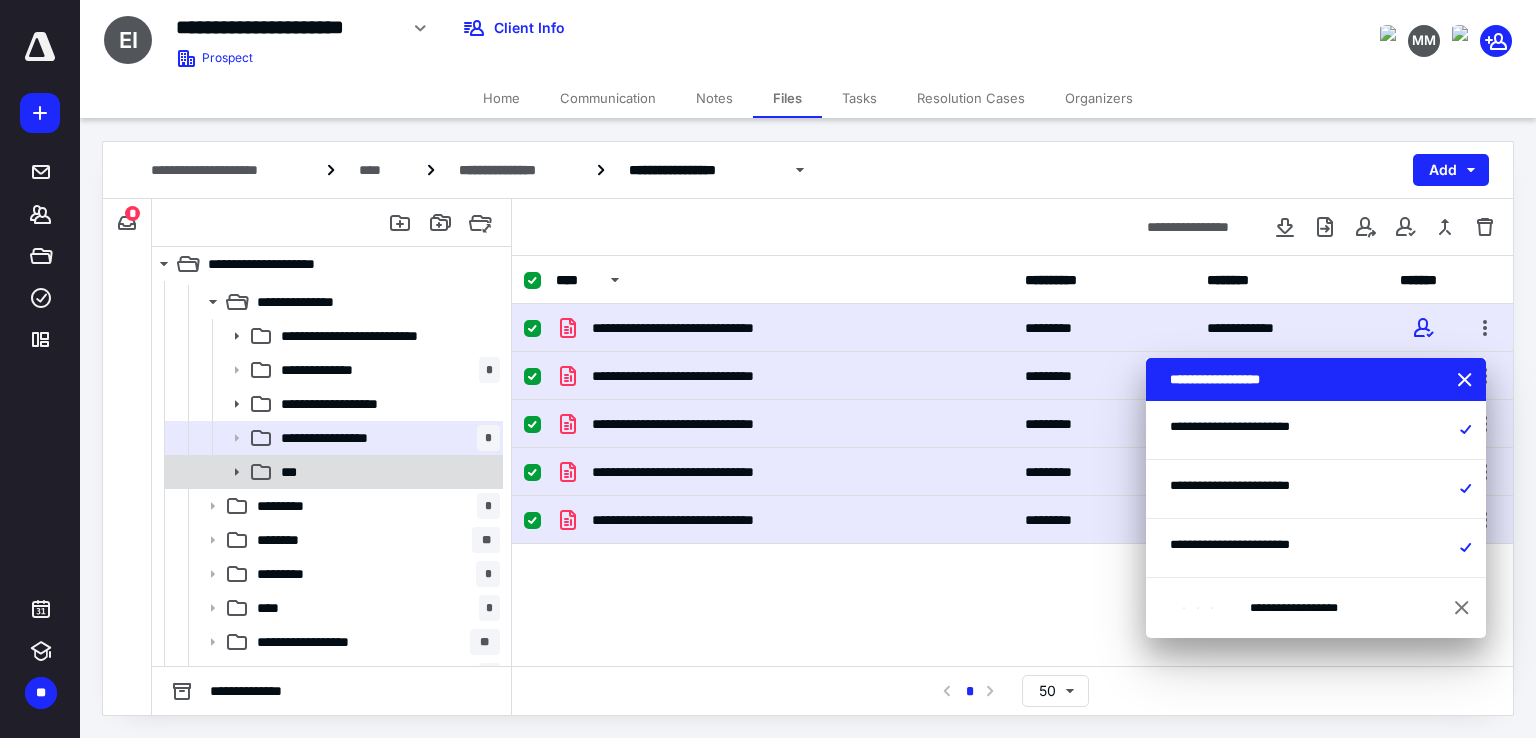 click on "***" at bounding box center (386, 472) 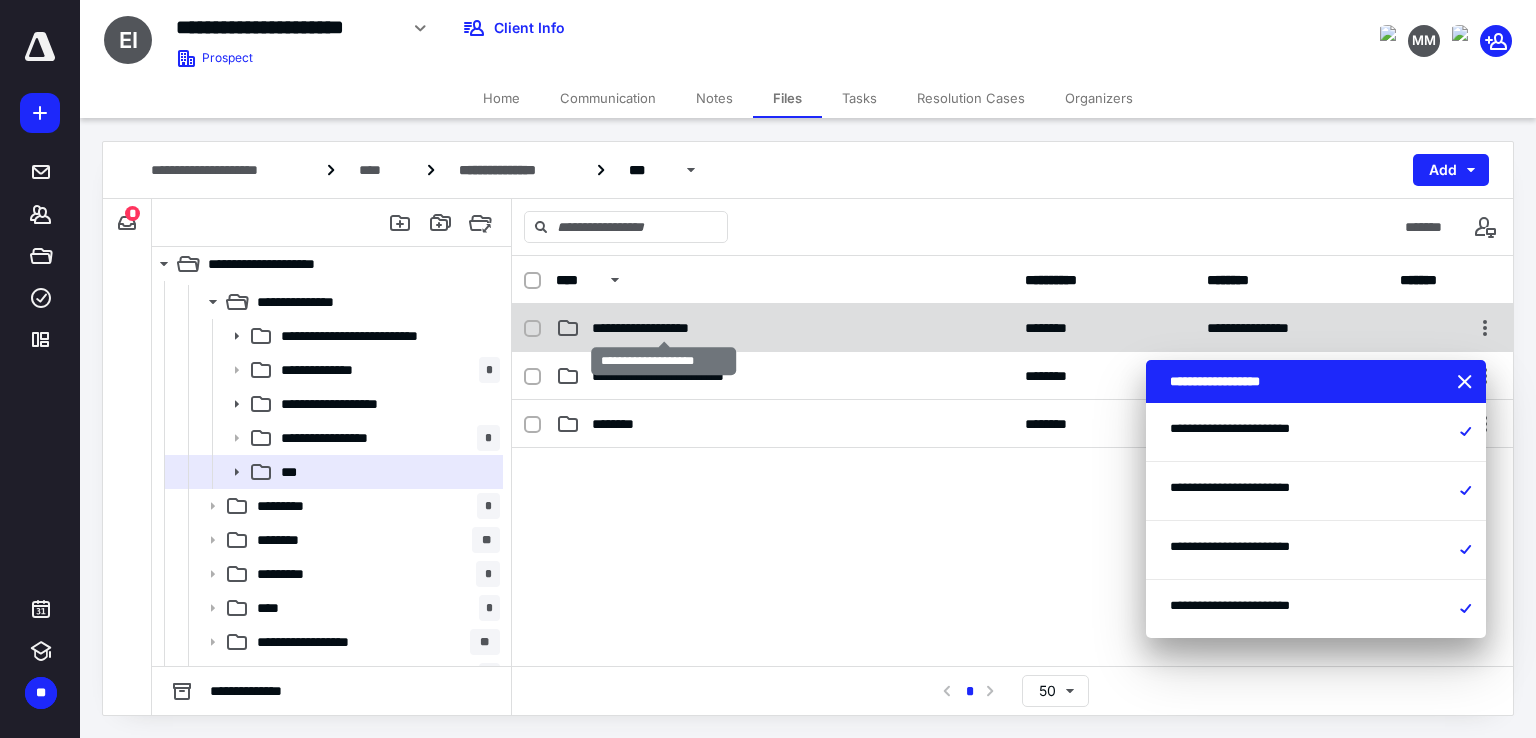 click on "**********" at bounding box center (663, 328) 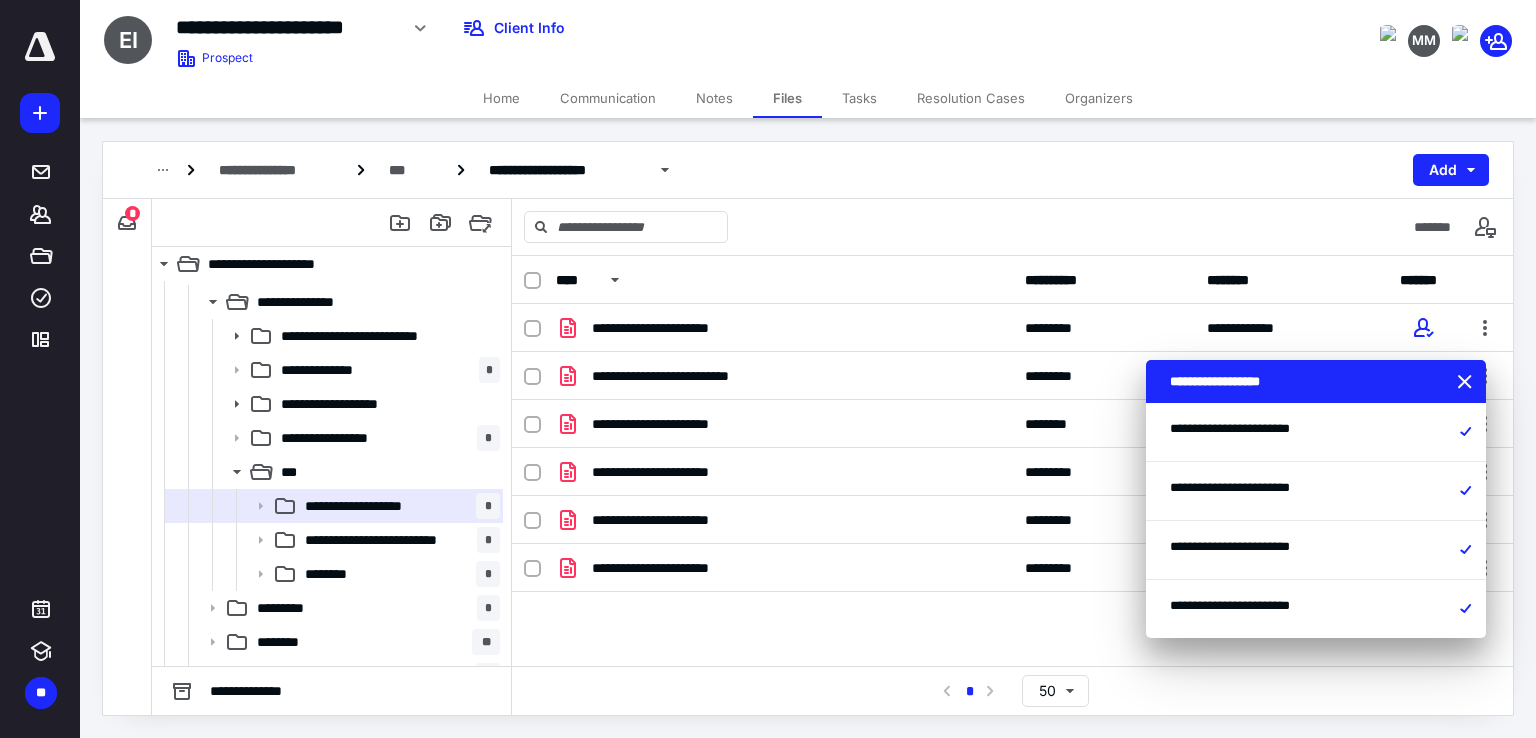 click 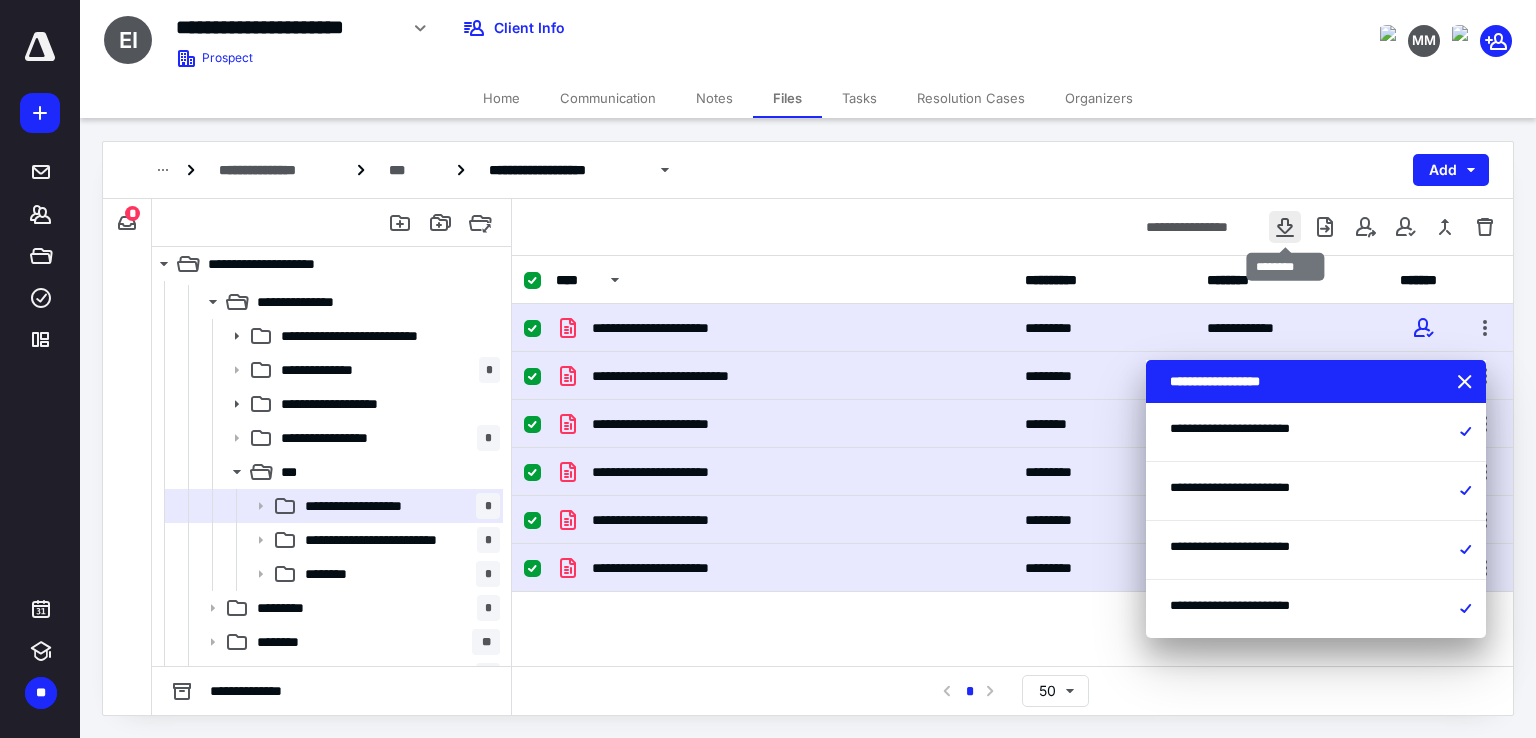 click at bounding box center [1285, 227] 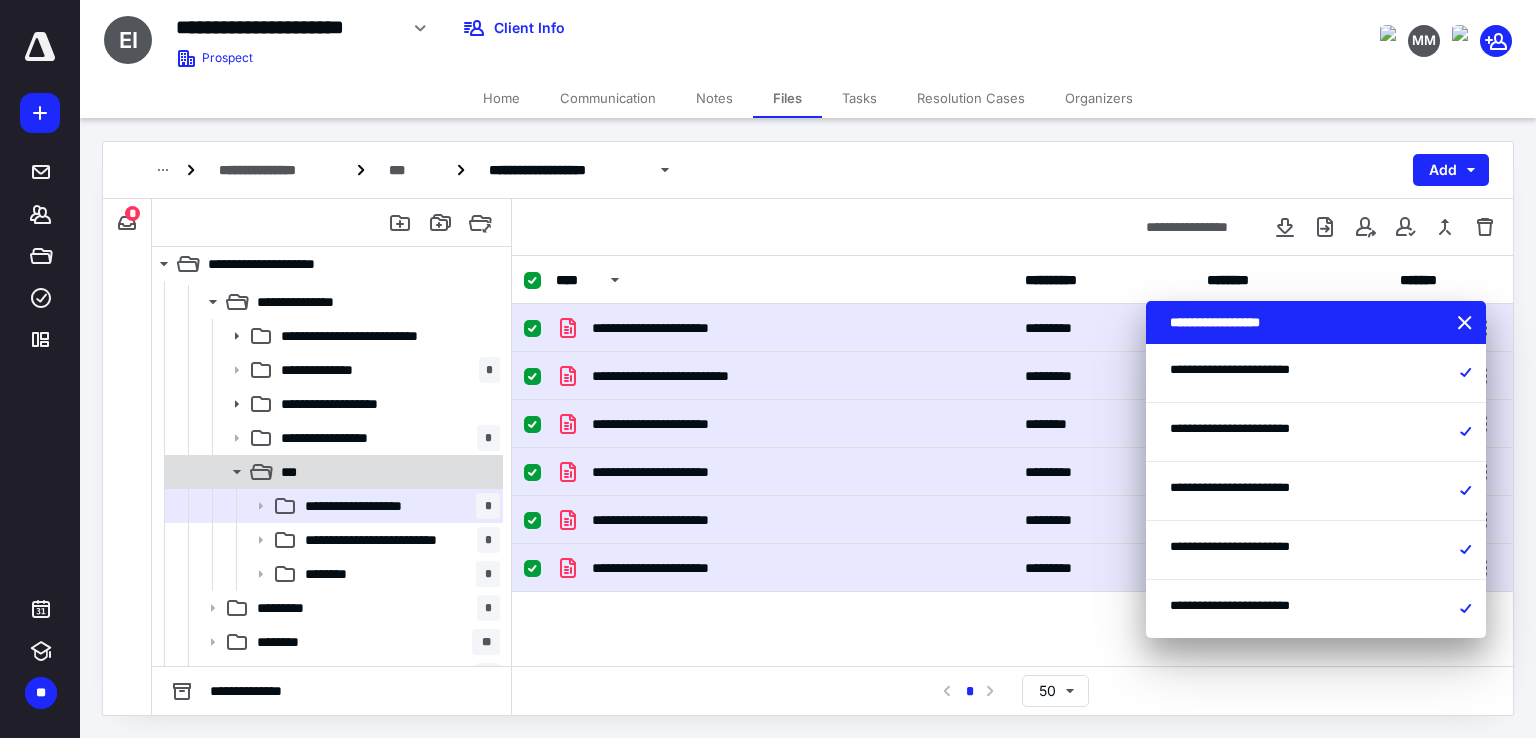 click 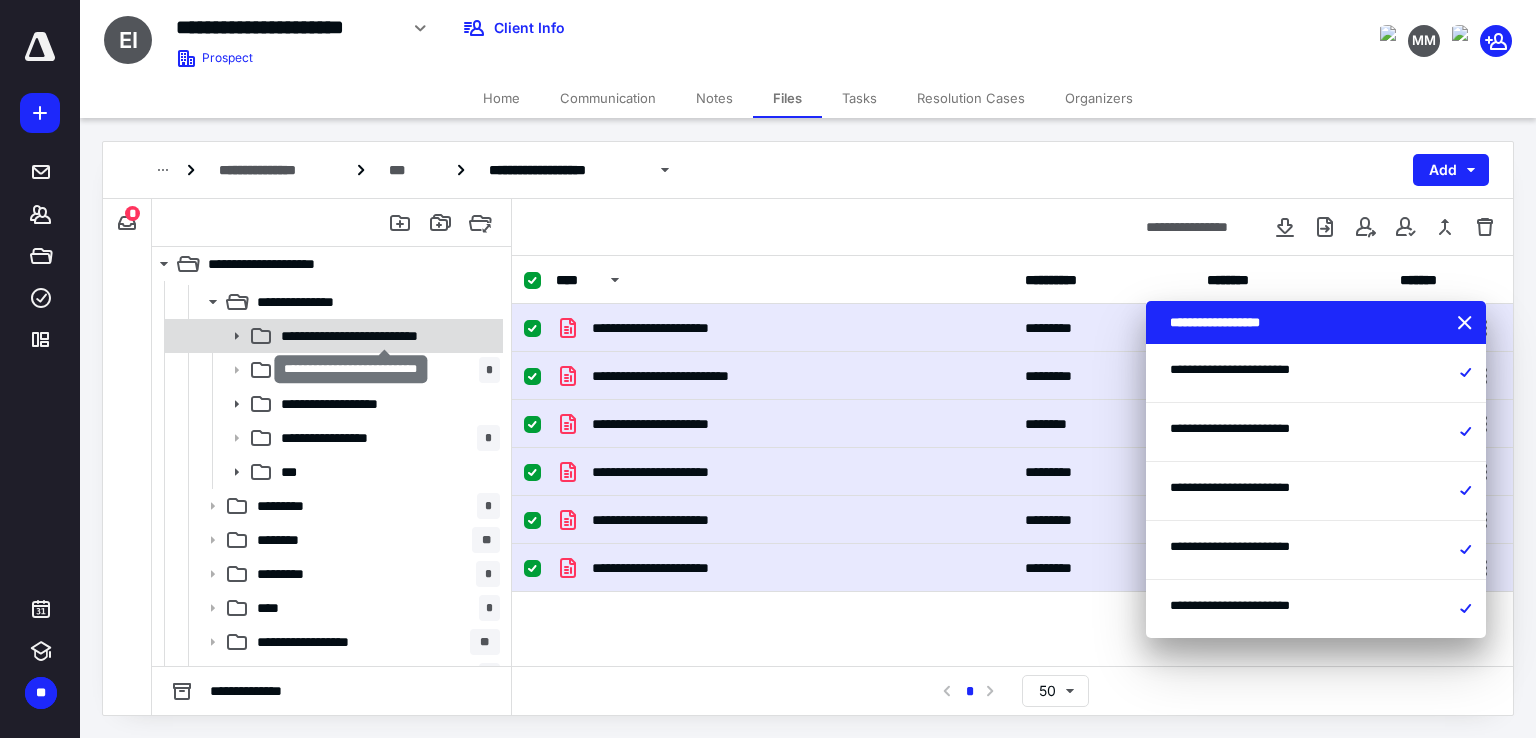 click on "**********" at bounding box center [384, 336] 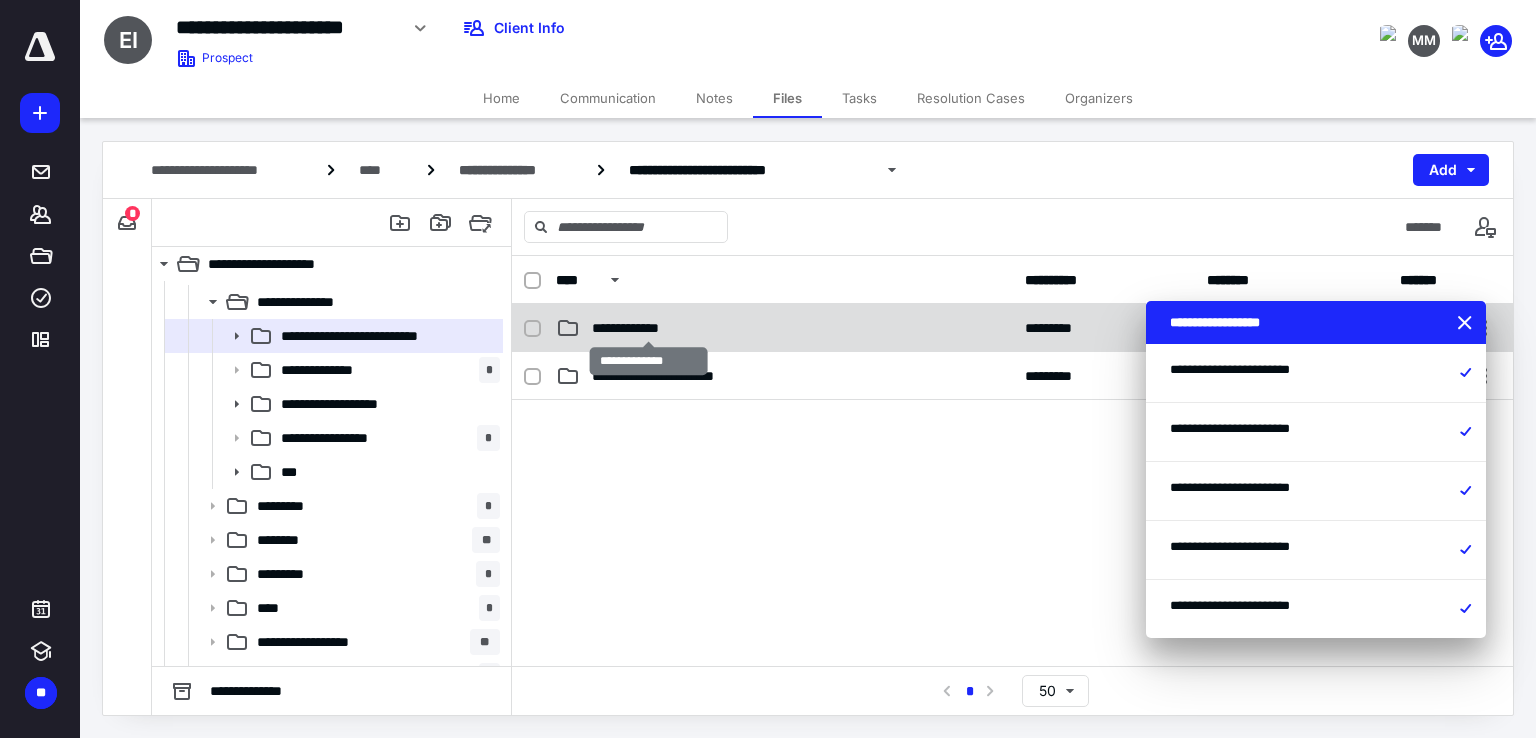 click on "**********" at bounding box center (649, 328) 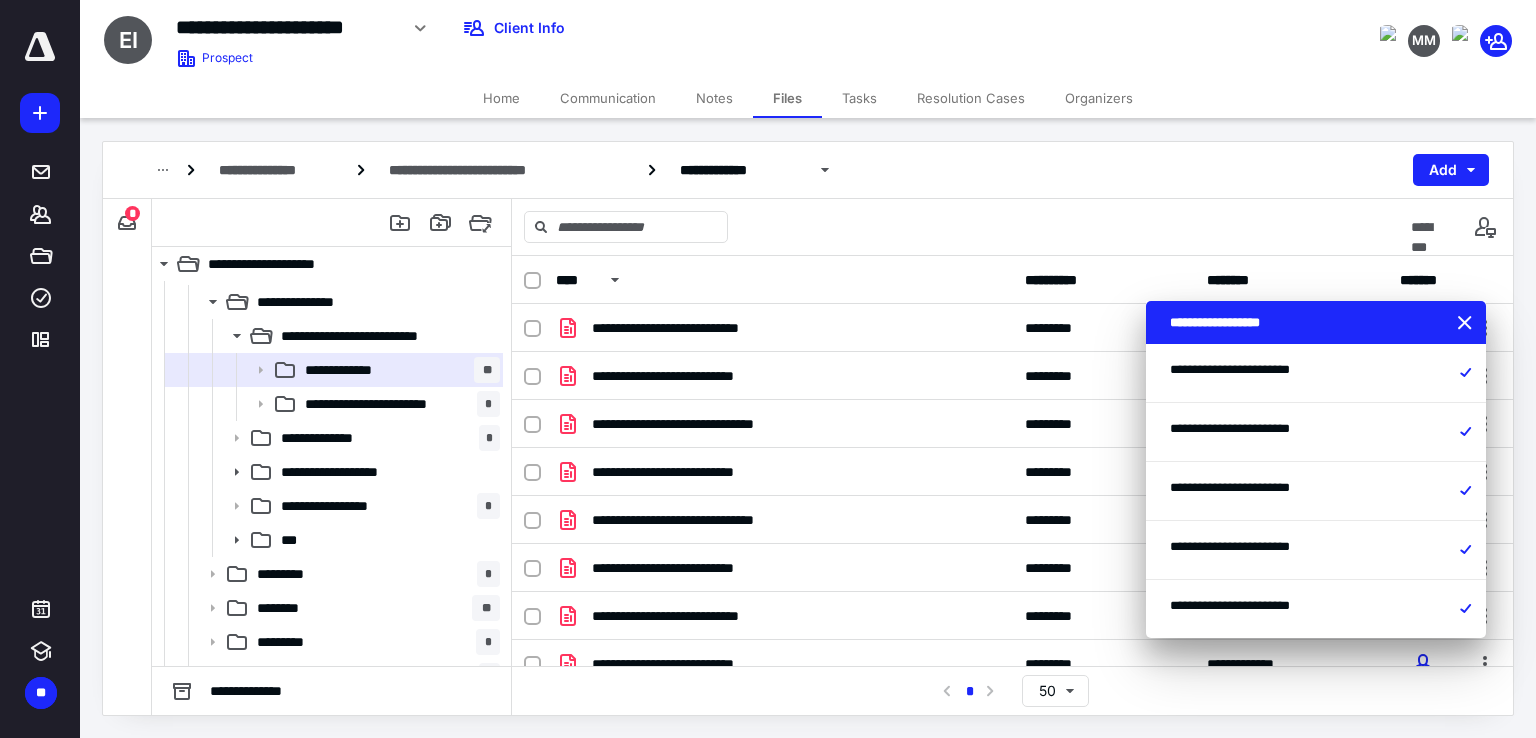 click 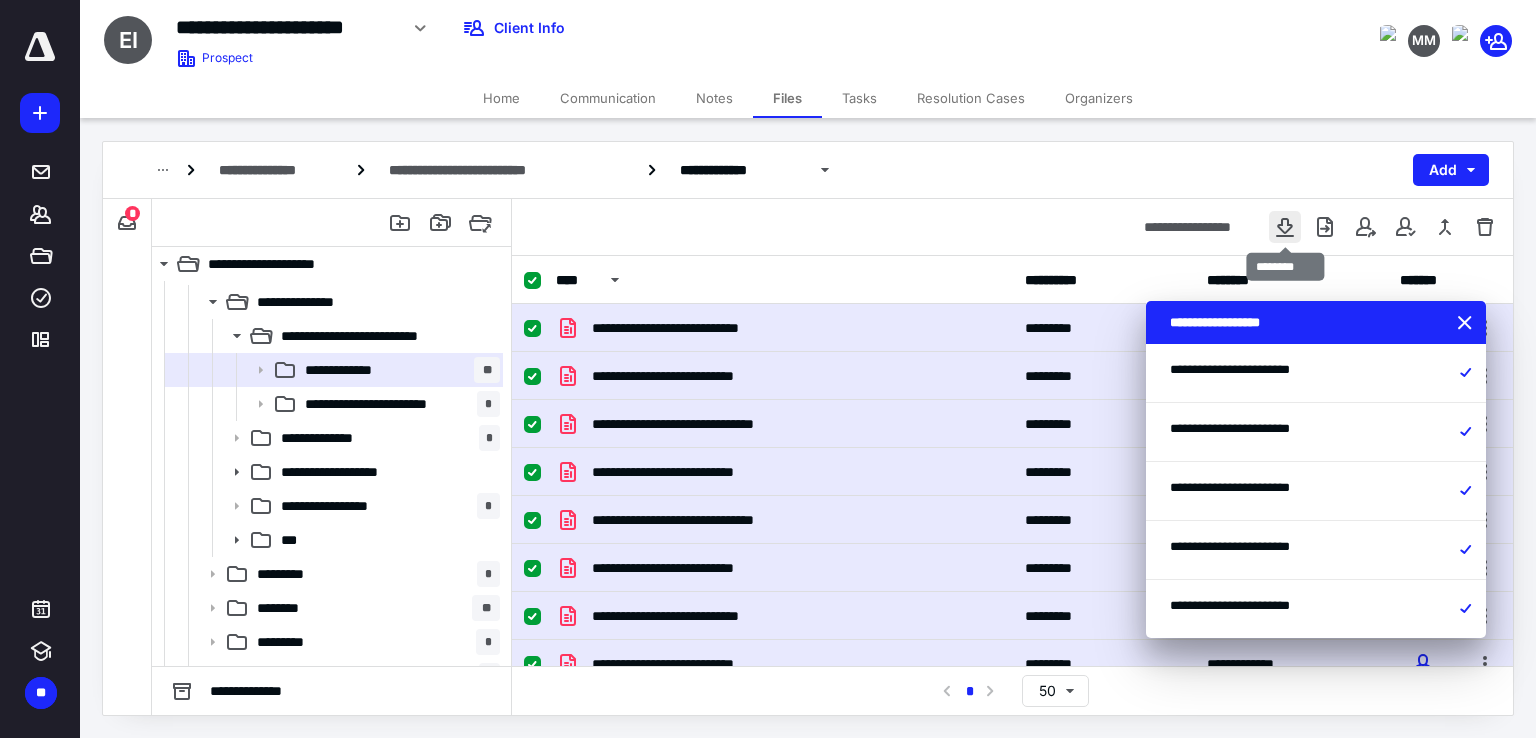 click at bounding box center (1285, 227) 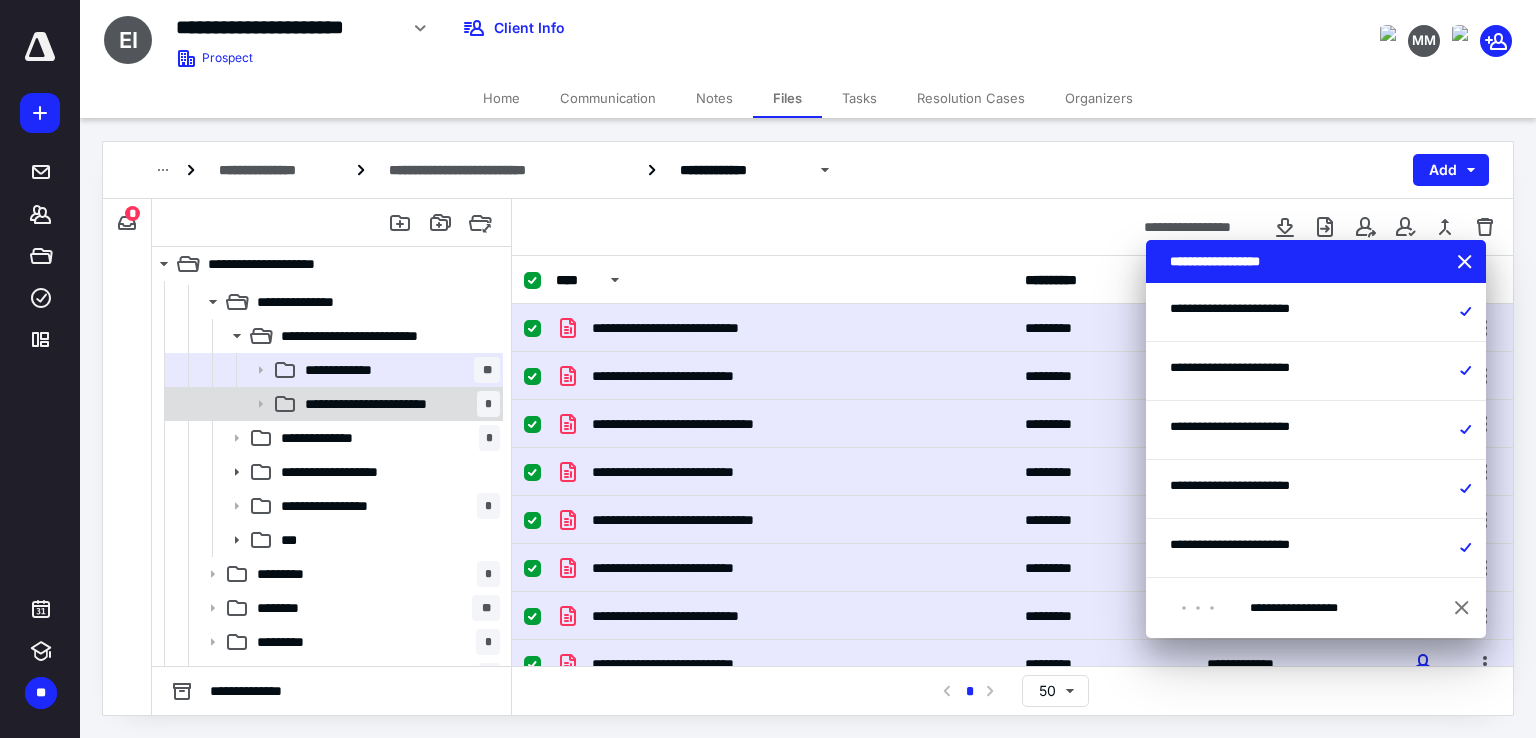click 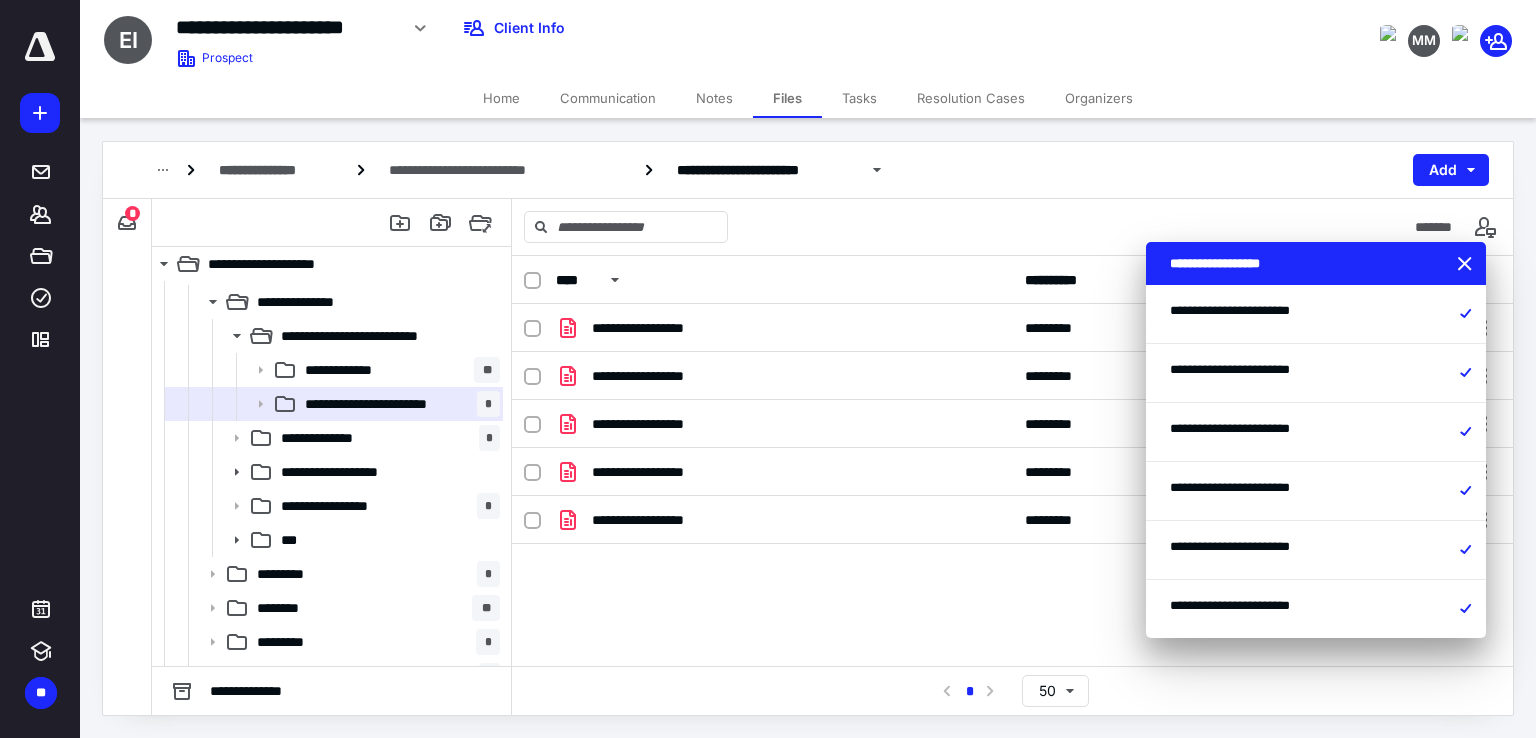 click at bounding box center (532, 281) 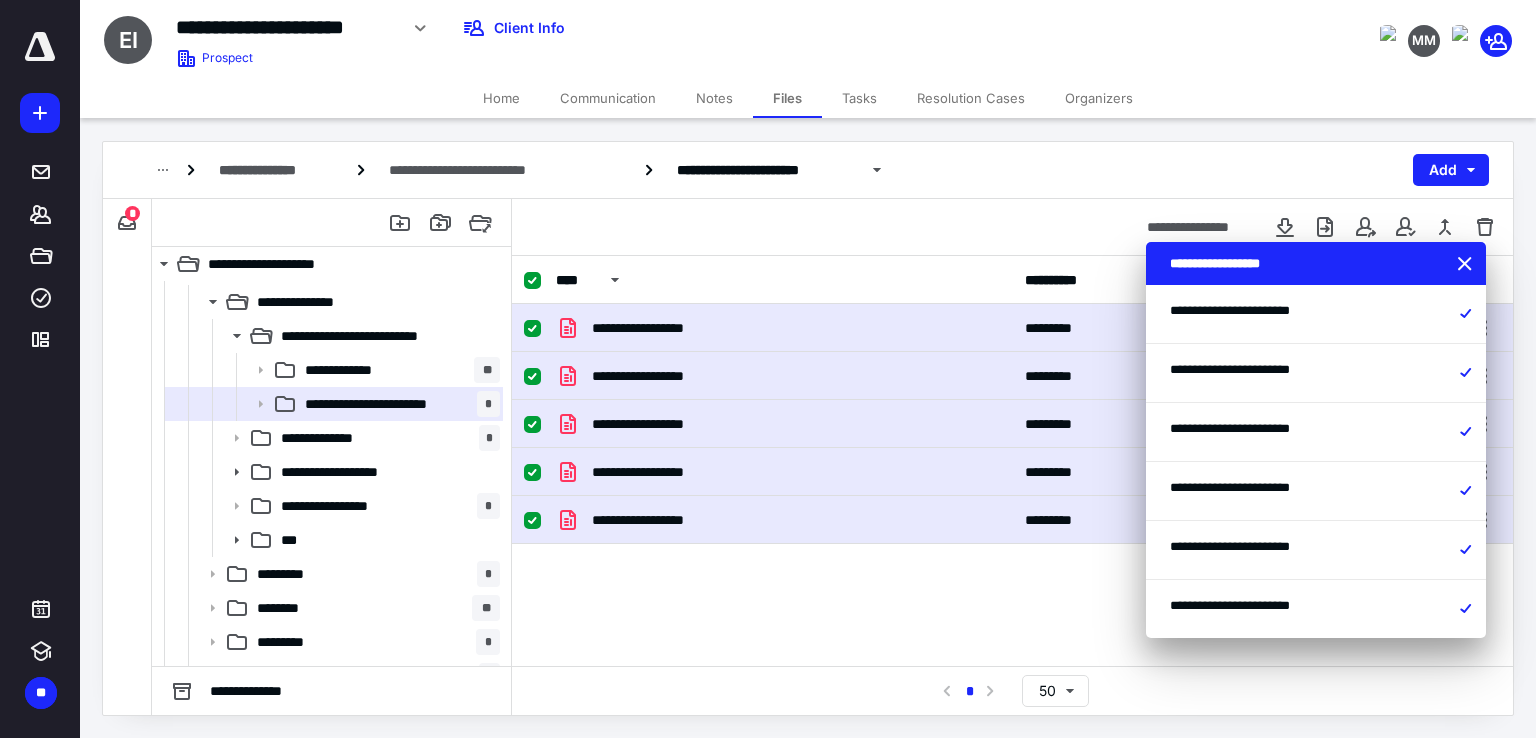click on "**********" at bounding box center [1012, 454] 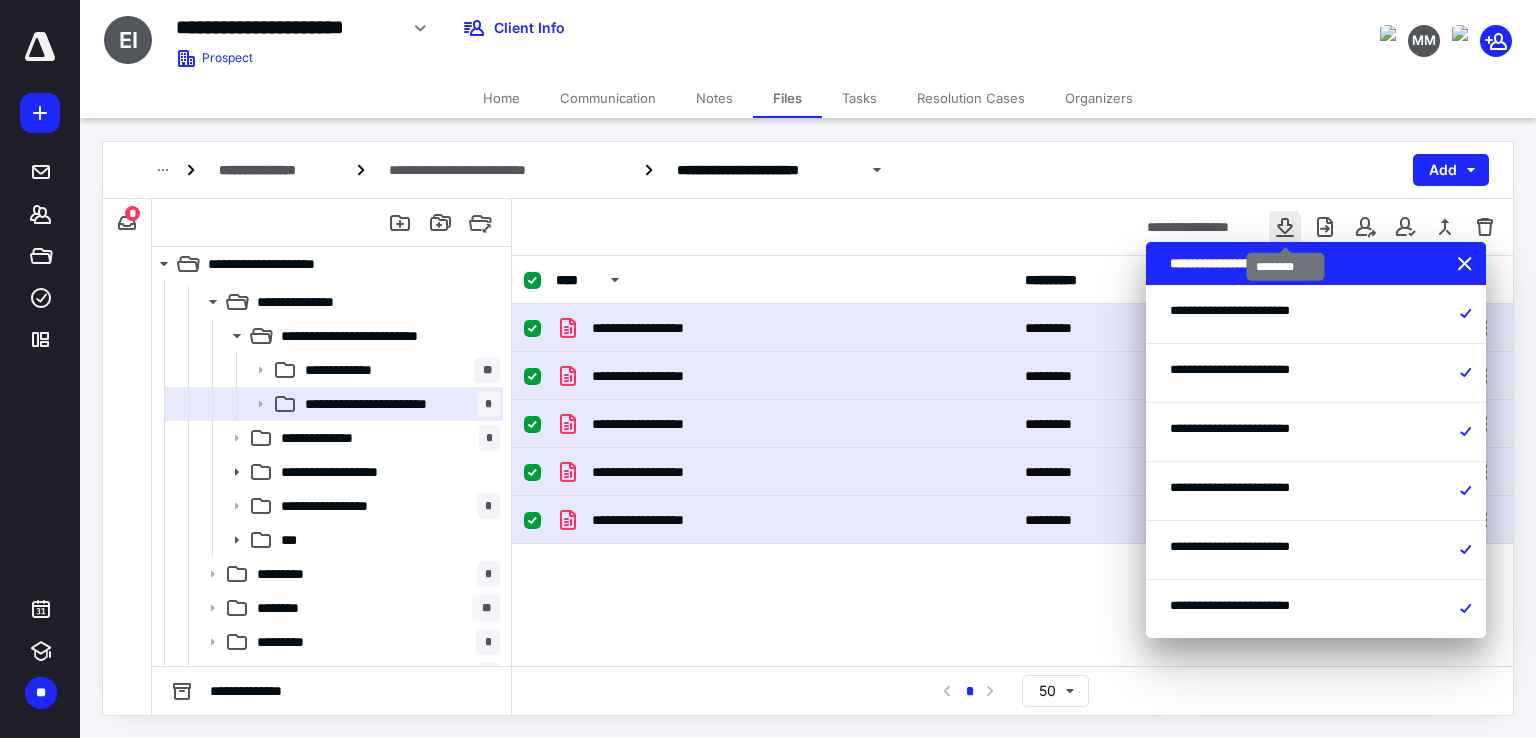 click at bounding box center [1285, 227] 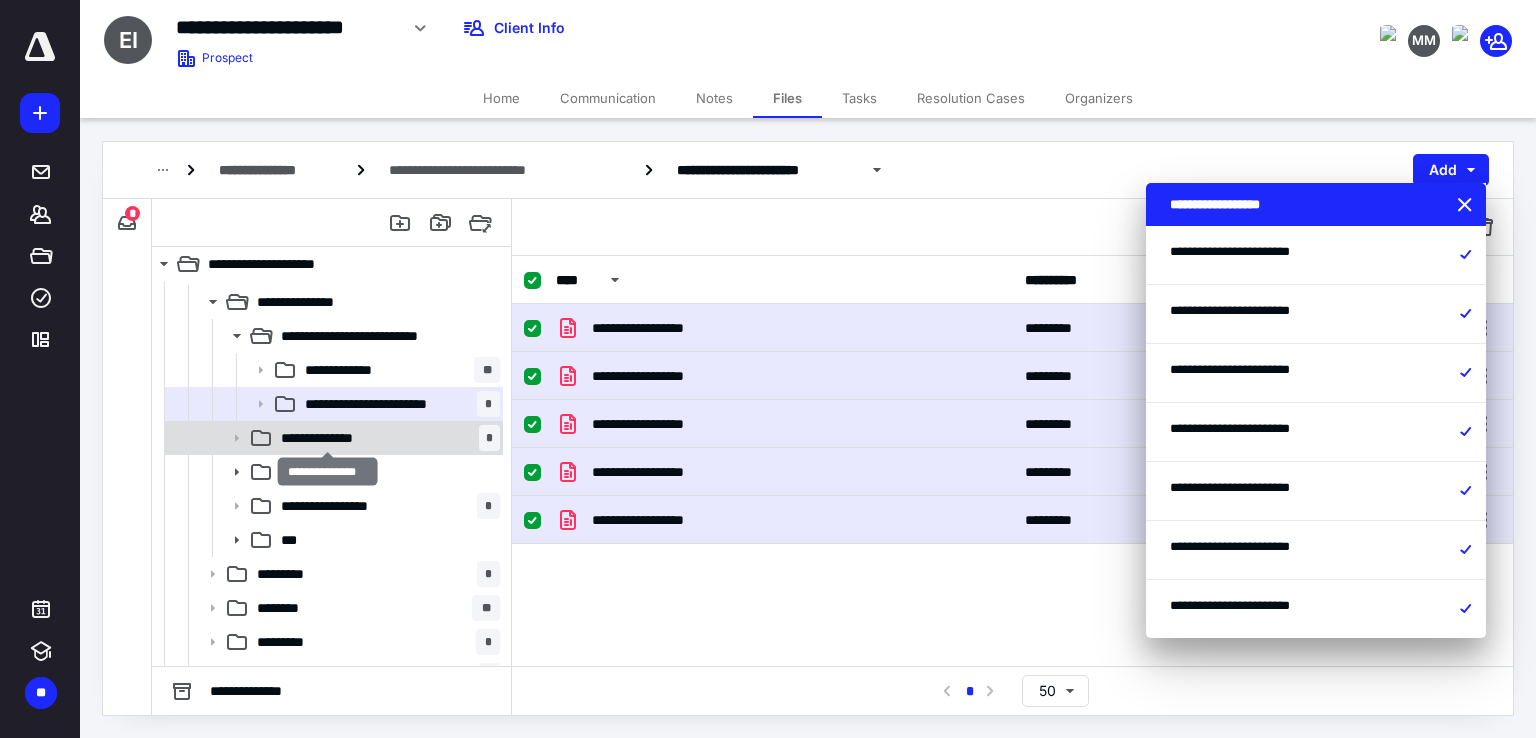 click on "**********" at bounding box center (328, 438) 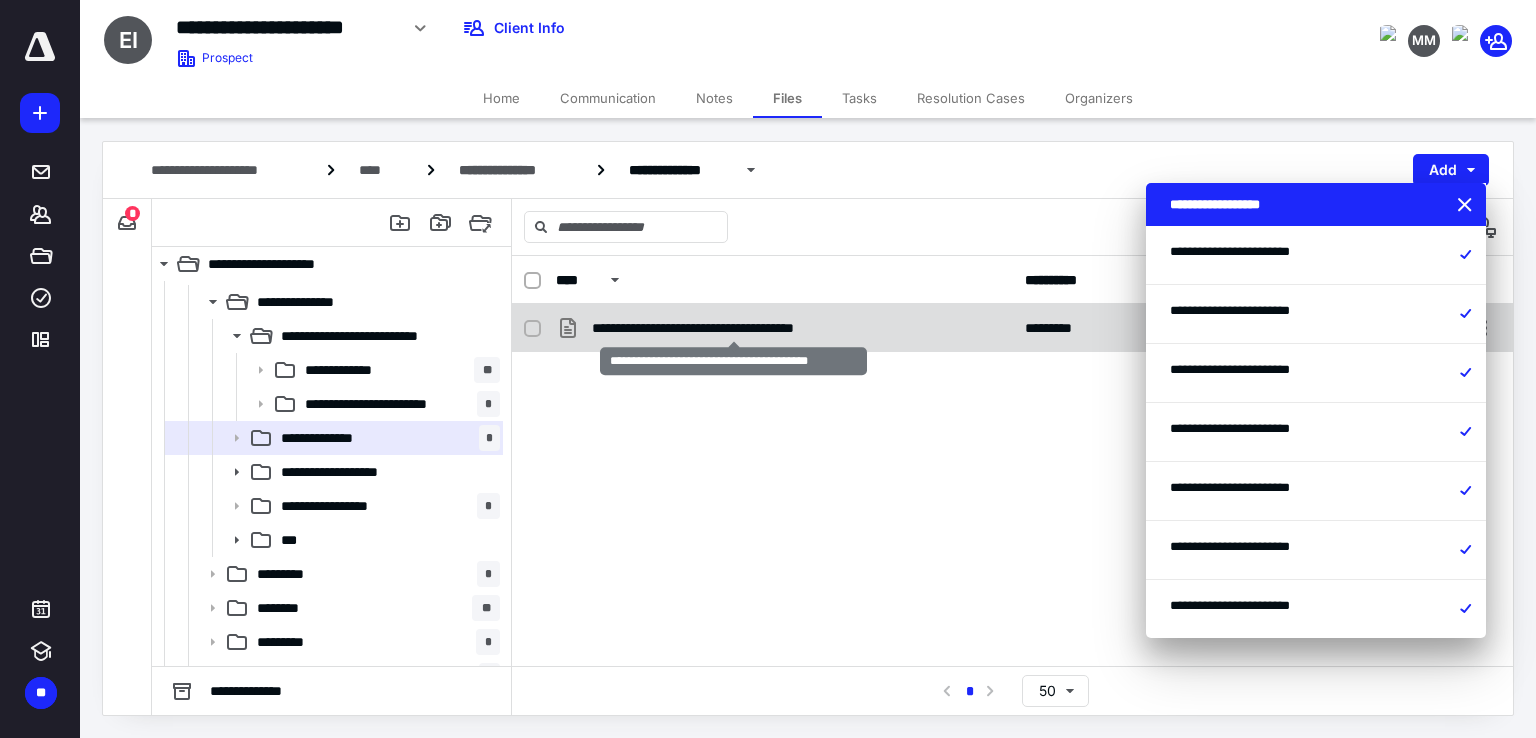 click on "**********" at bounding box center [733, 328] 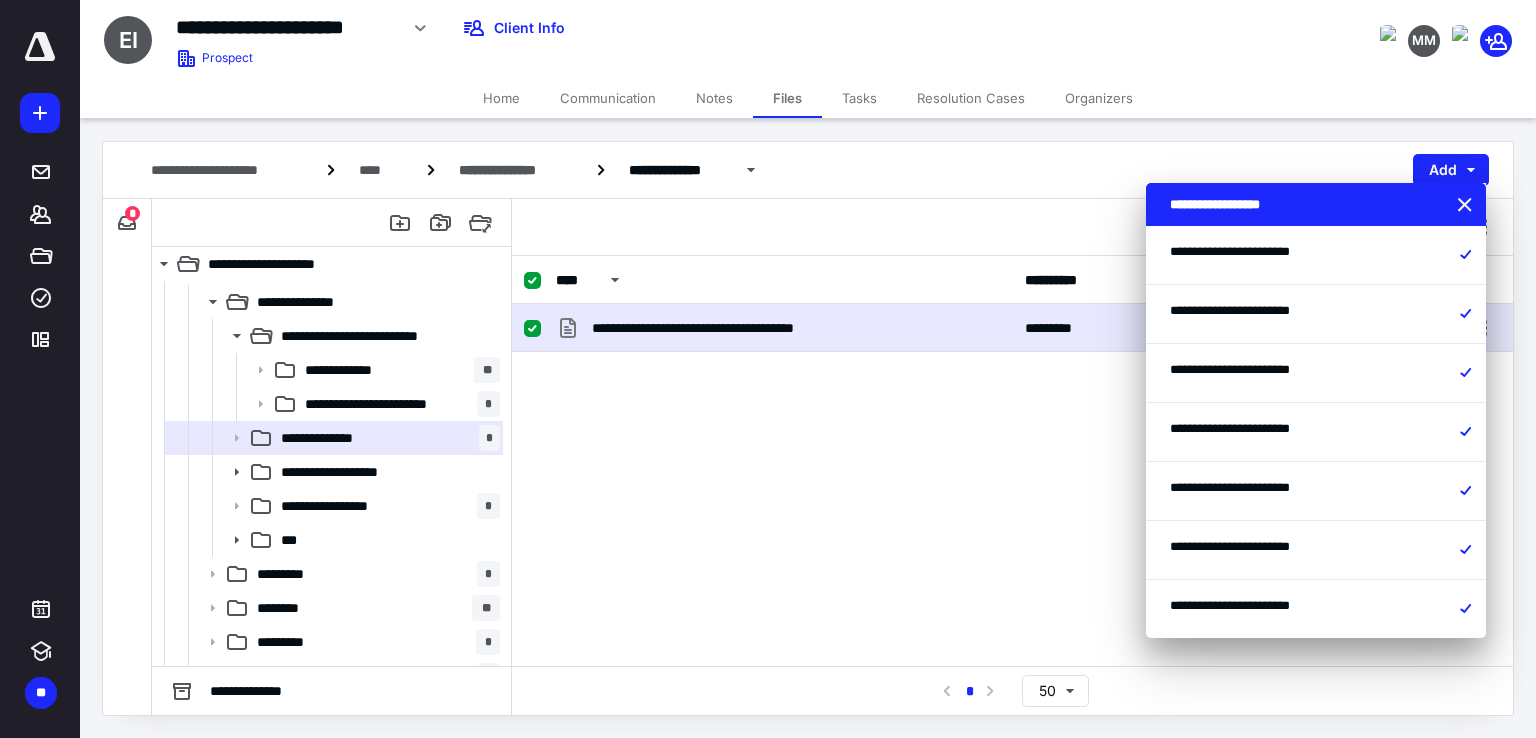 click on "**********" at bounding box center (1316, 205) 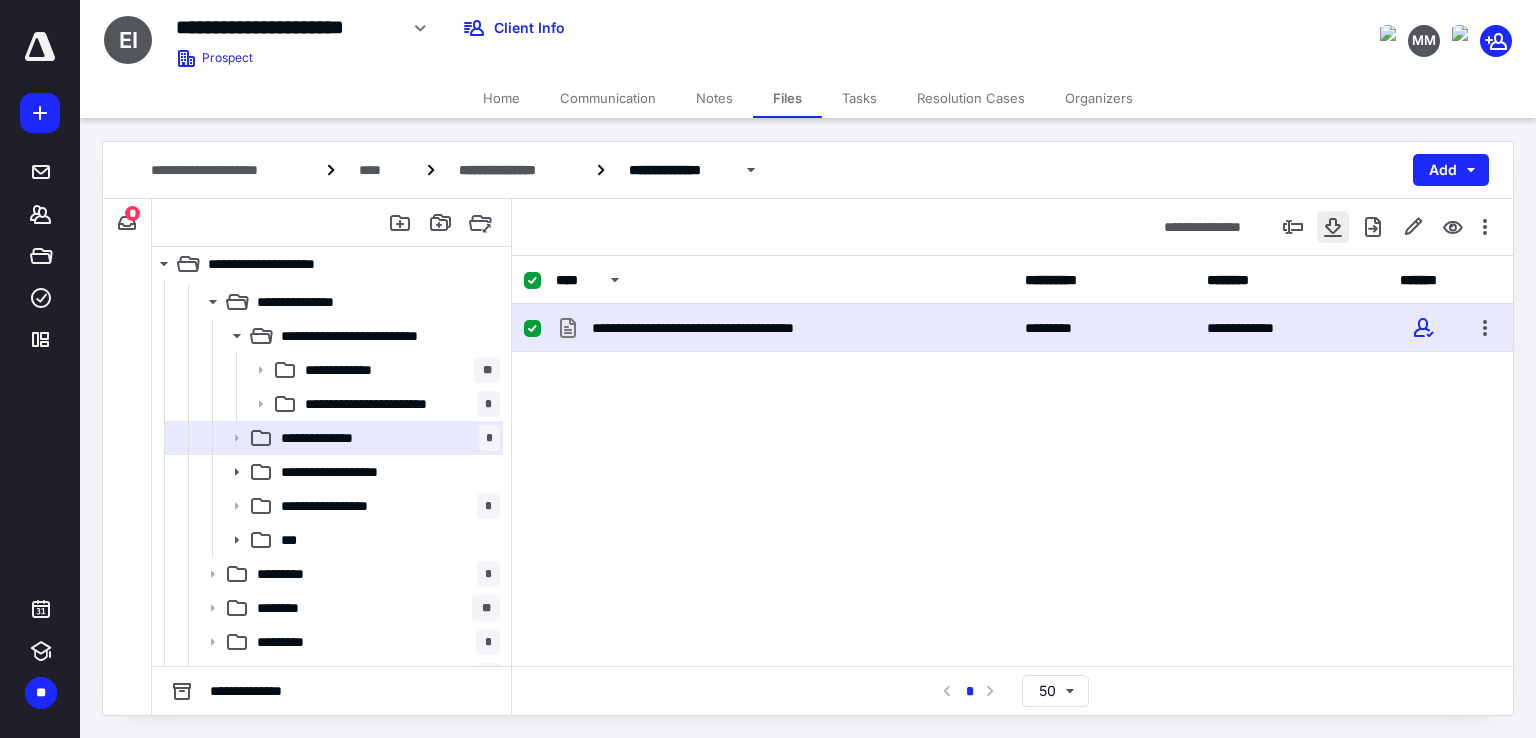 click at bounding box center (1333, 227) 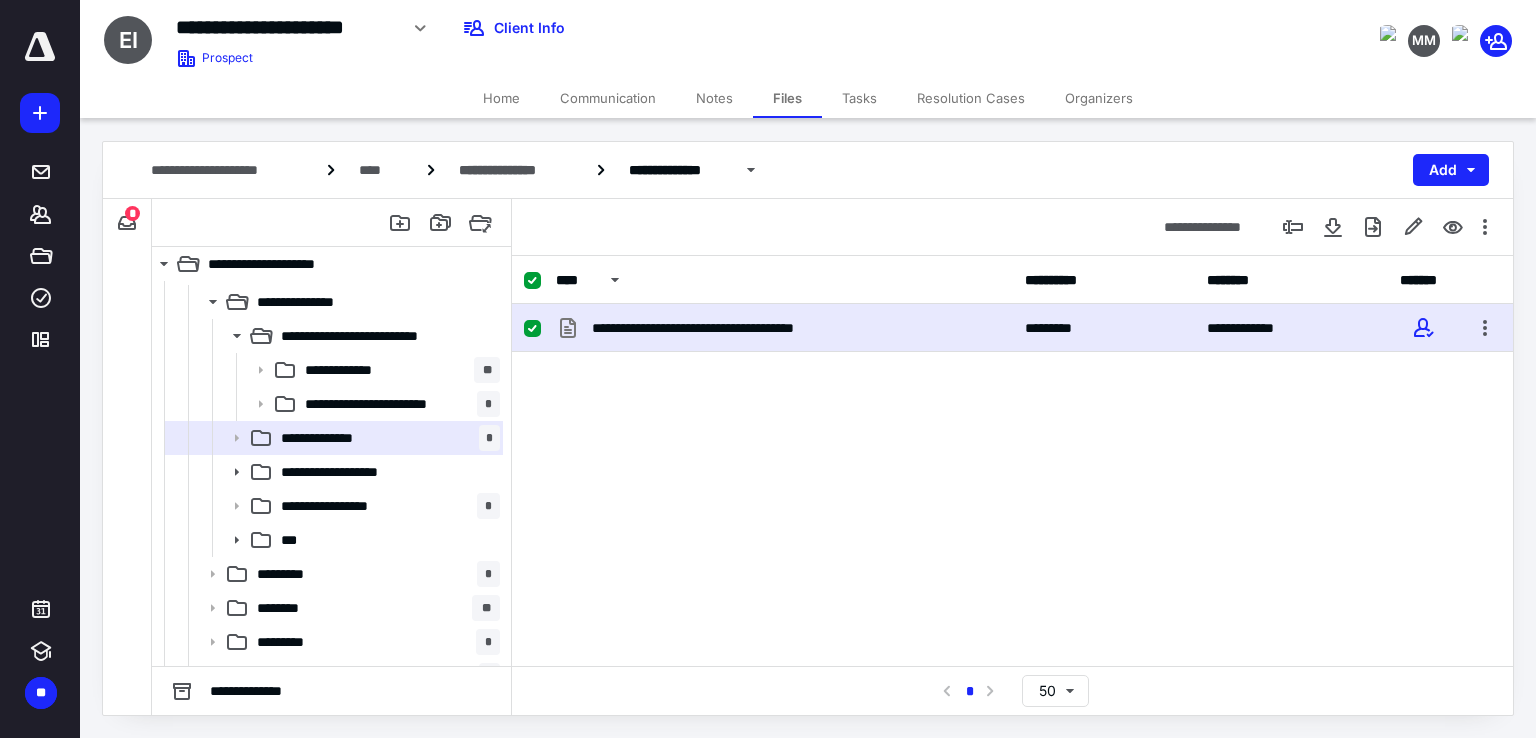 type 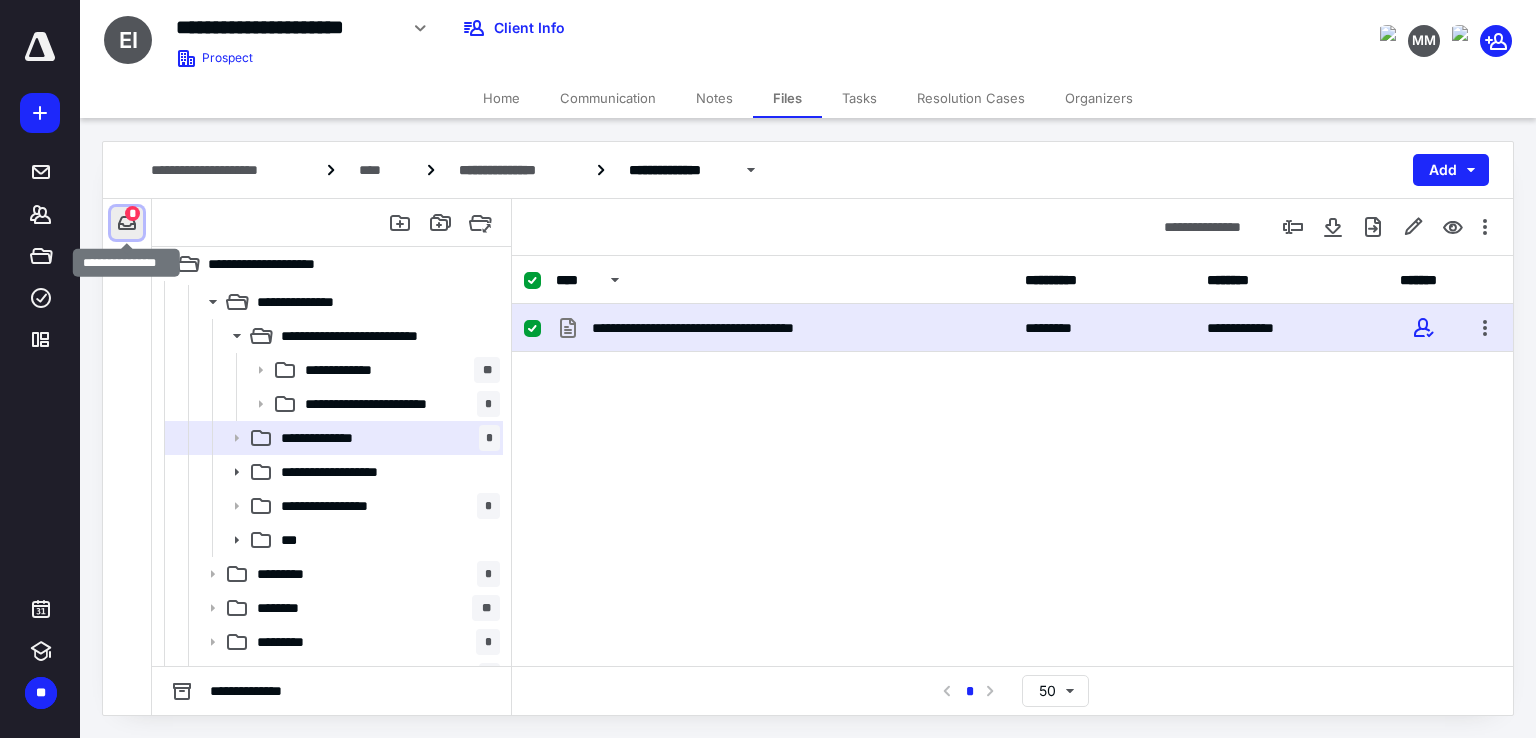 click at bounding box center [127, 223] 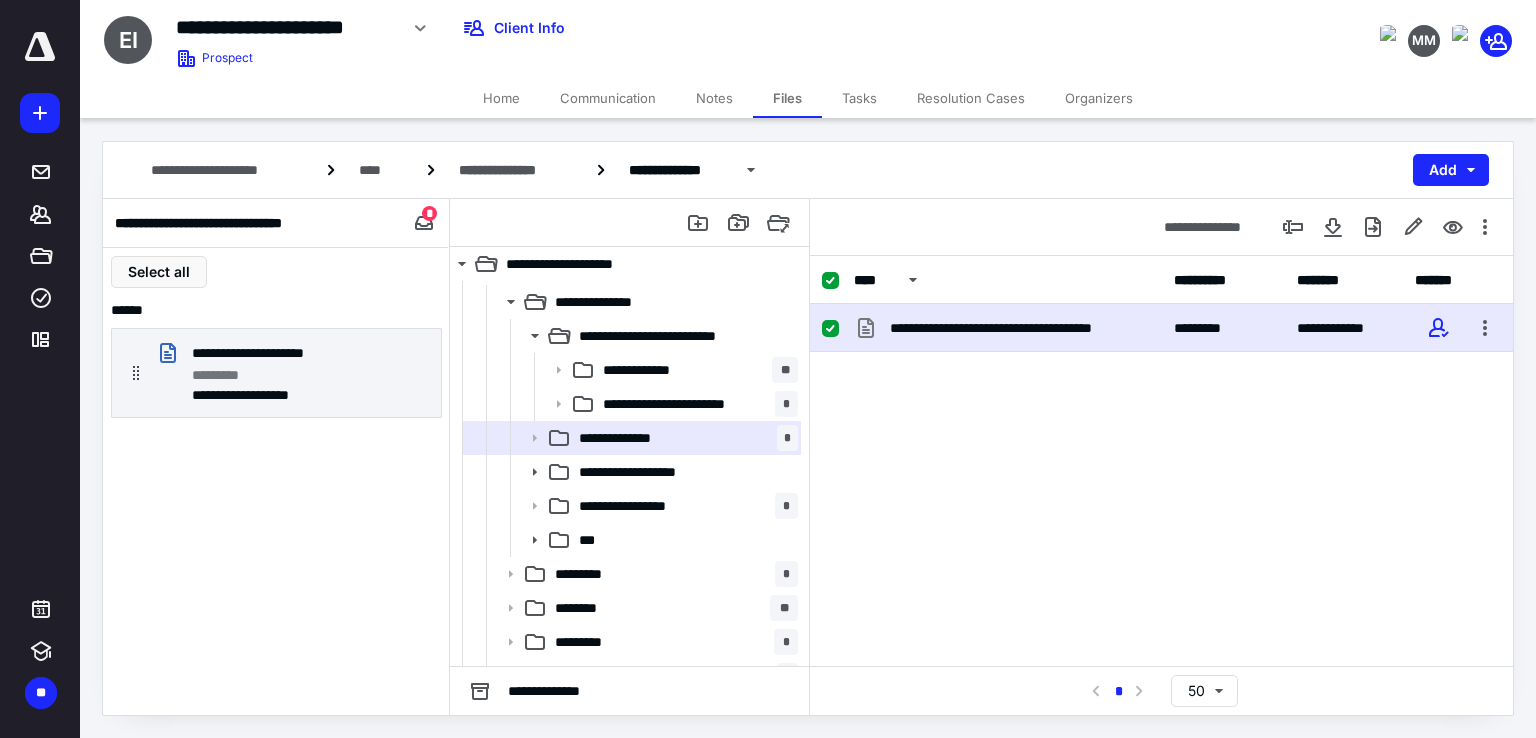 type 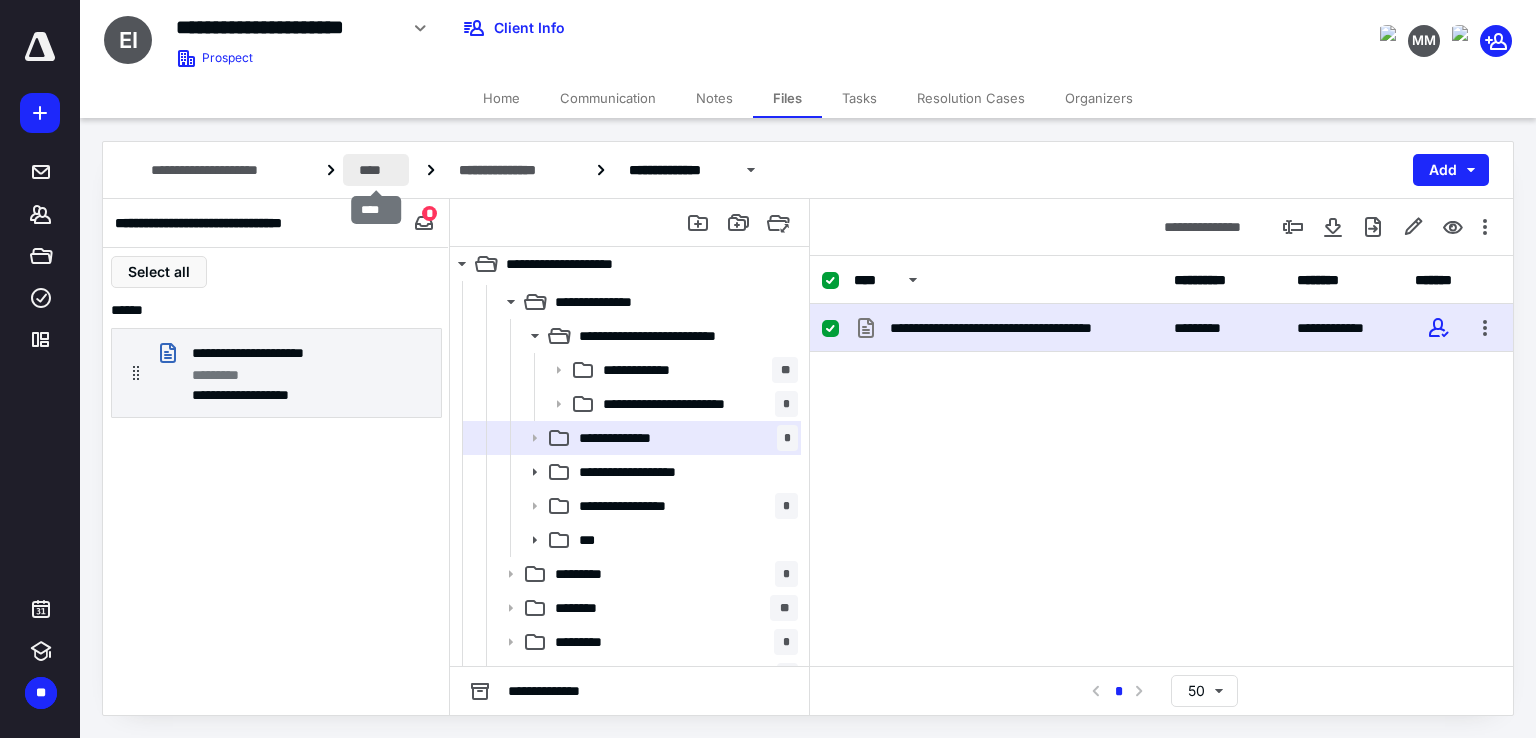 click on "****" at bounding box center [376, 170] 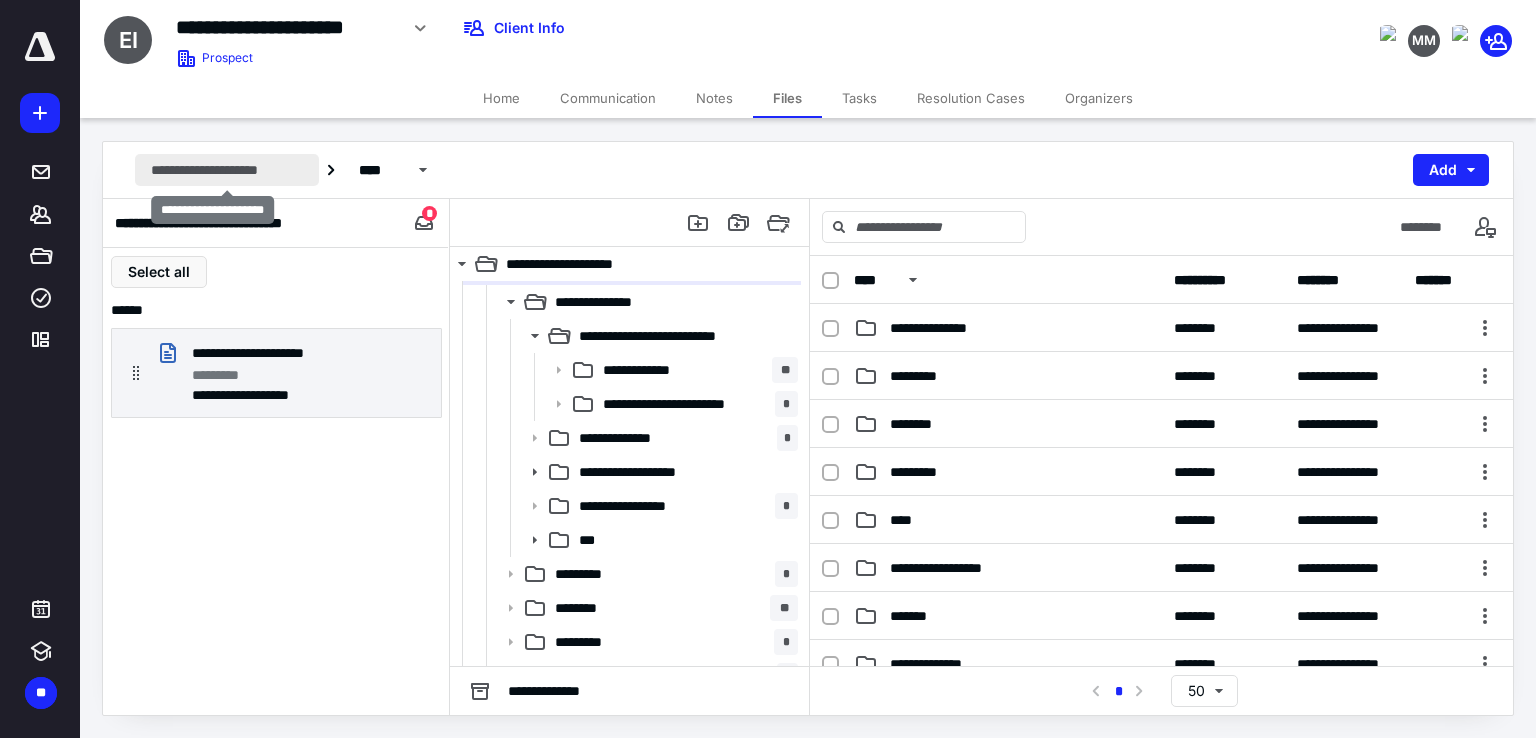 click on "**********" at bounding box center (227, 170) 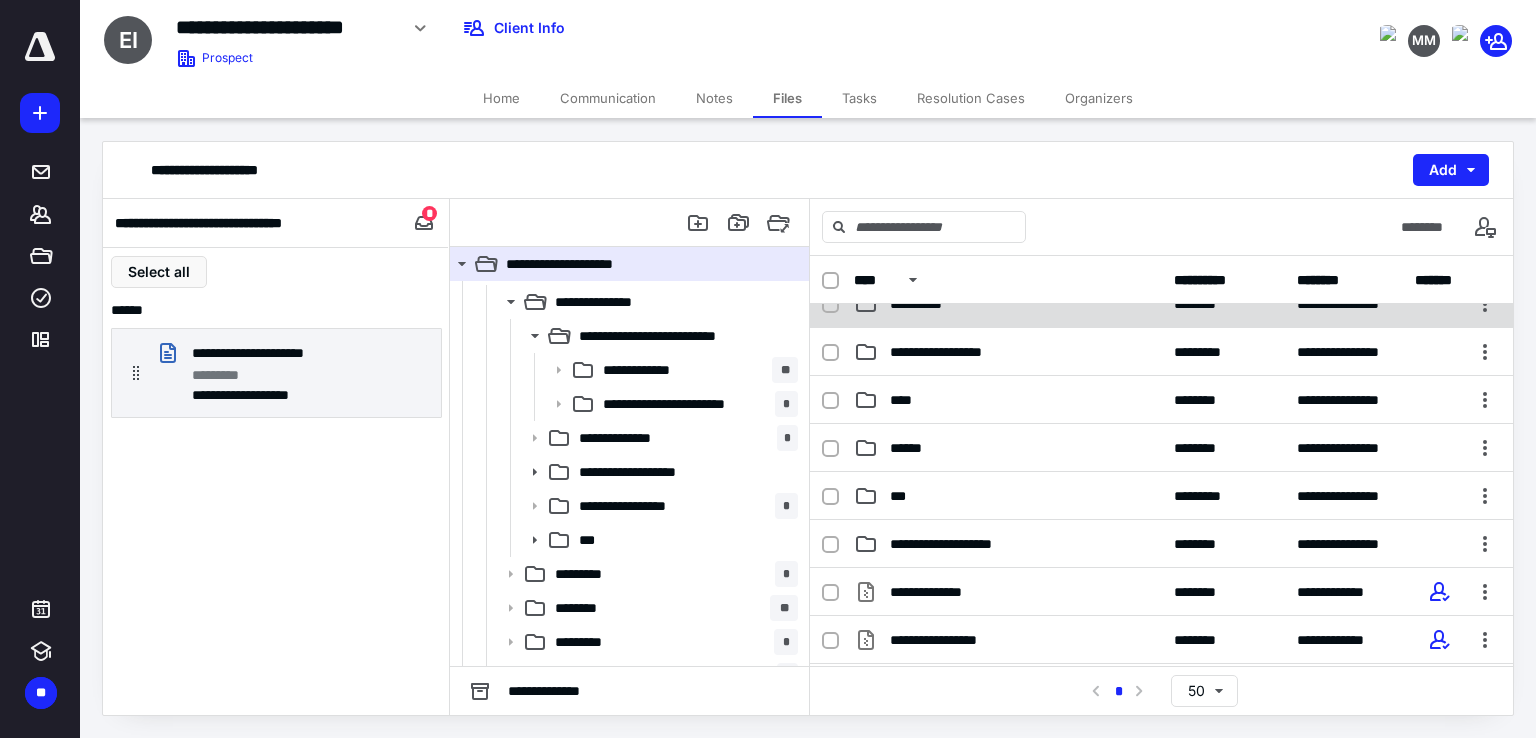 scroll, scrollTop: 0, scrollLeft: 0, axis: both 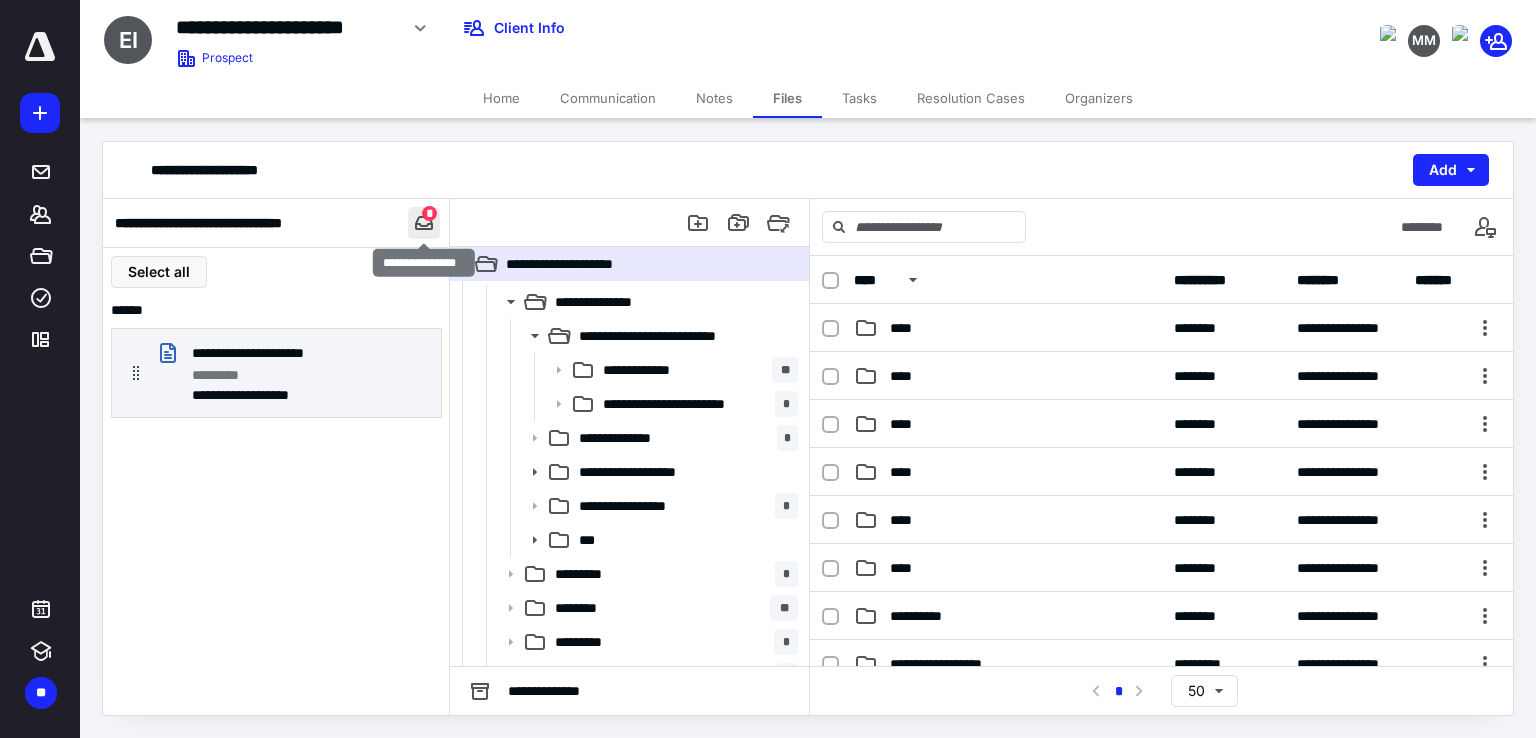 click at bounding box center [424, 223] 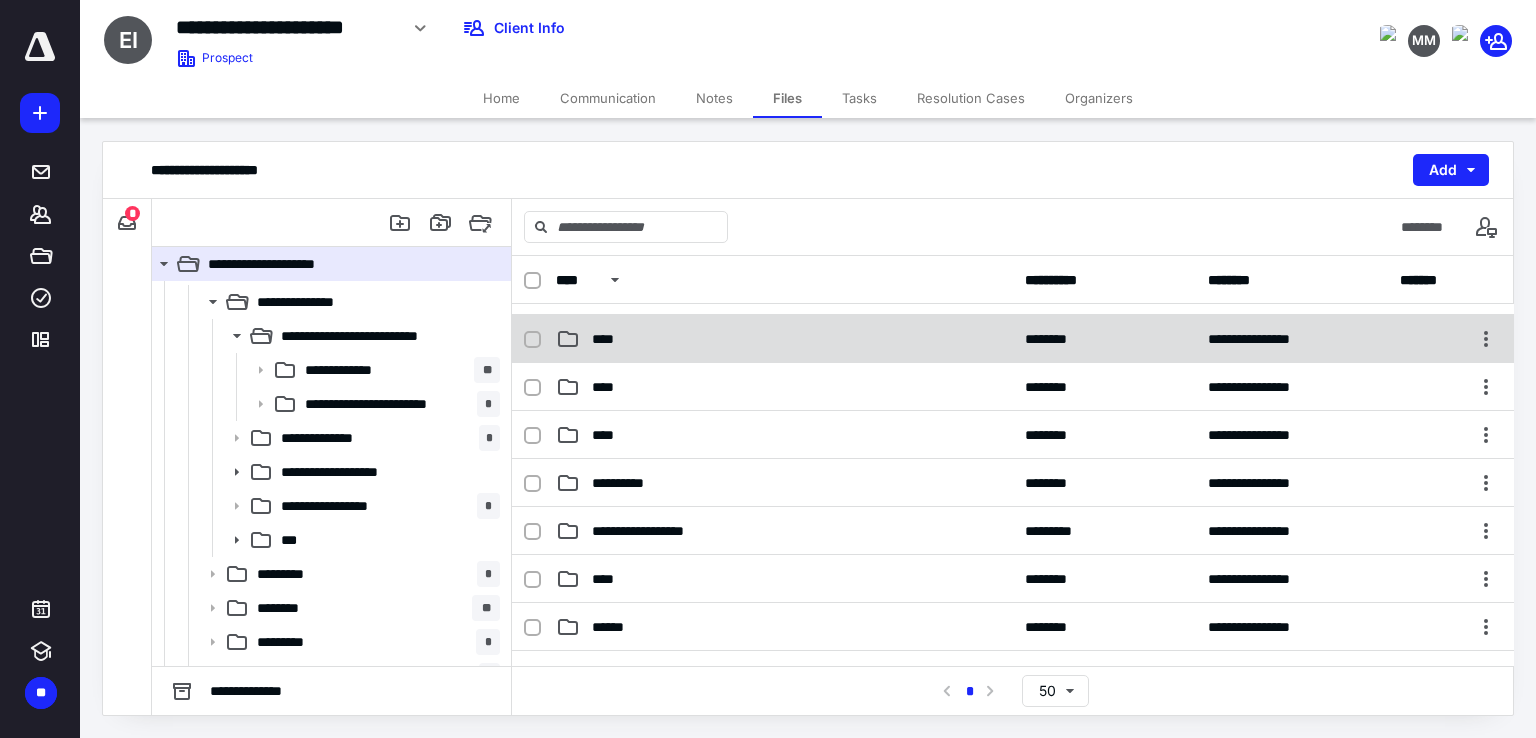 scroll, scrollTop: 131, scrollLeft: 0, axis: vertical 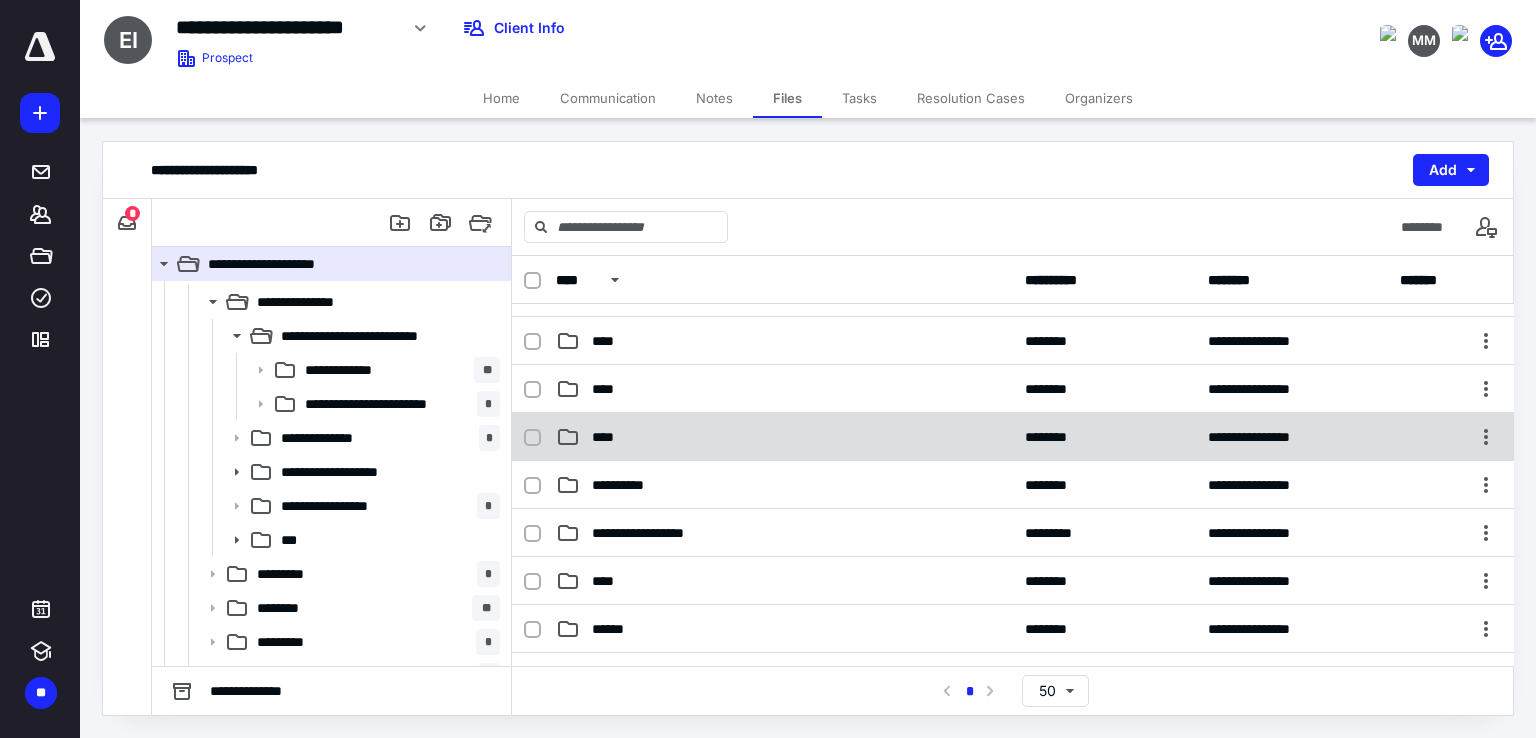 click on "****" at bounding box center [784, 437] 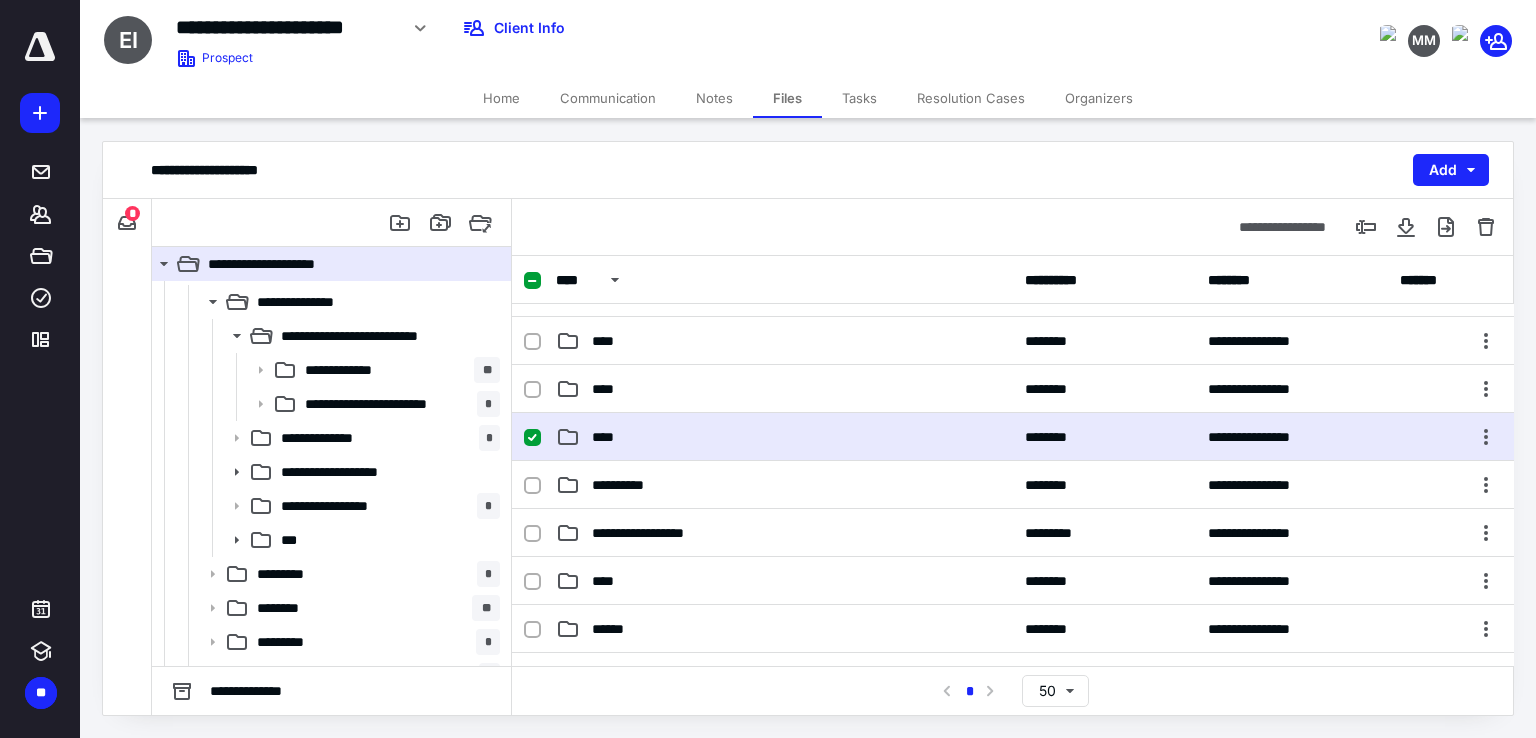 click on "****" at bounding box center (784, 437) 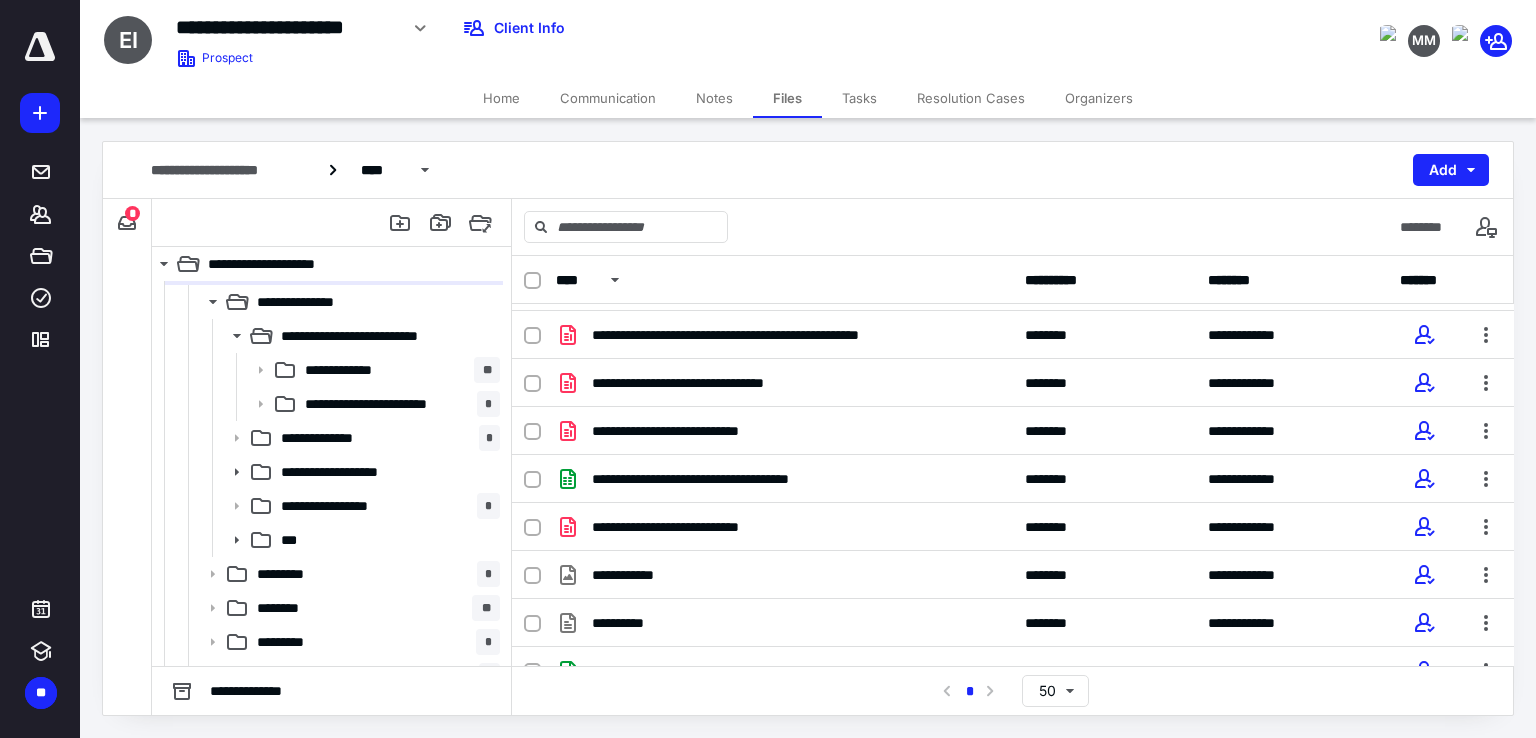 scroll, scrollTop: 0, scrollLeft: 0, axis: both 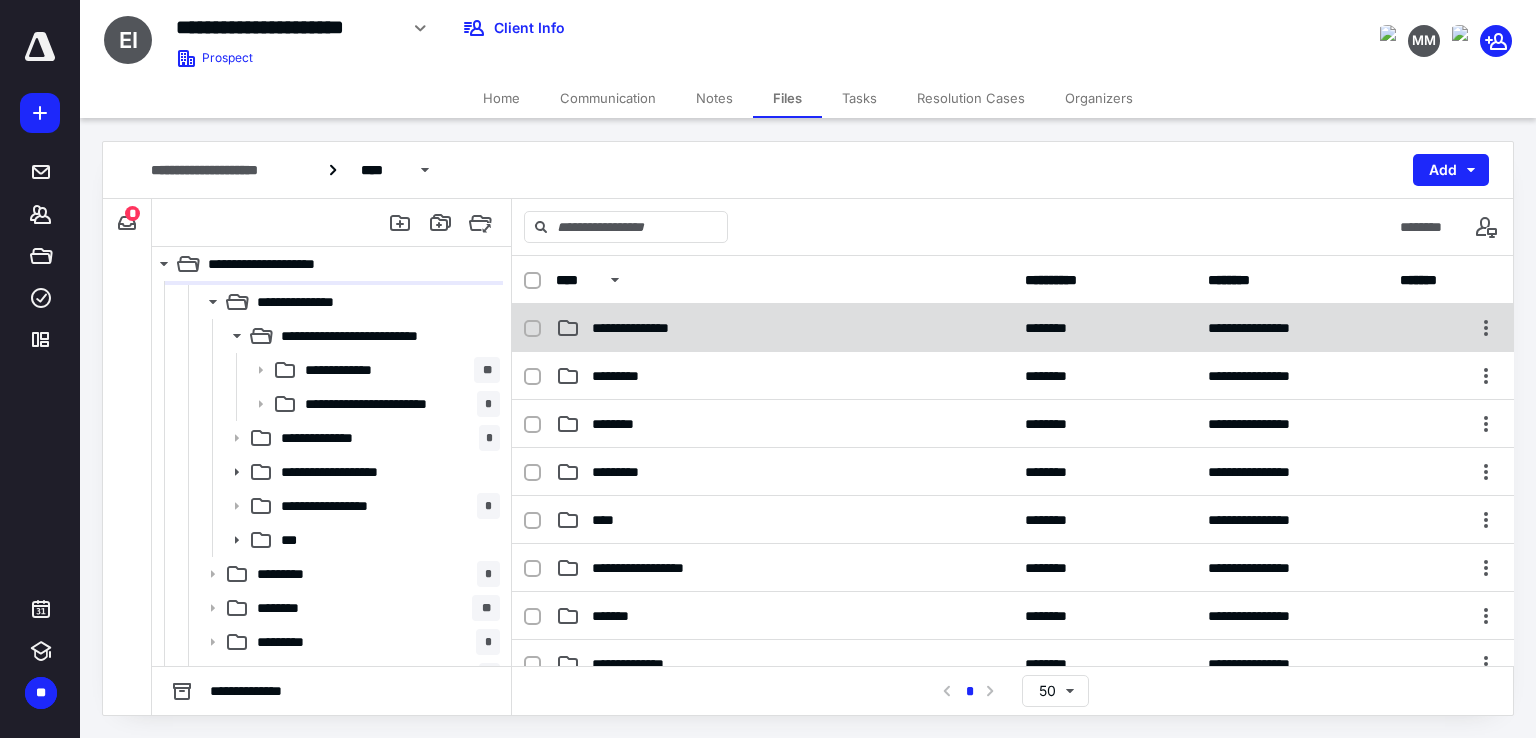 click on "**********" at bounding box center [784, 328] 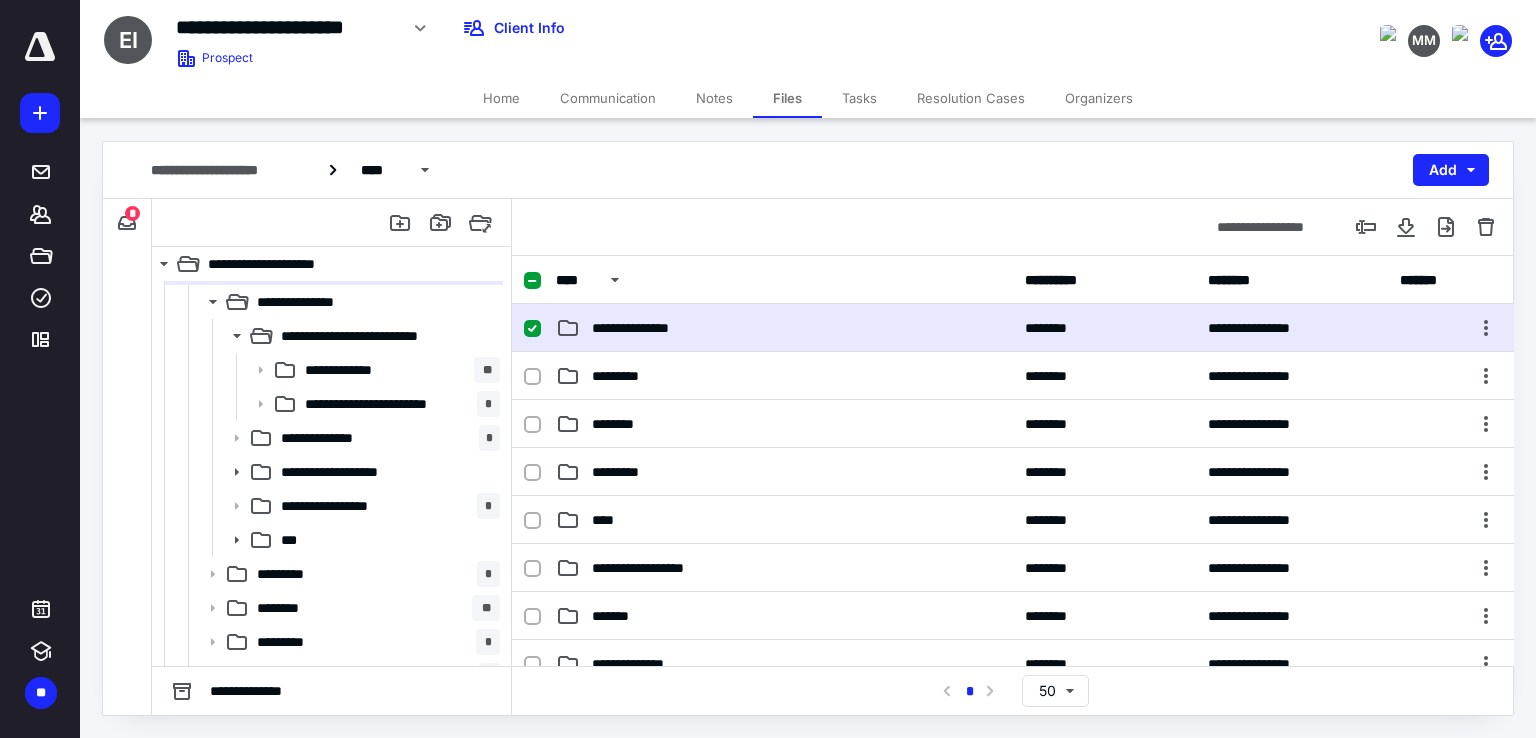 click on "**********" at bounding box center (784, 328) 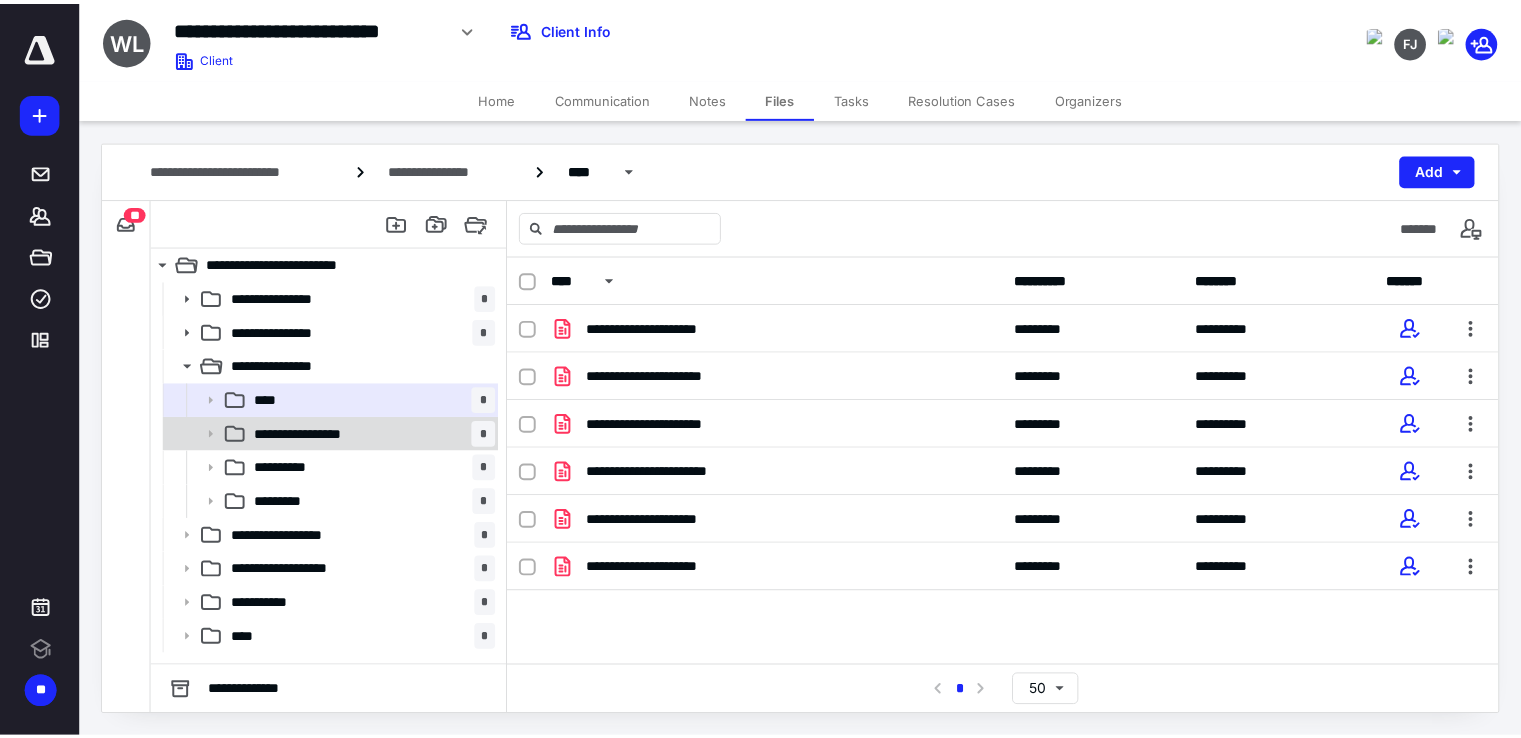 scroll, scrollTop: 0, scrollLeft: 0, axis: both 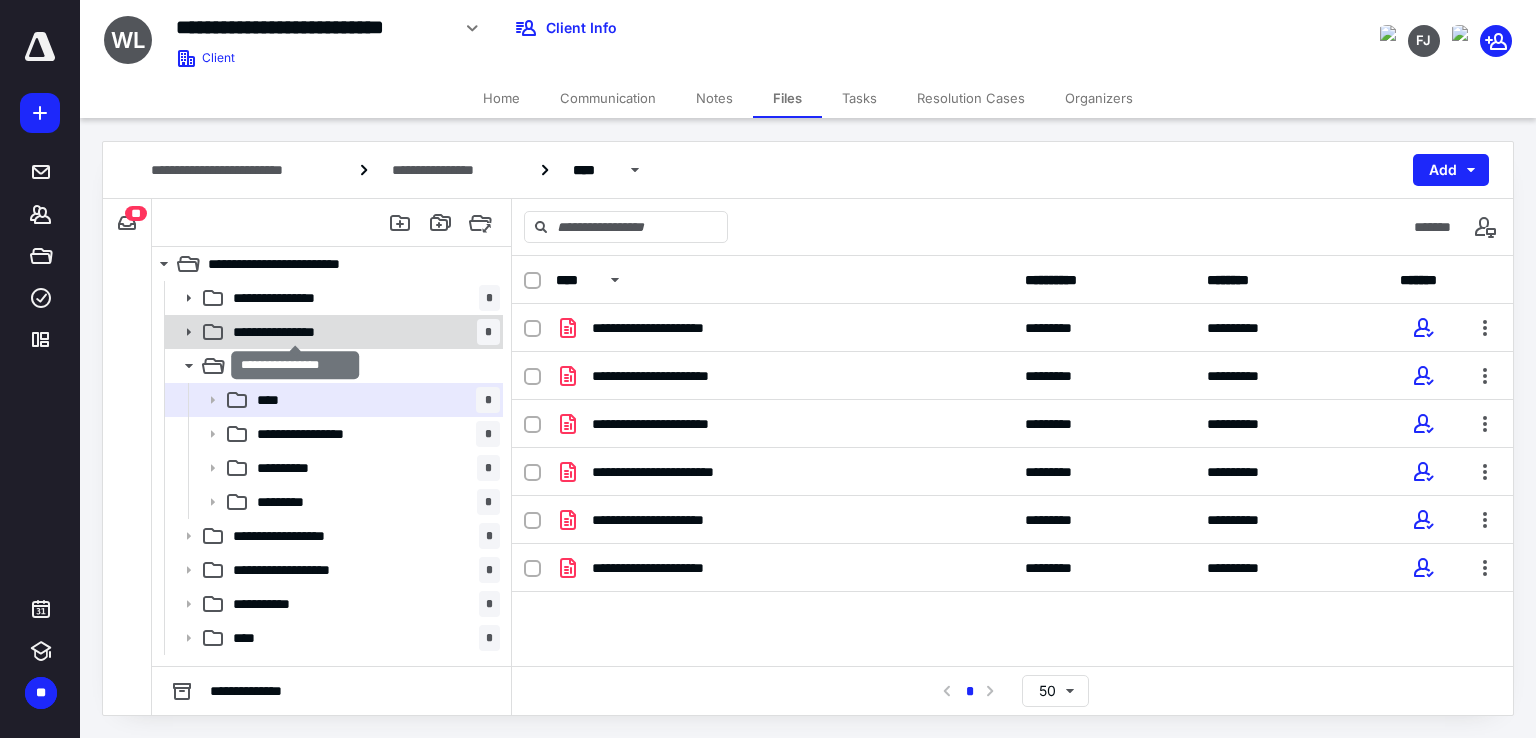 click on "**********" at bounding box center (296, 332) 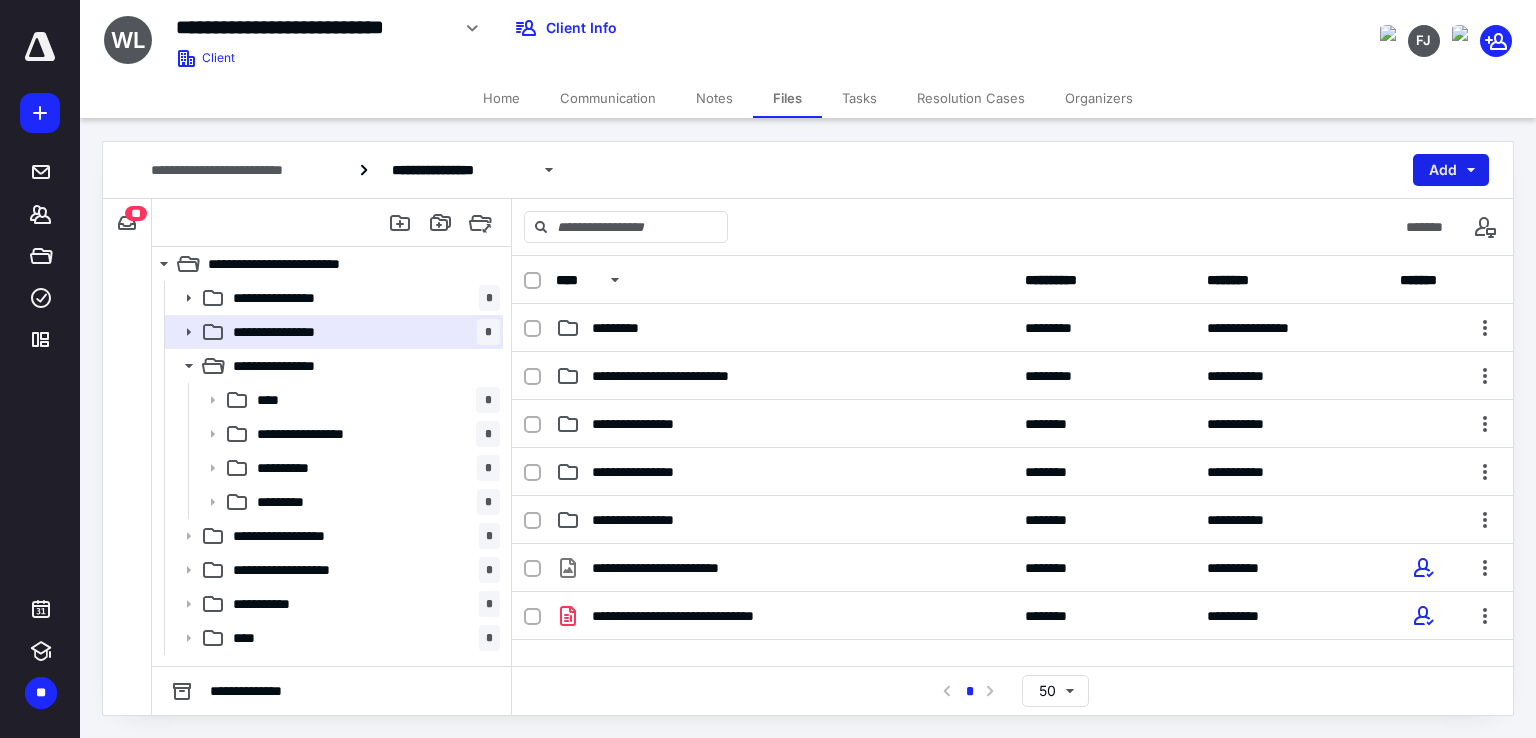 click on "Add" at bounding box center (1451, 170) 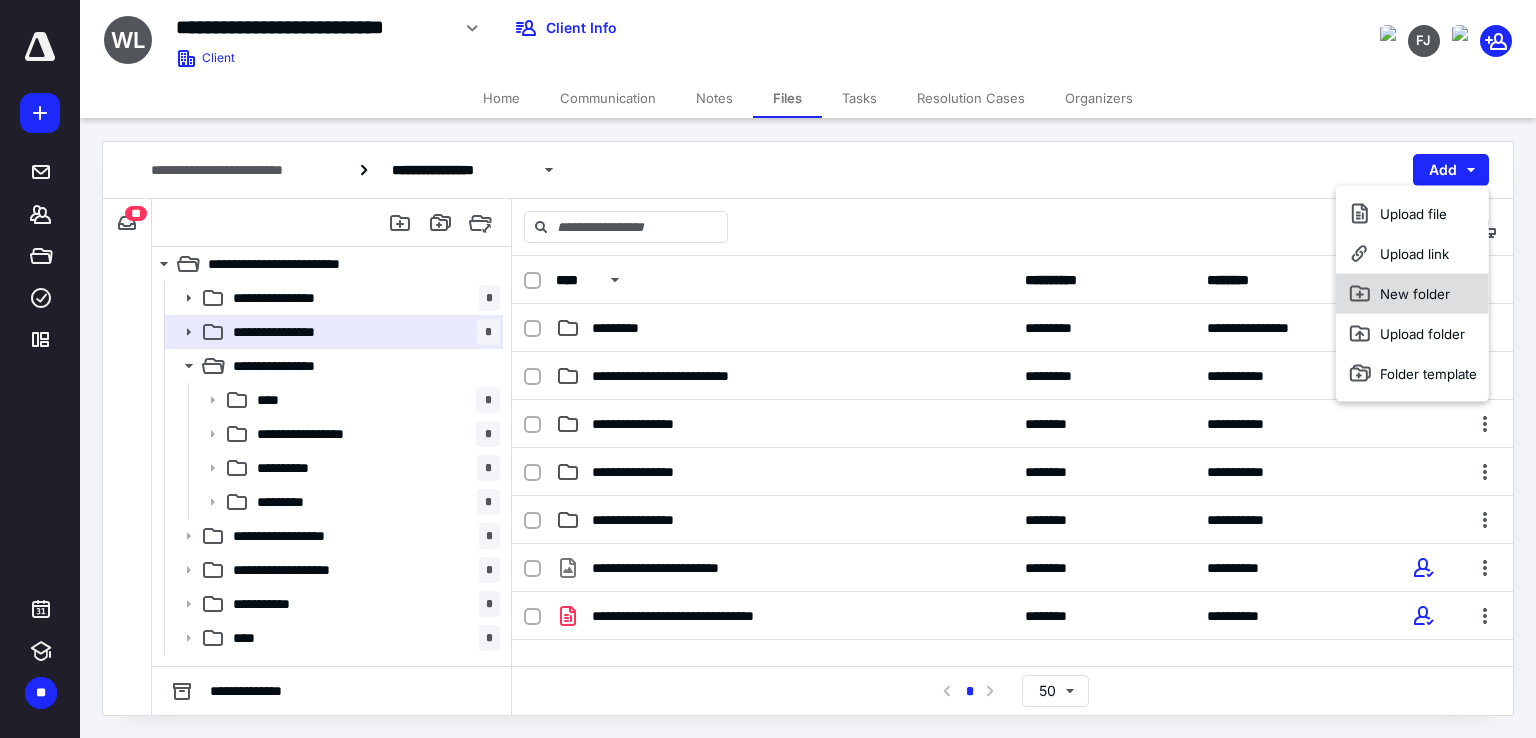 click on "New folder" at bounding box center (1412, 294) 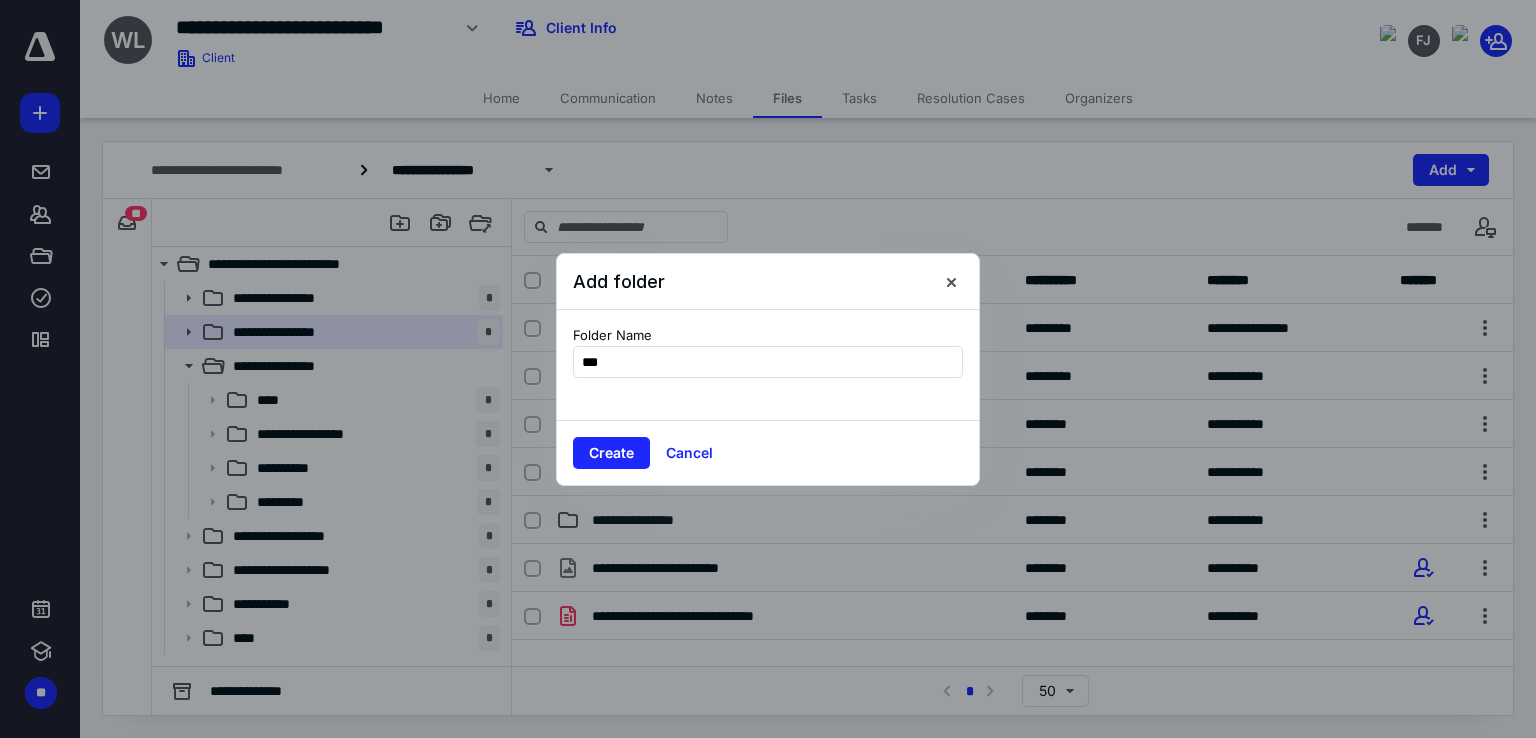 type on "****" 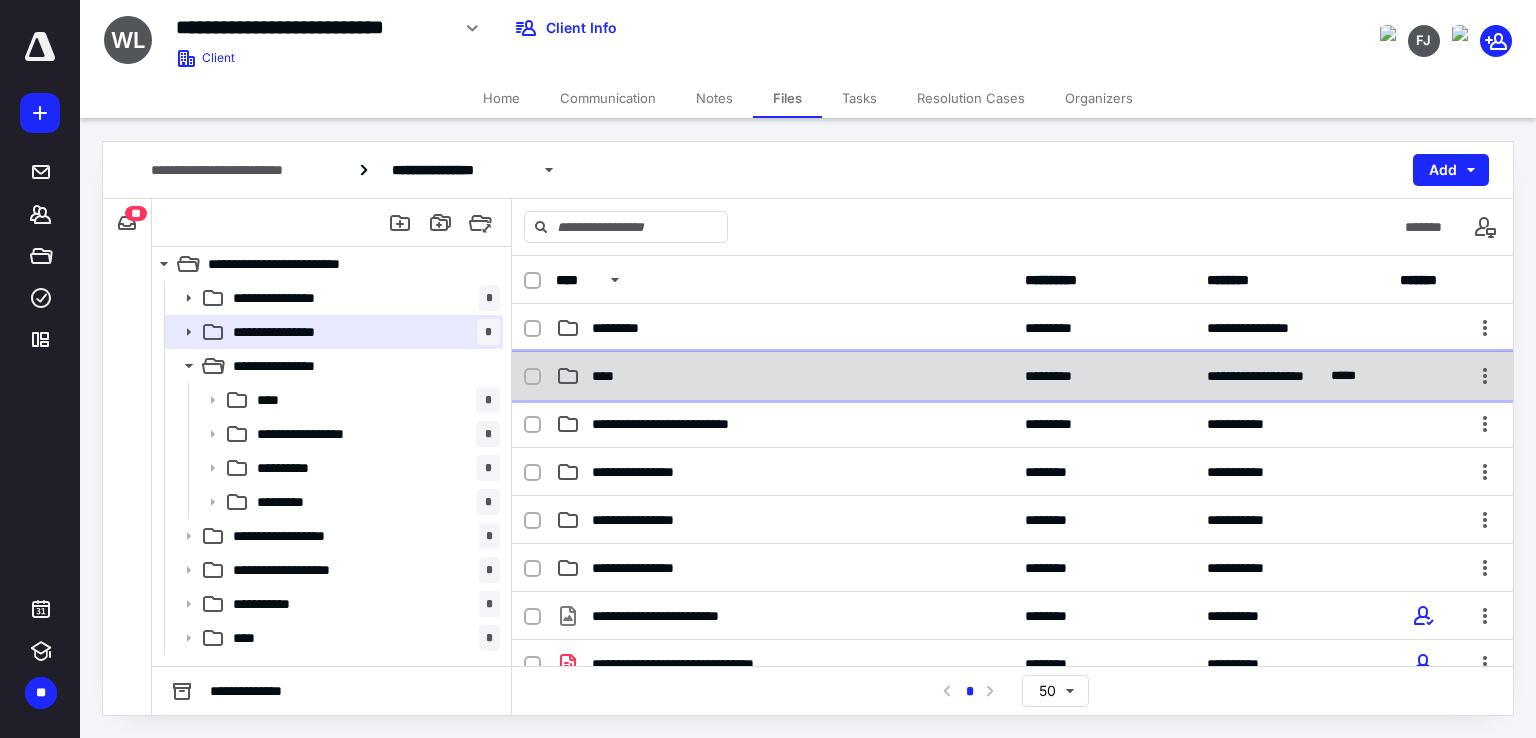 click on "****" at bounding box center (784, 376) 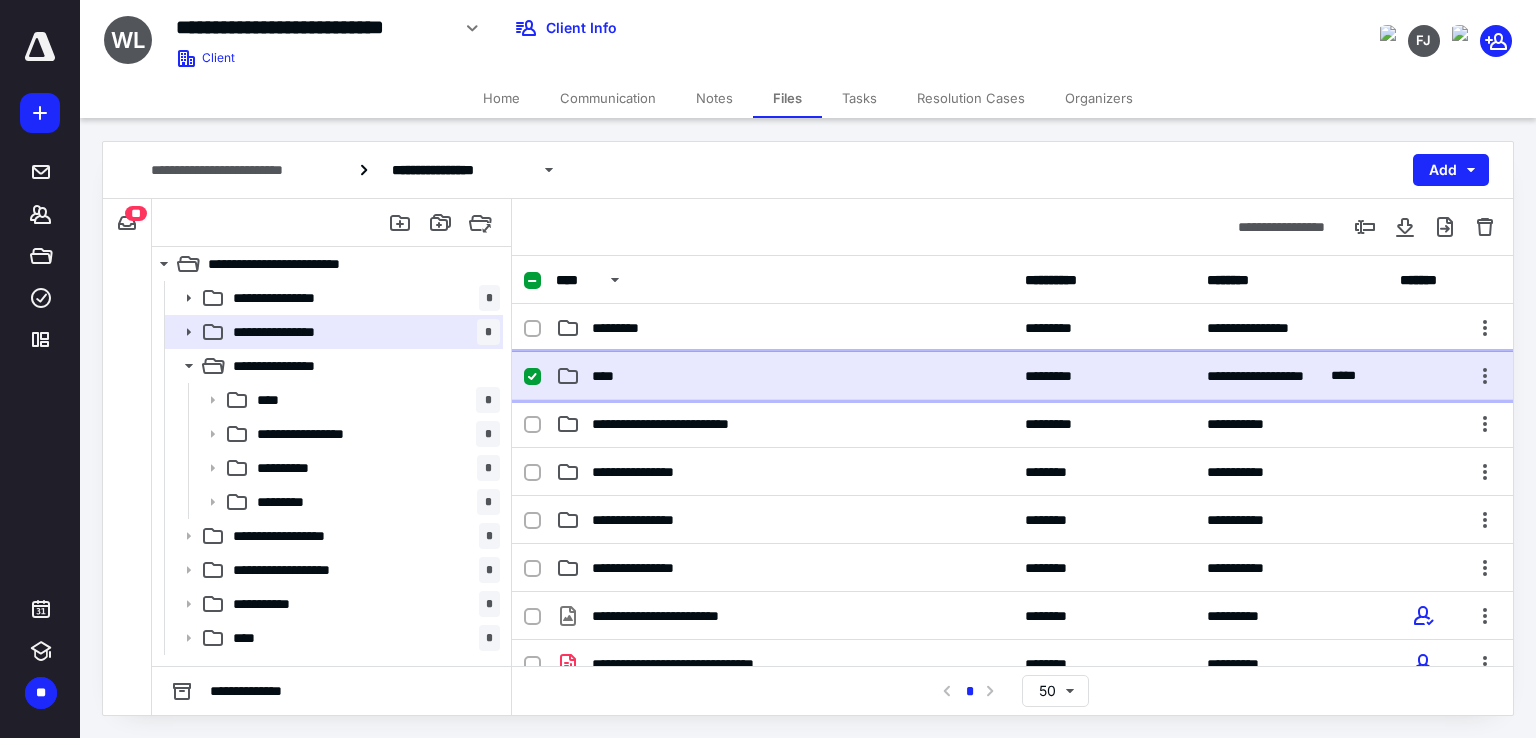 click on "****" at bounding box center (784, 376) 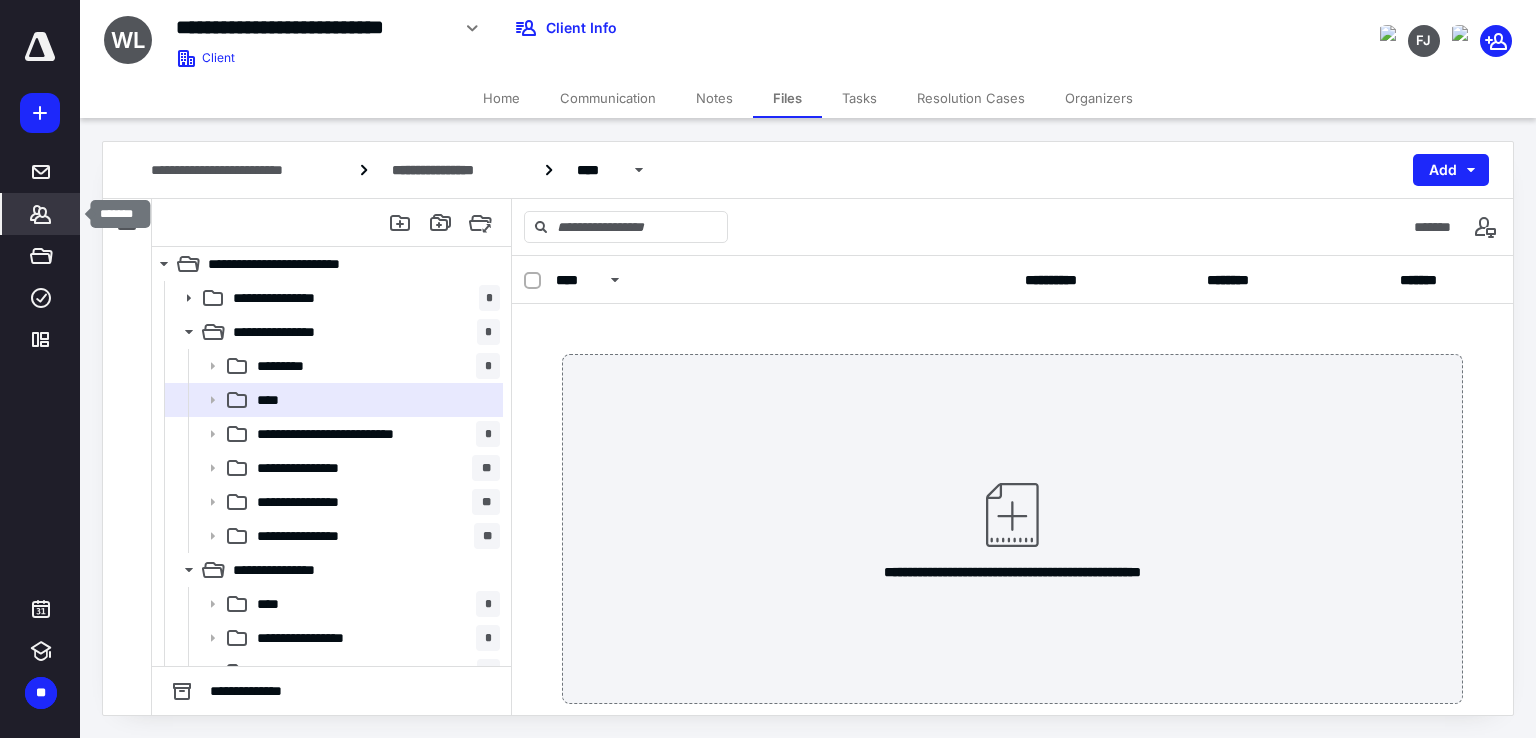 click 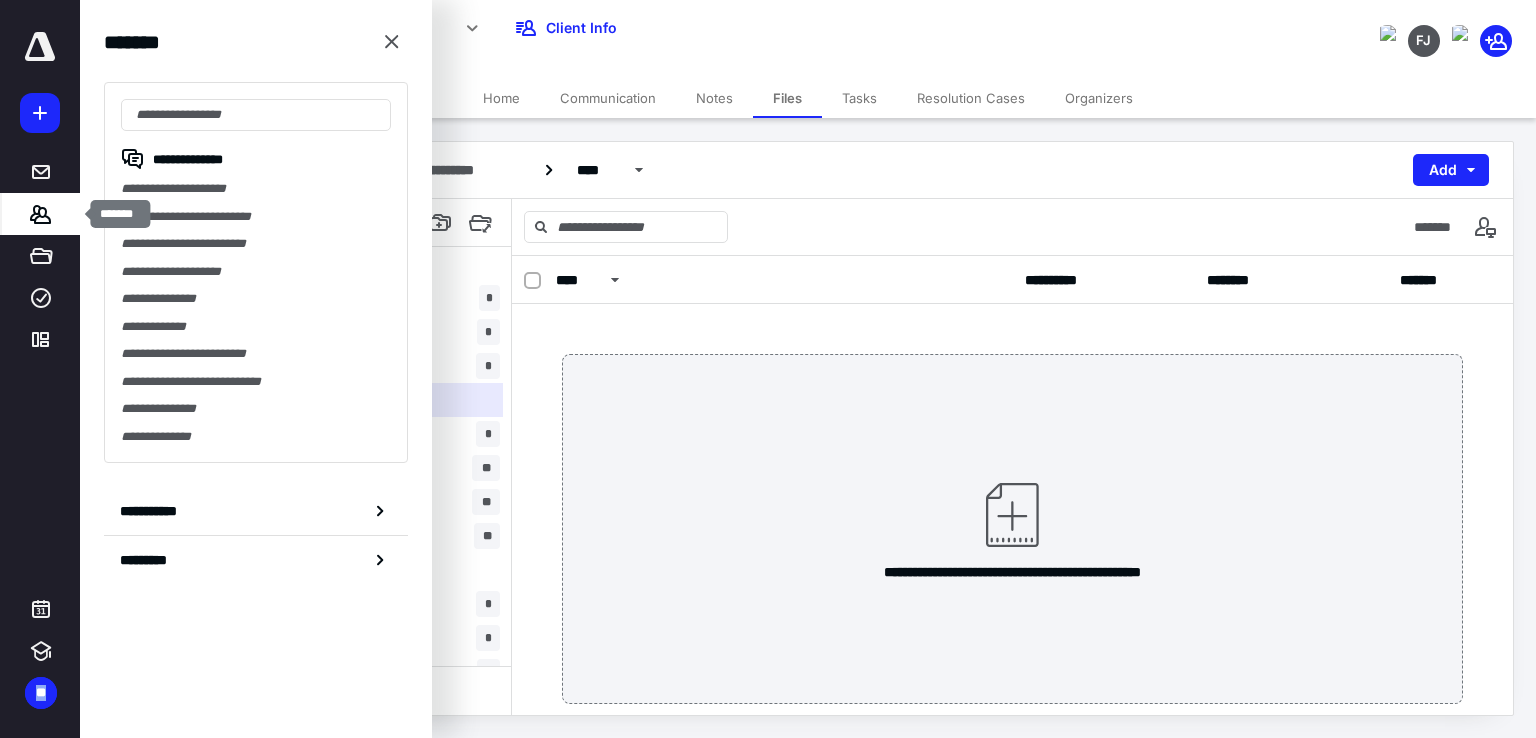 click 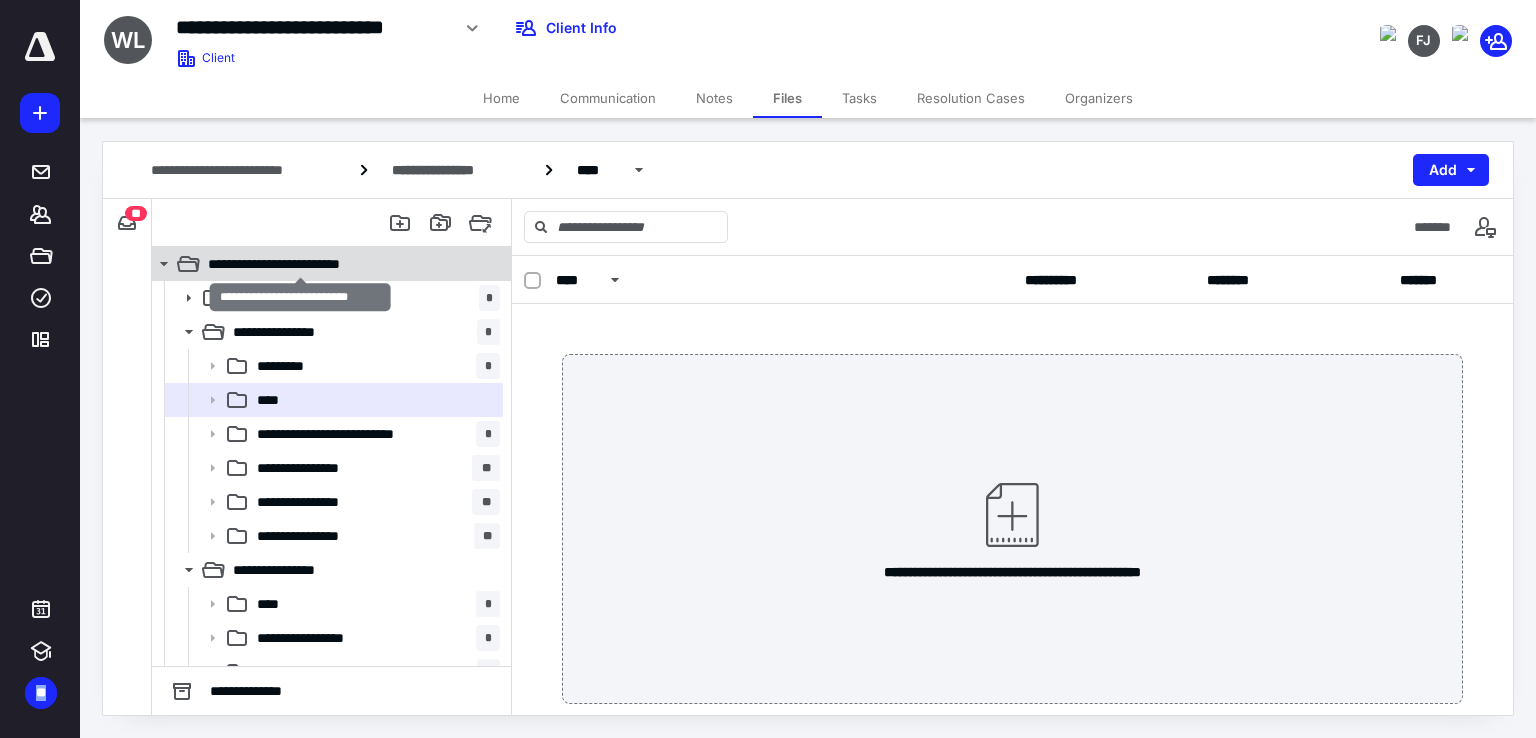 click on "**********" at bounding box center (300, 264) 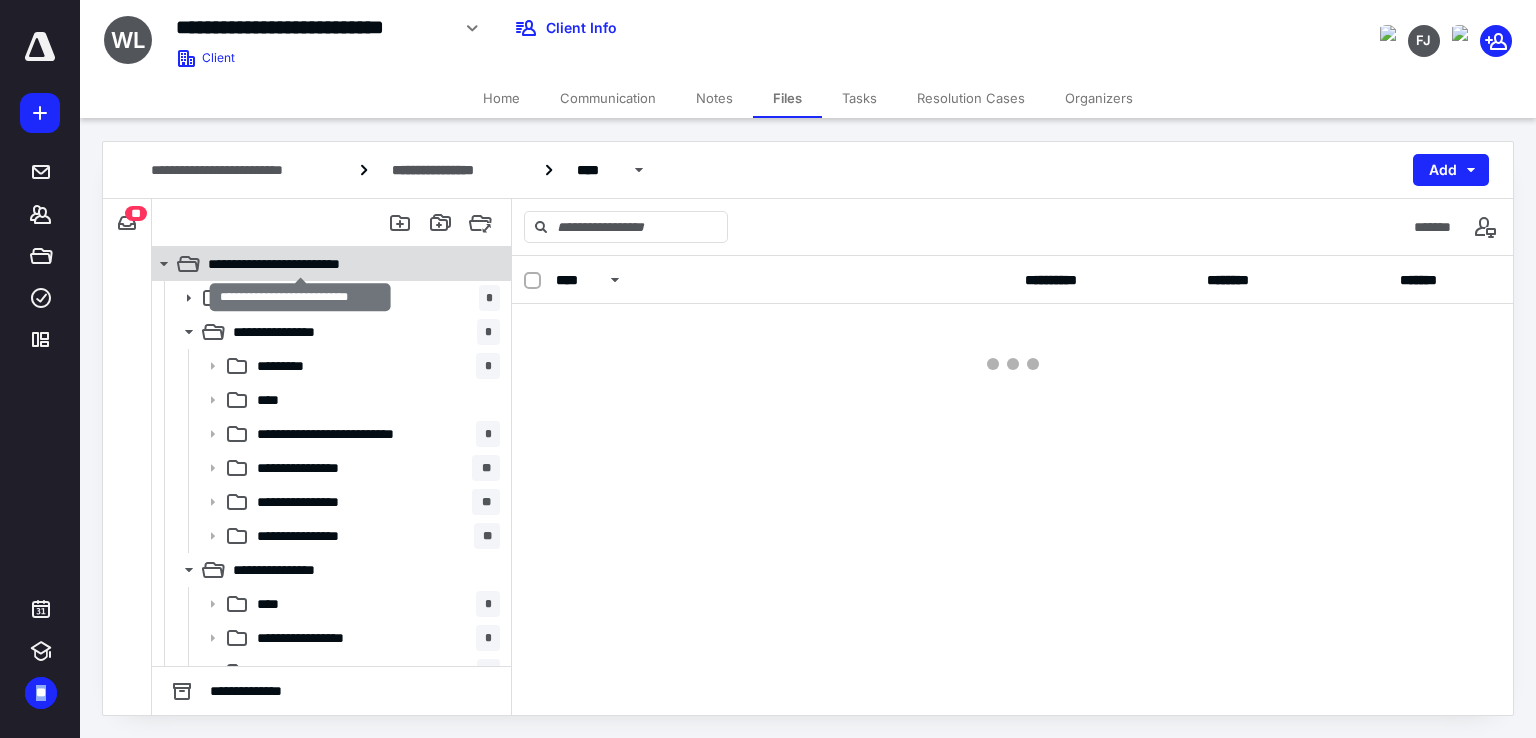 click on "**********" at bounding box center (300, 264) 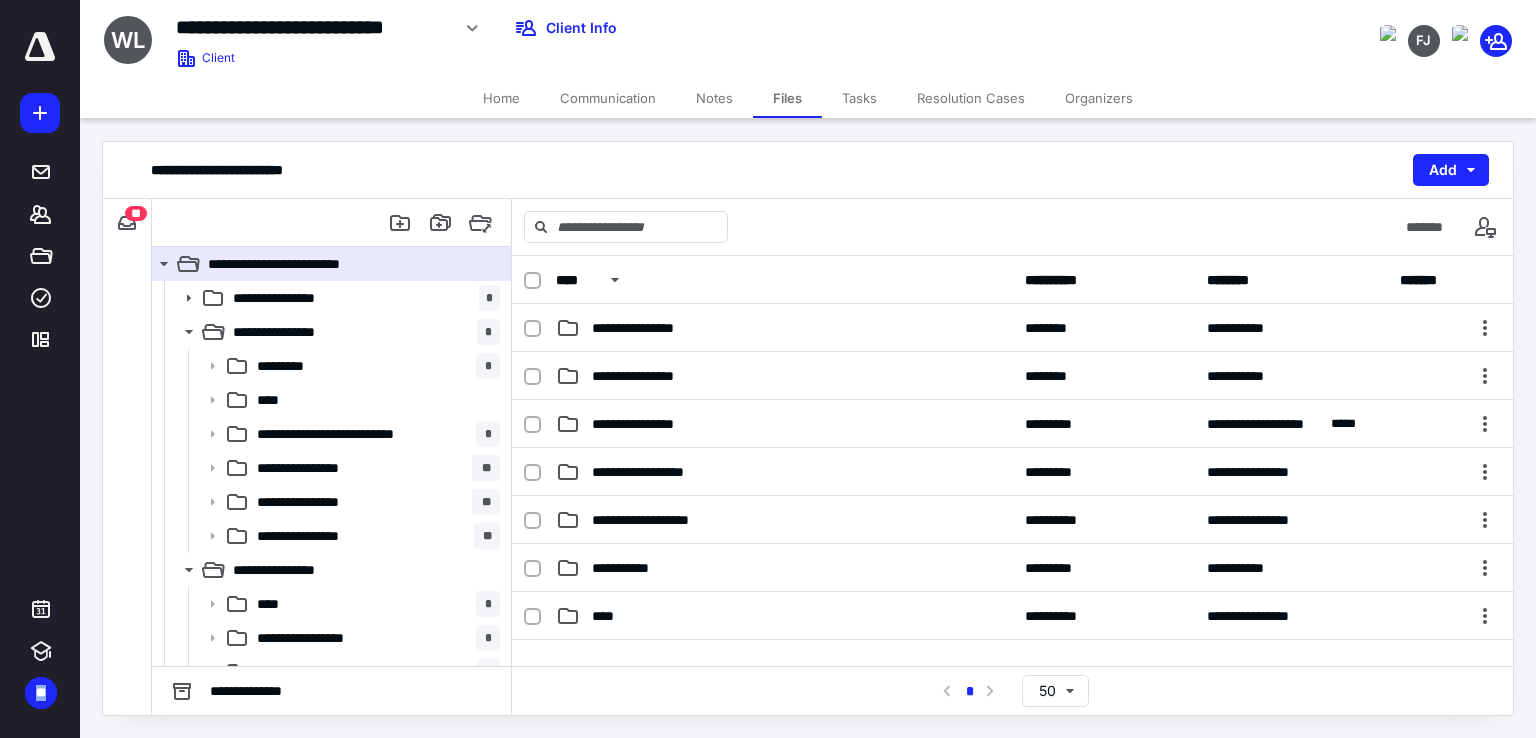 click on "Tasks" at bounding box center (859, 98) 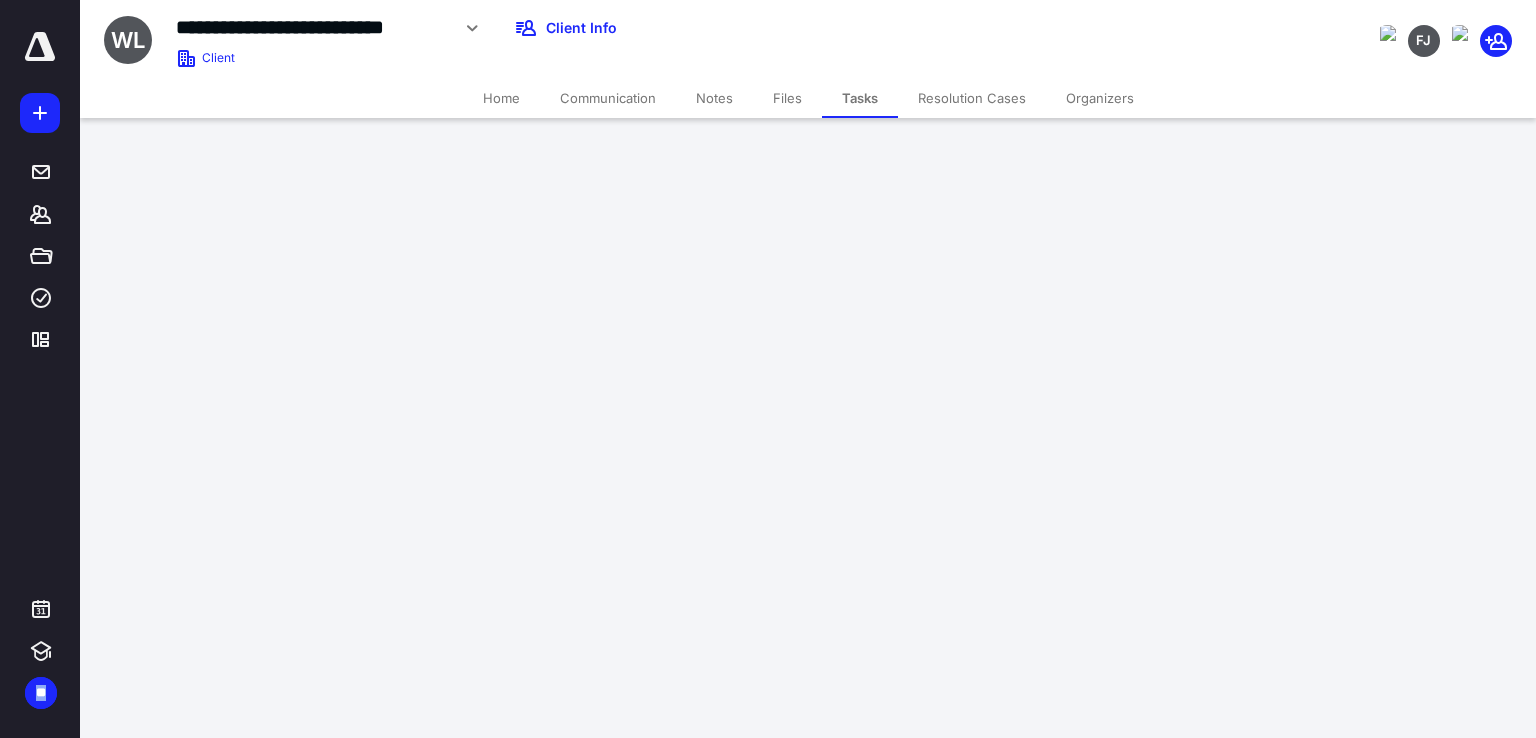 click on "Tasks" at bounding box center (860, 98) 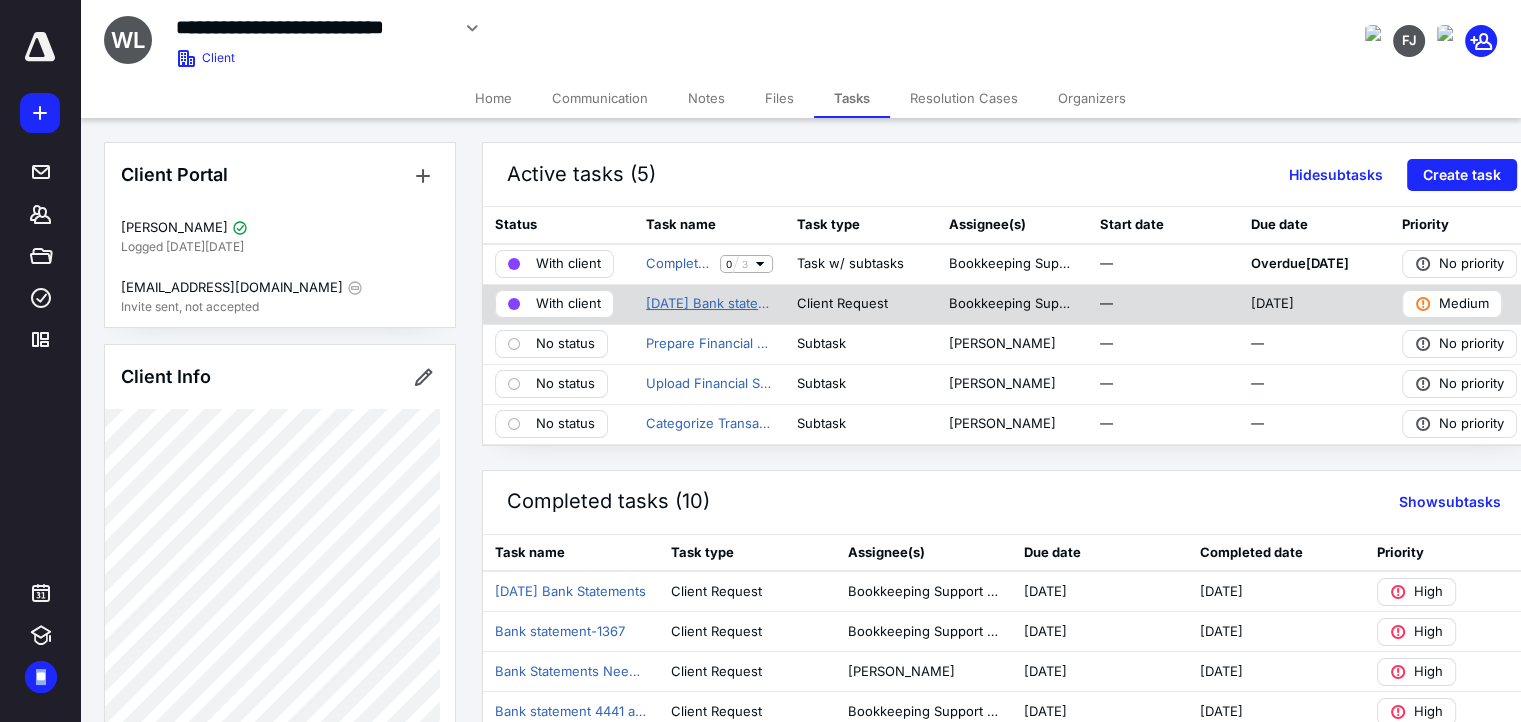 click on "[DATE] Bank statements" at bounding box center (709, 304) 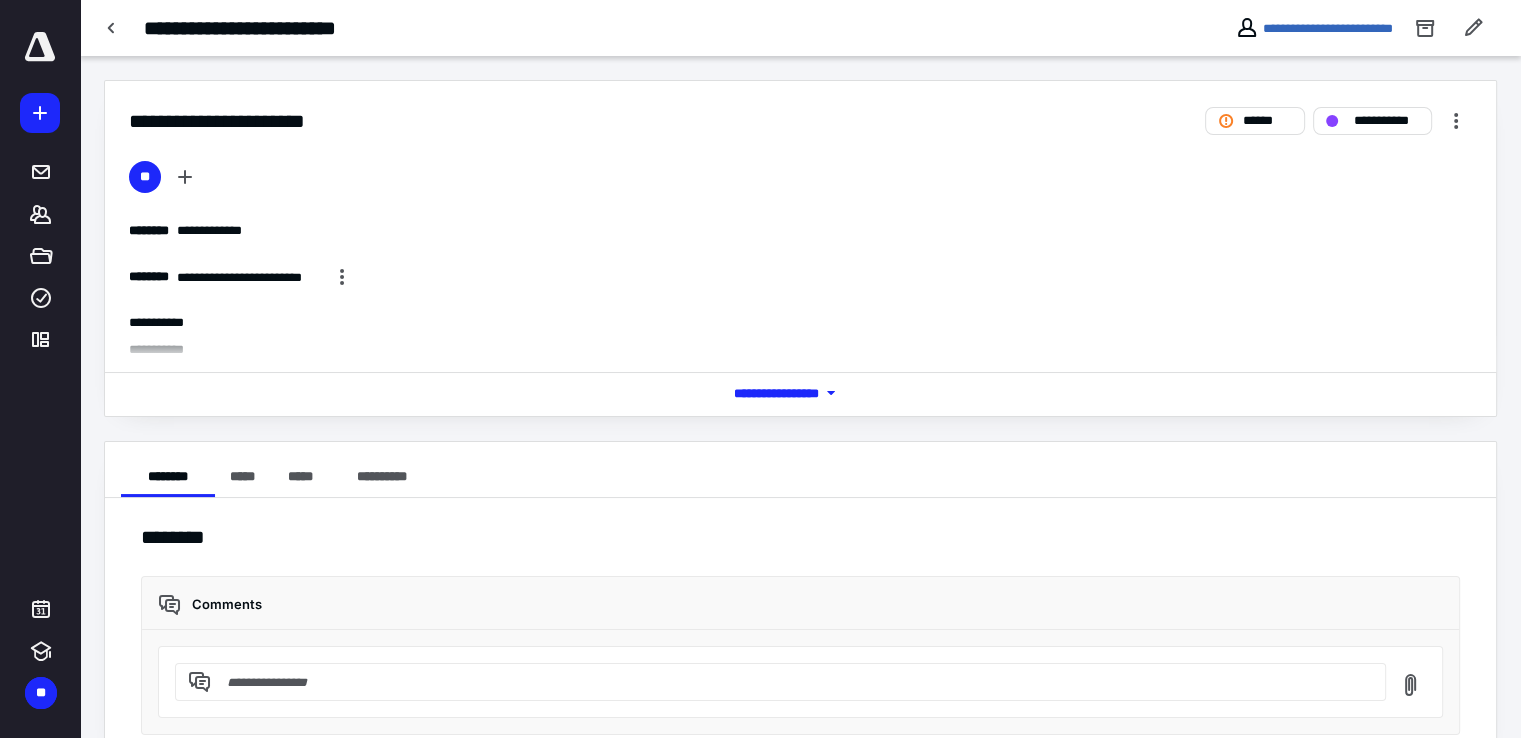 click on "*** **** *******" at bounding box center (800, 393) 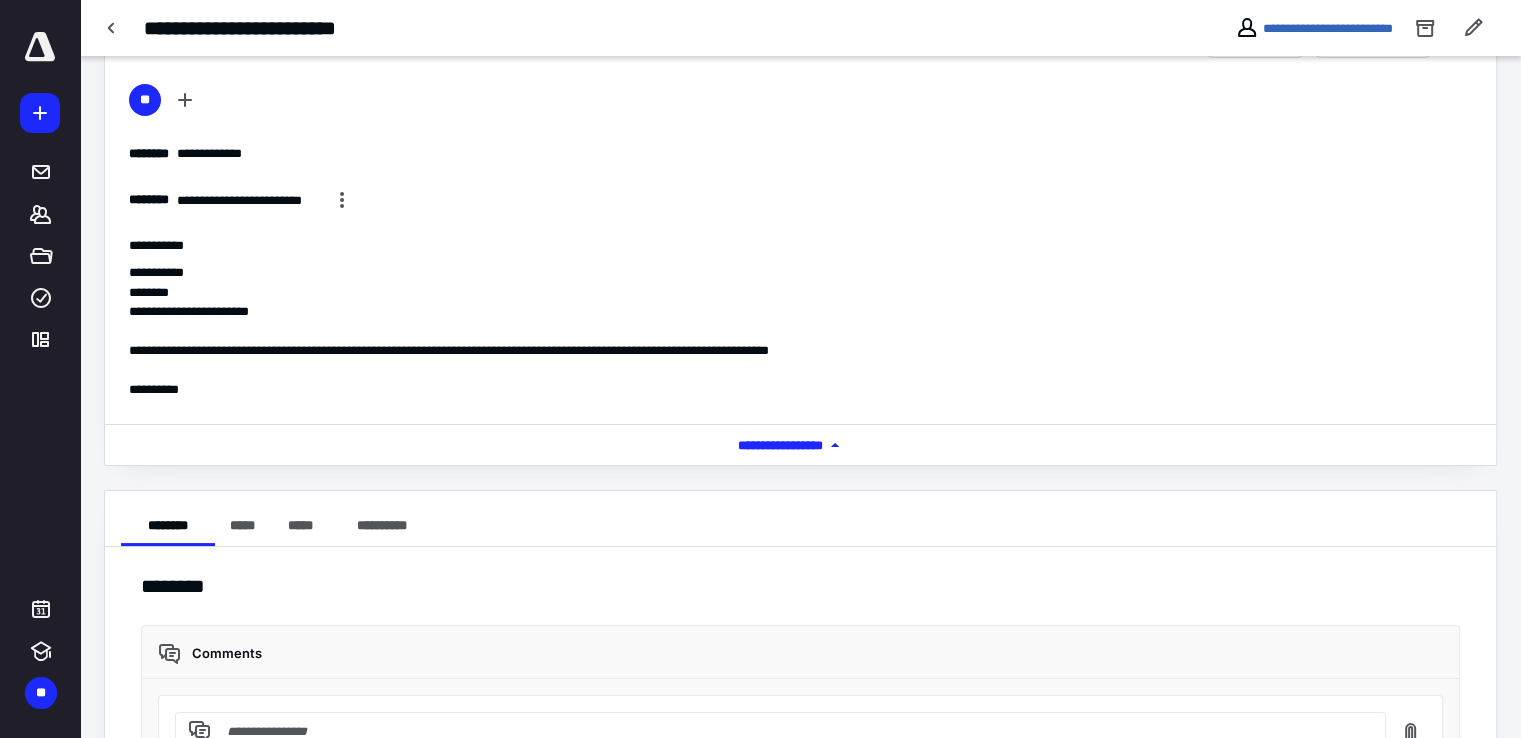 scroll, scrollTop: 0, scrollLeft: 0, axis: both 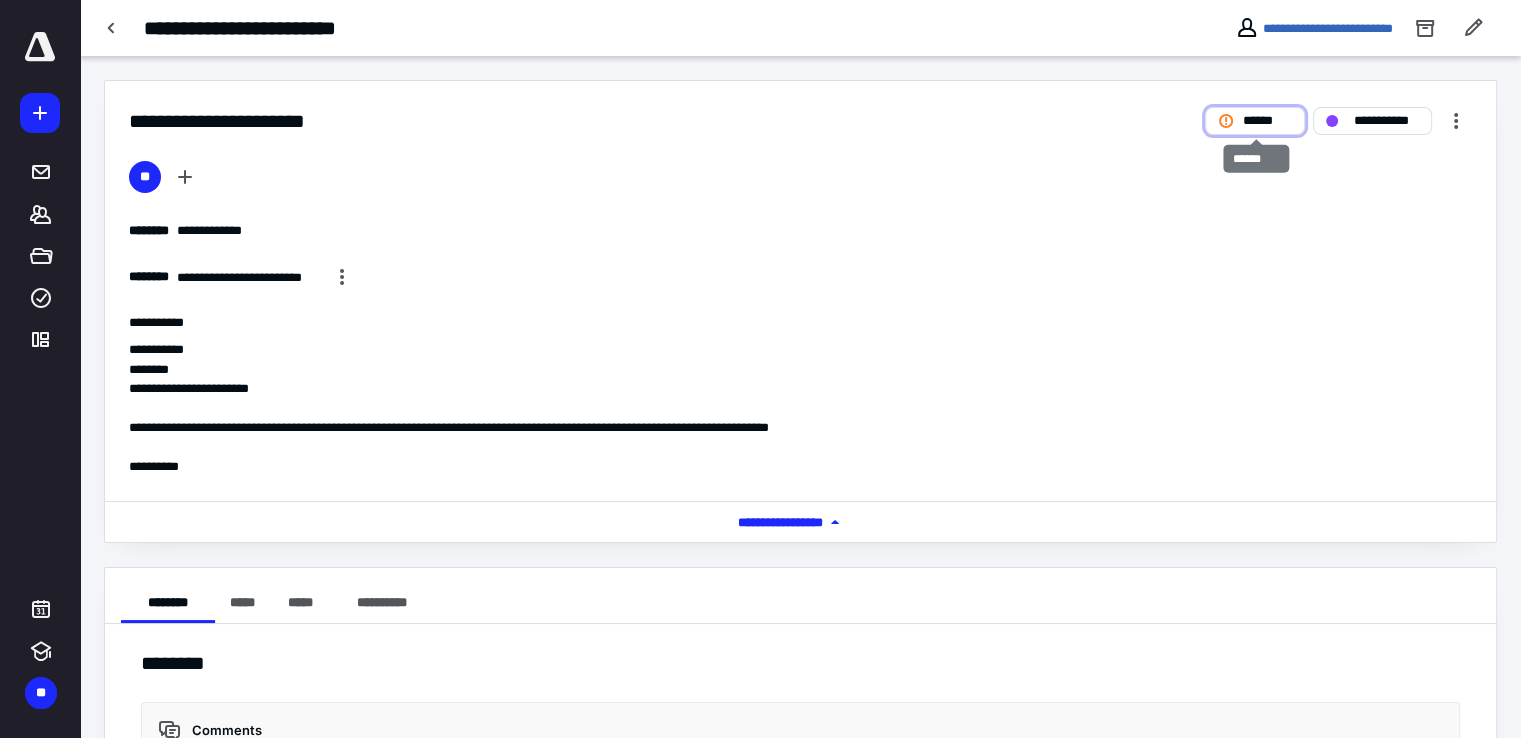click on "******" at bounding box center [1267, 121] 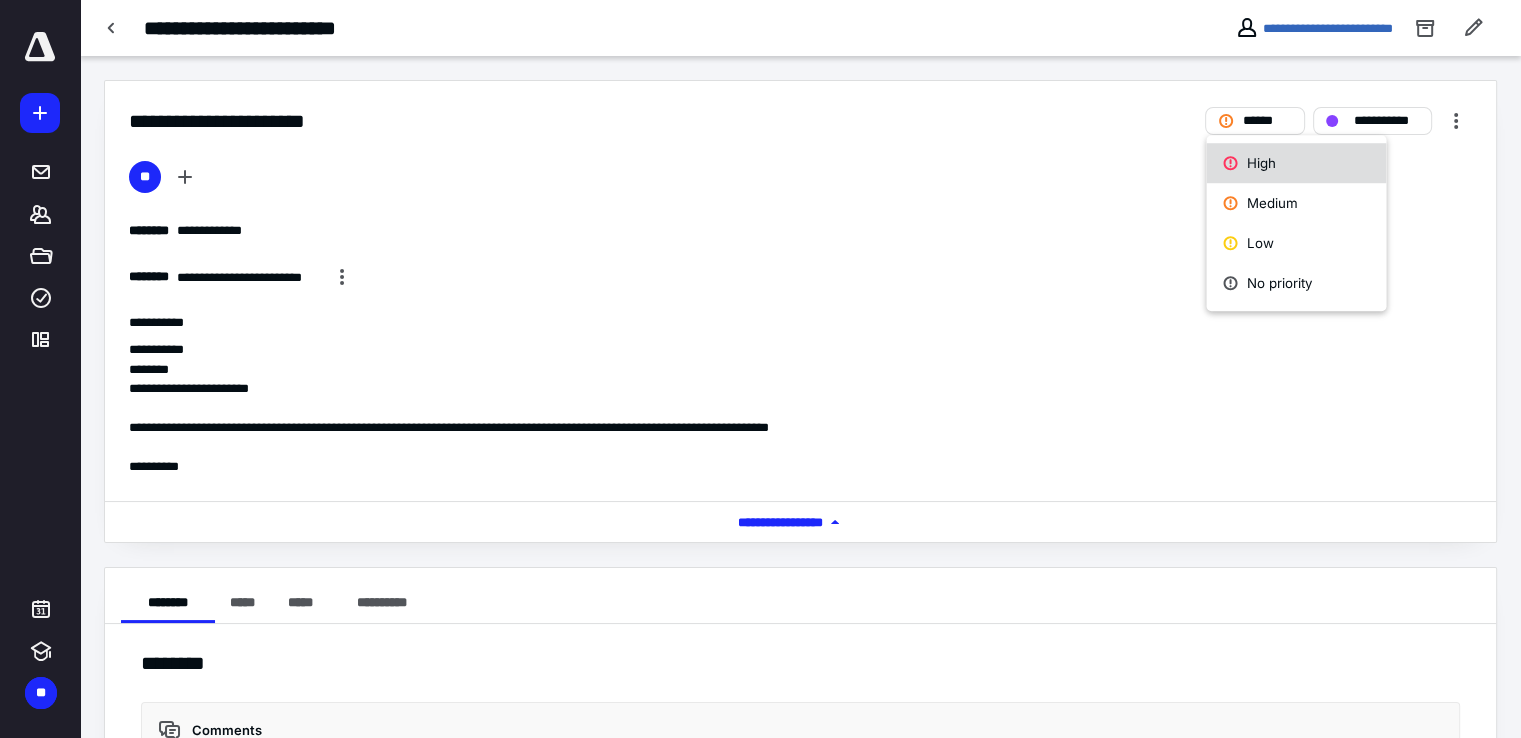 click on "High" at bounding box center [1296, 163] 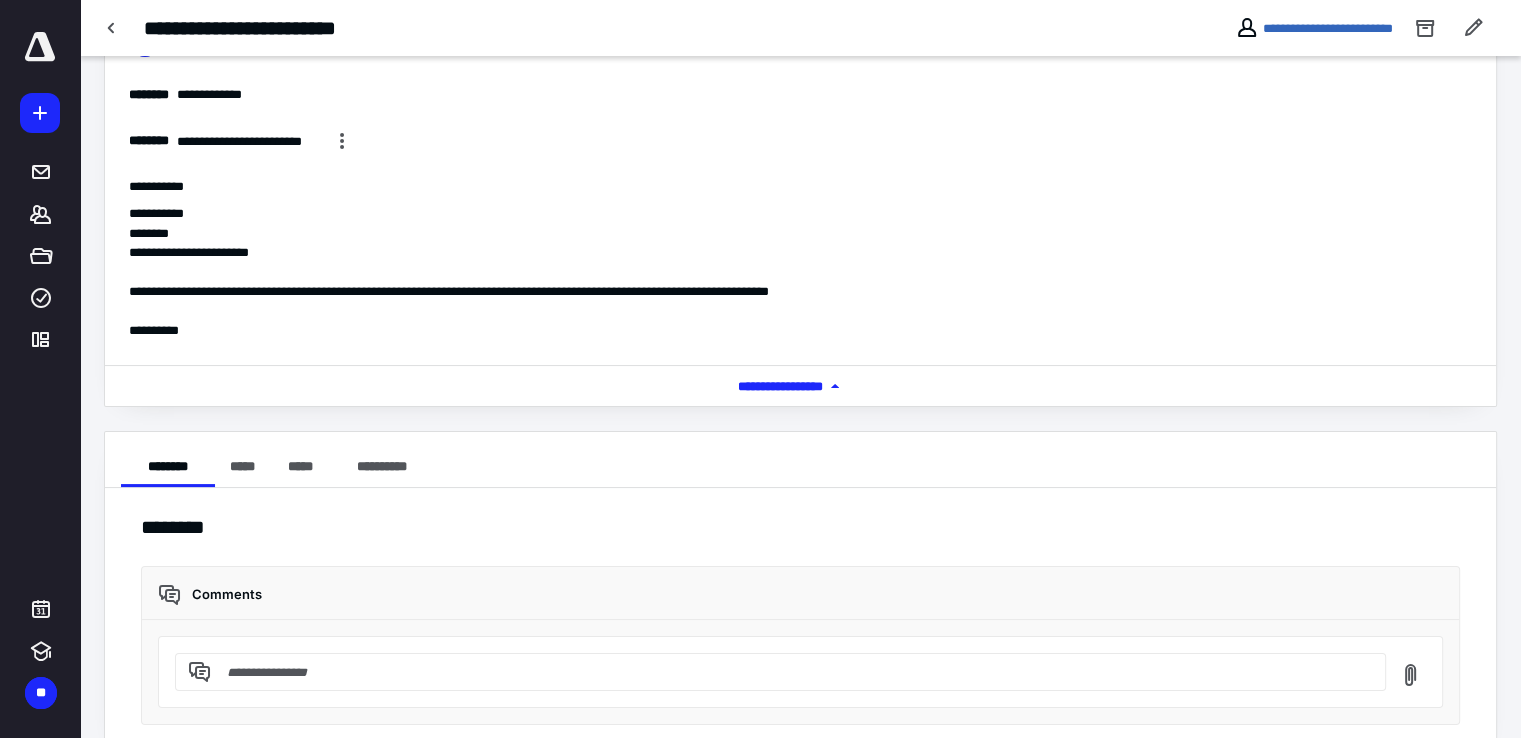 scroll, scrollTop: 0, scrollLeft: 0, axis: both 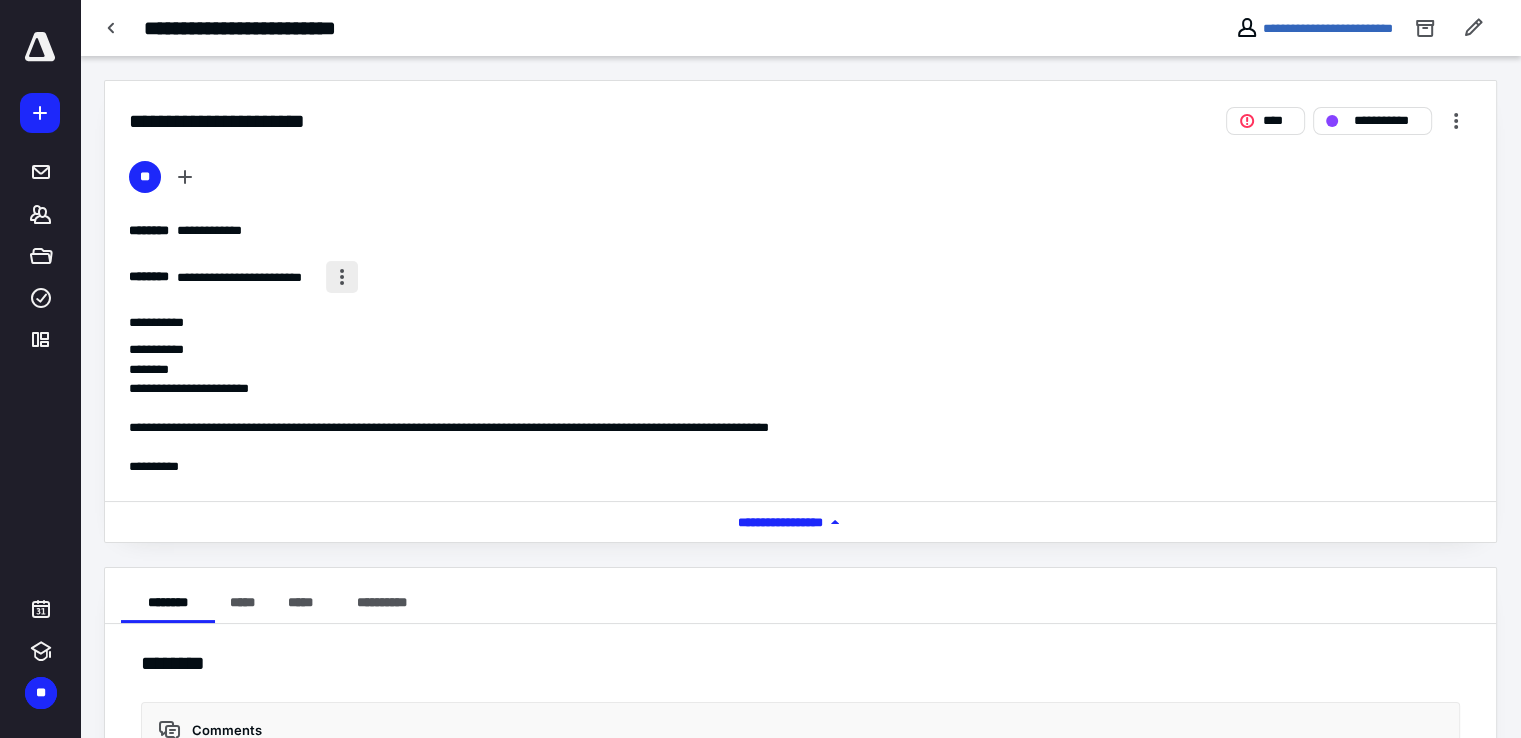 click at bounding box center (342, 277) 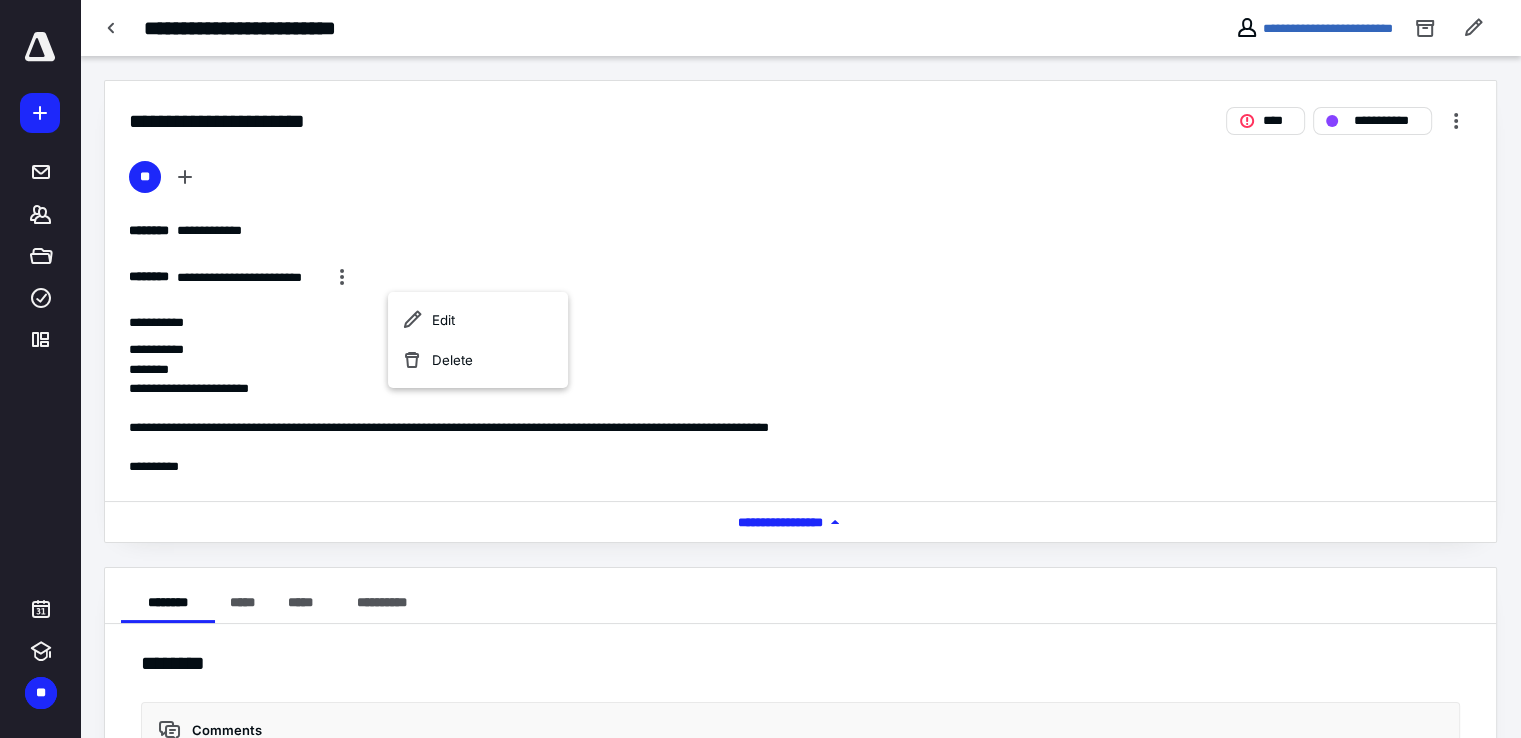 click on "**********" at bounding box center (800, 319) 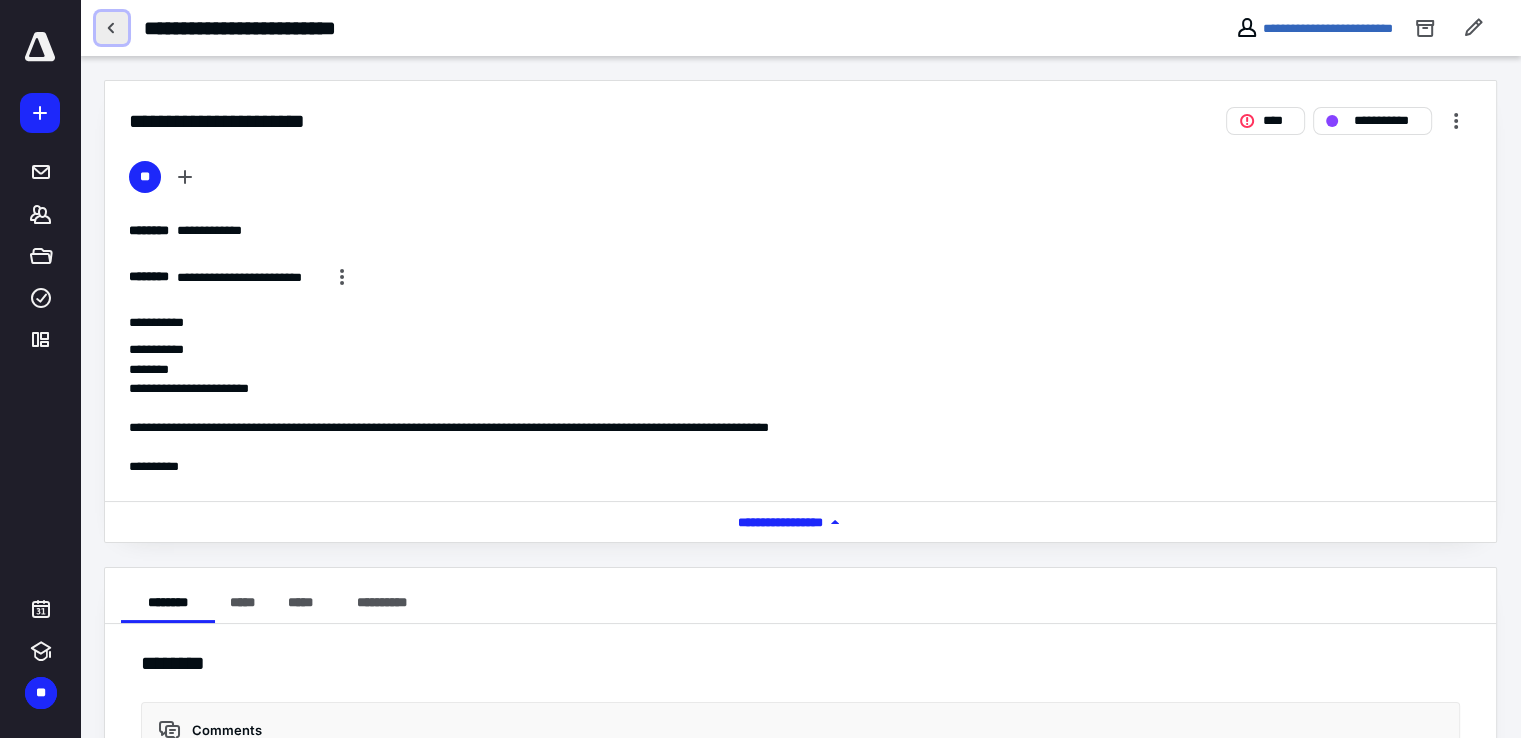 click at bounding box center [112, 28] 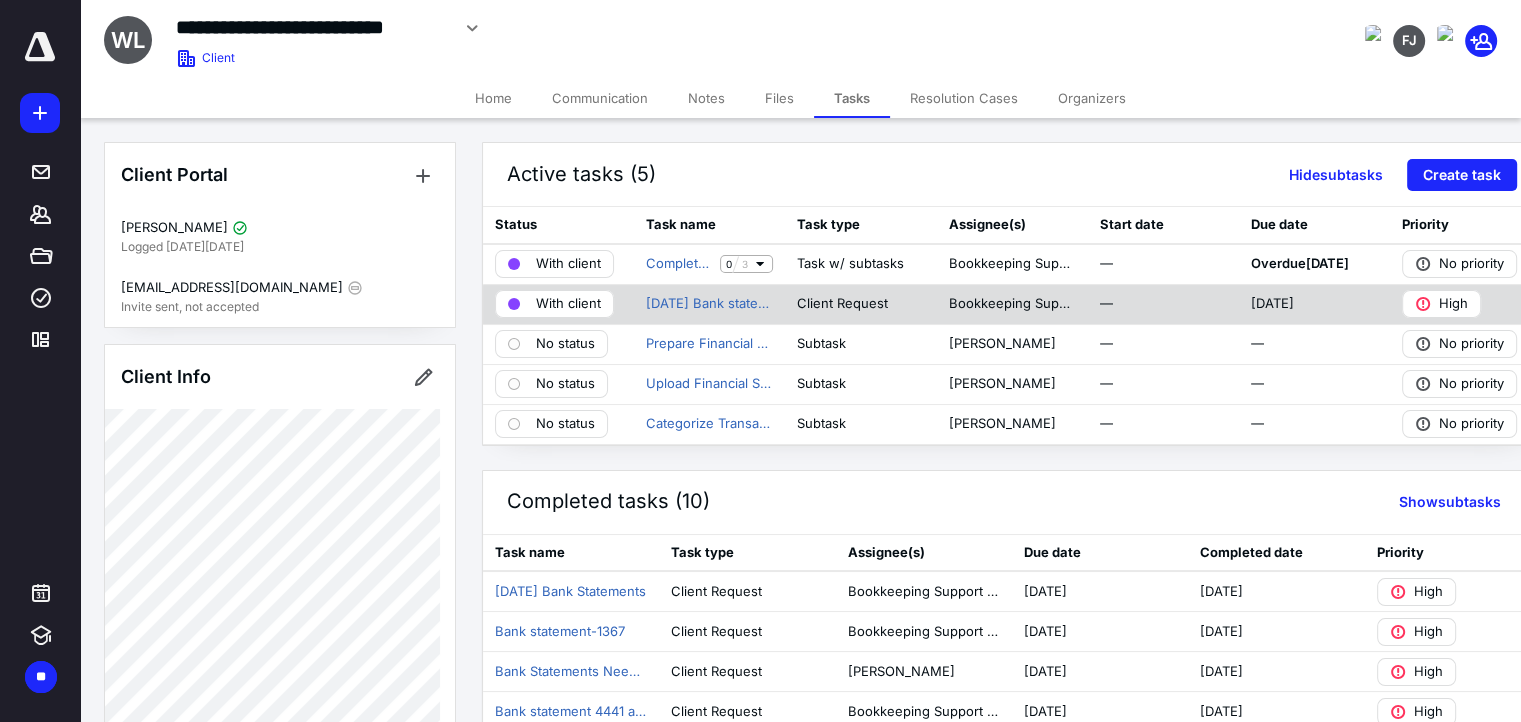 click on "[DATE] Bank statements" at bounding box center (709, 304) 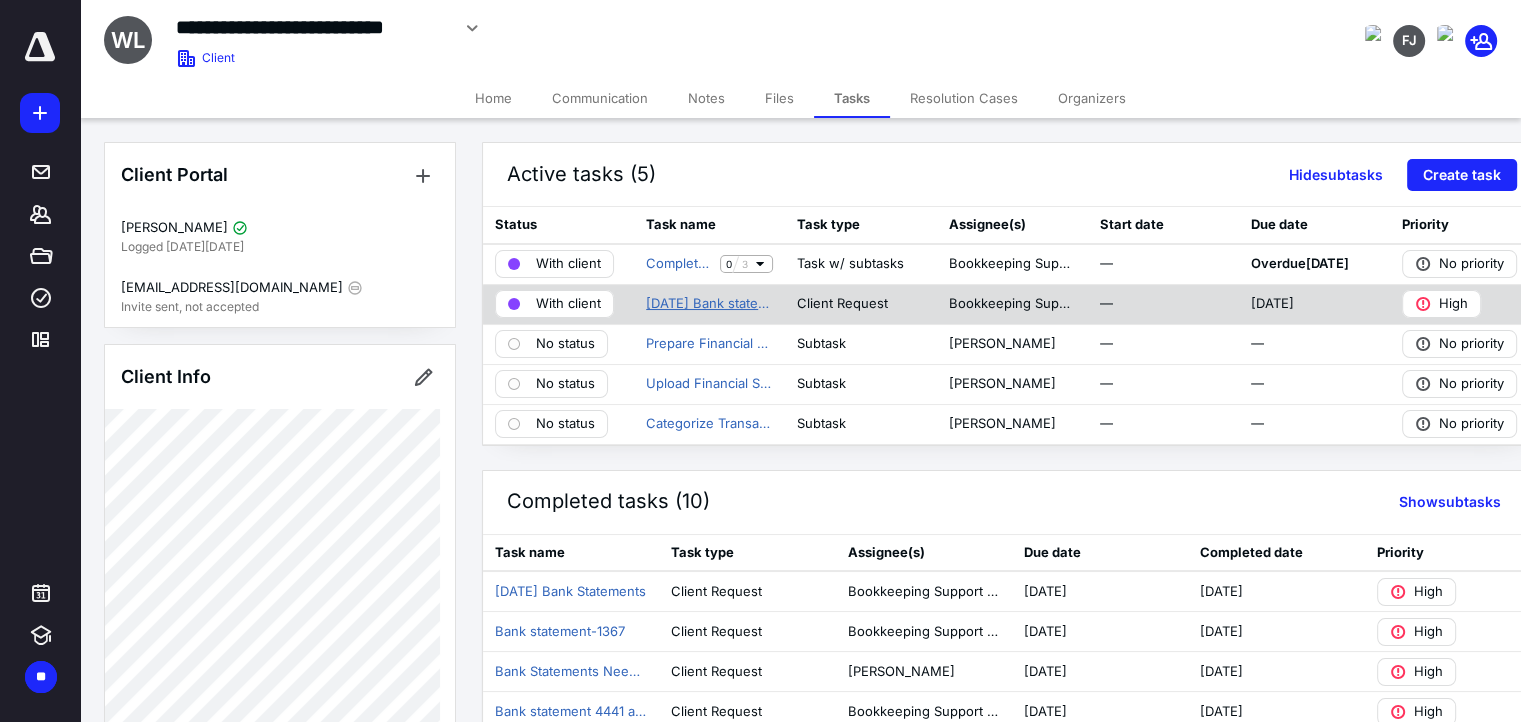 click on "[DATE] Bank statements" at bounding box center (709, 304) 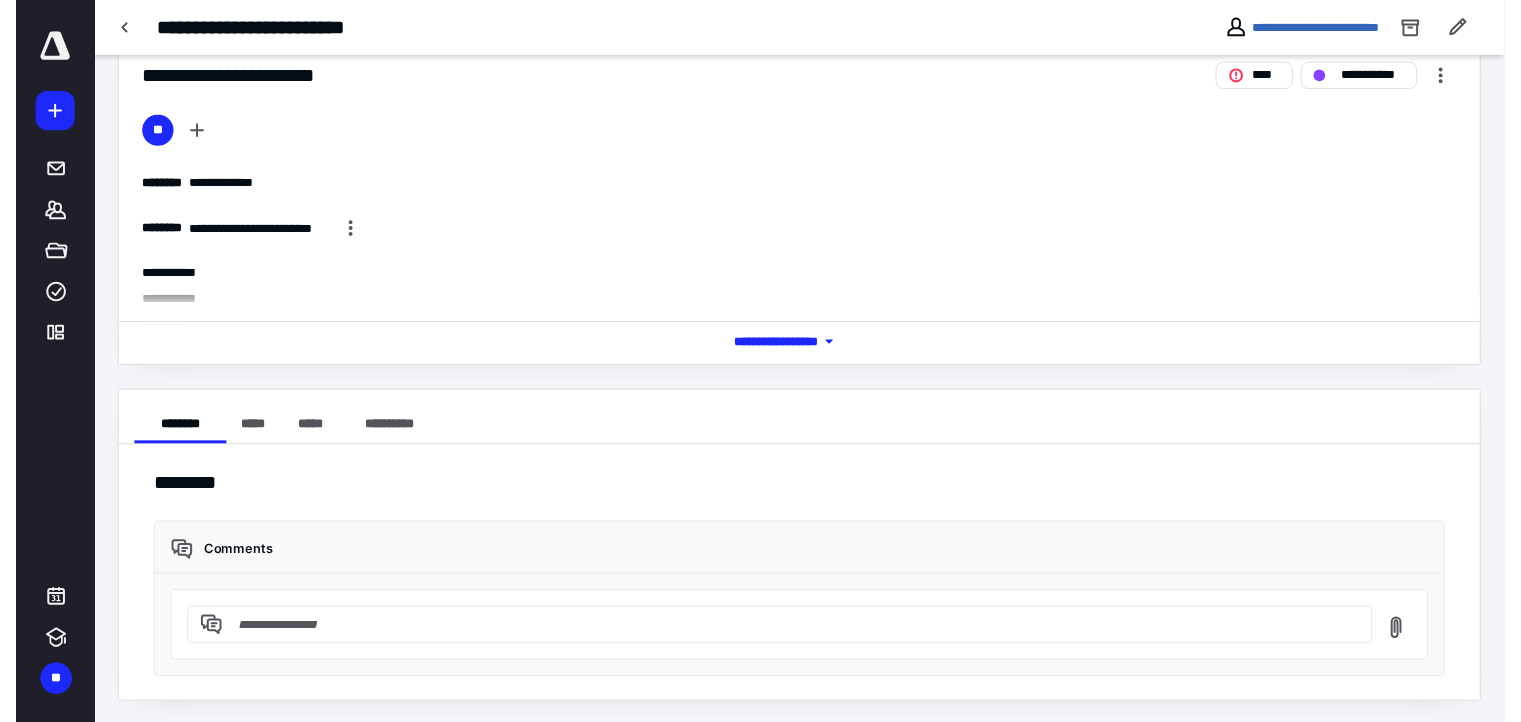 scroll, scrollTop: 0, scrollLeft: 0, axis: both 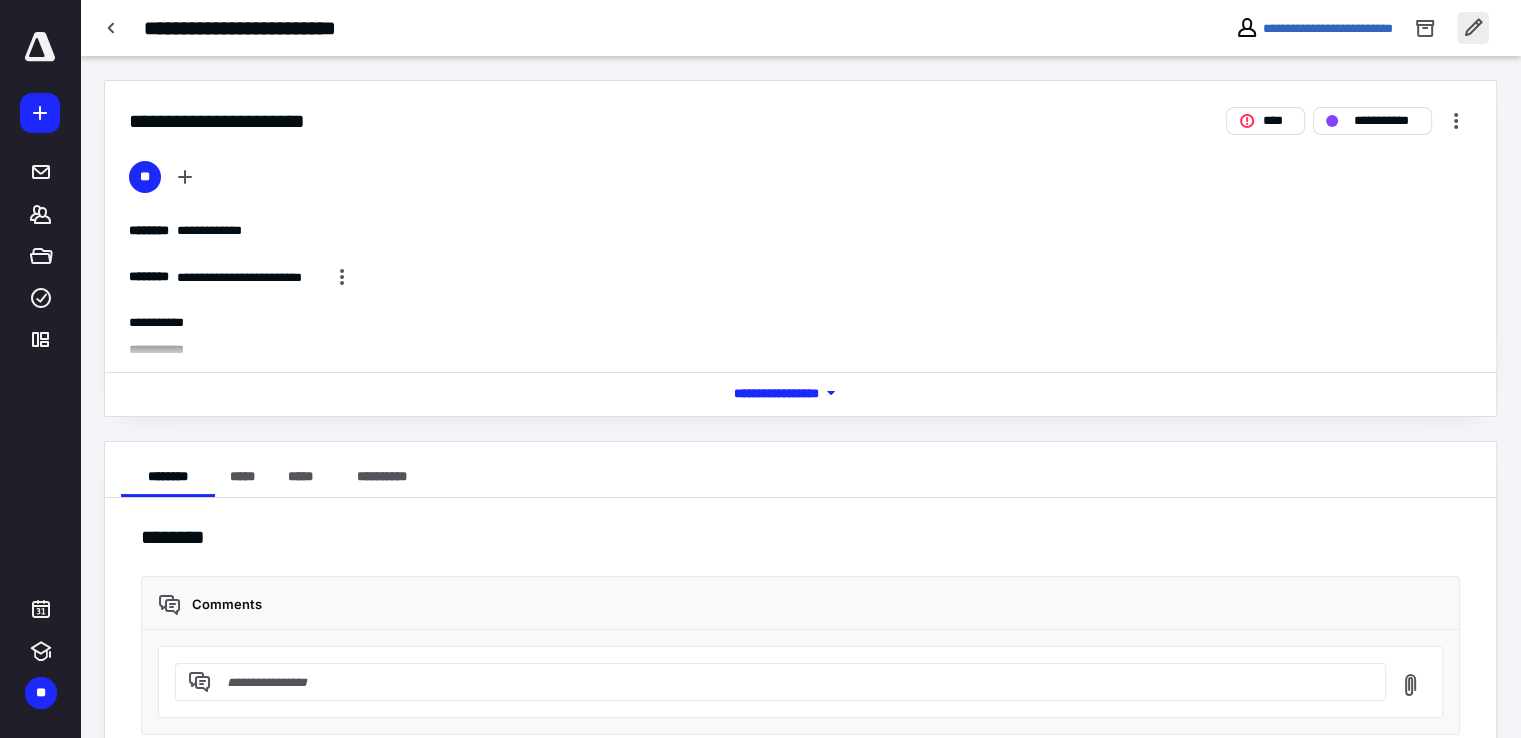click at bounding box center (1473, 28) 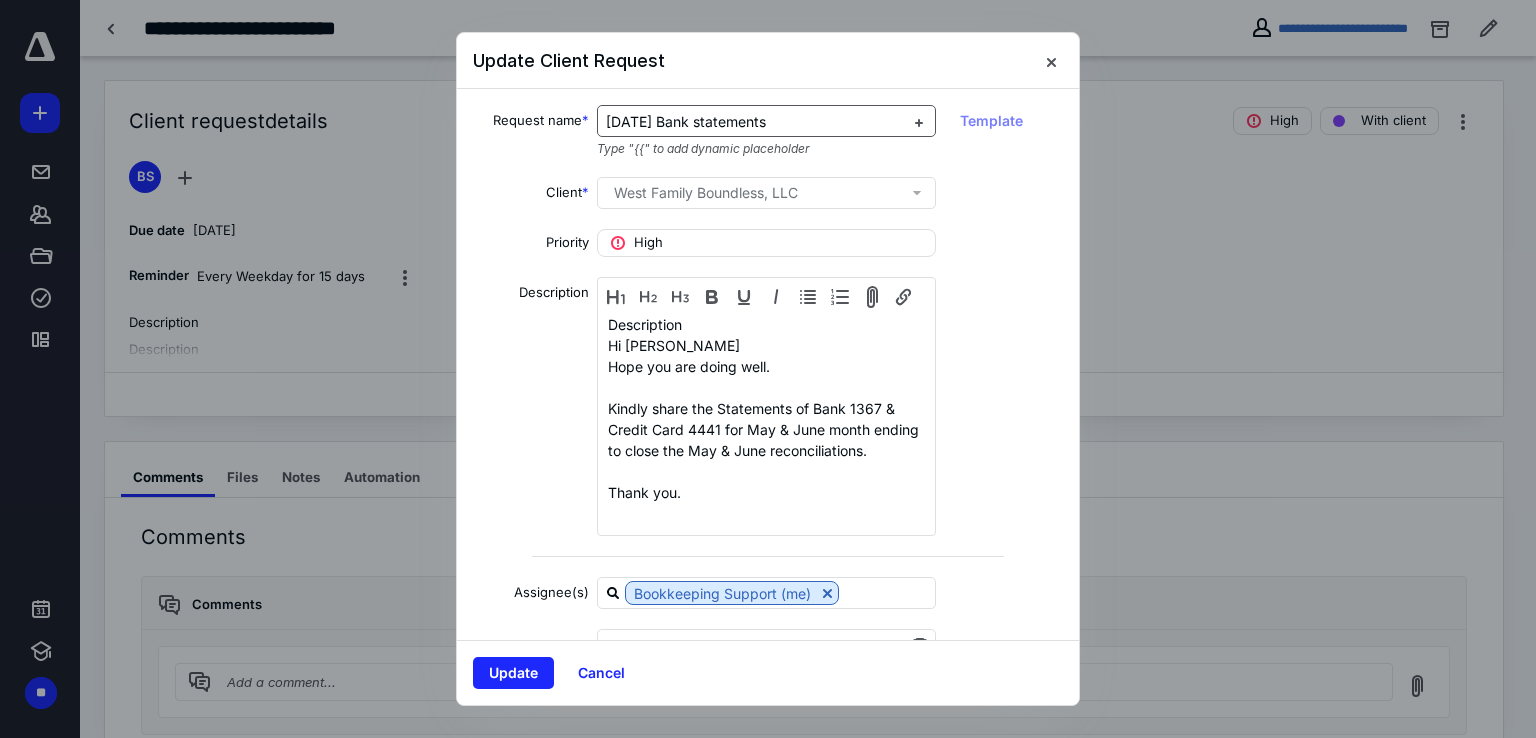 click on "[DATE] Bank statements" at bounding box center [686, 121] 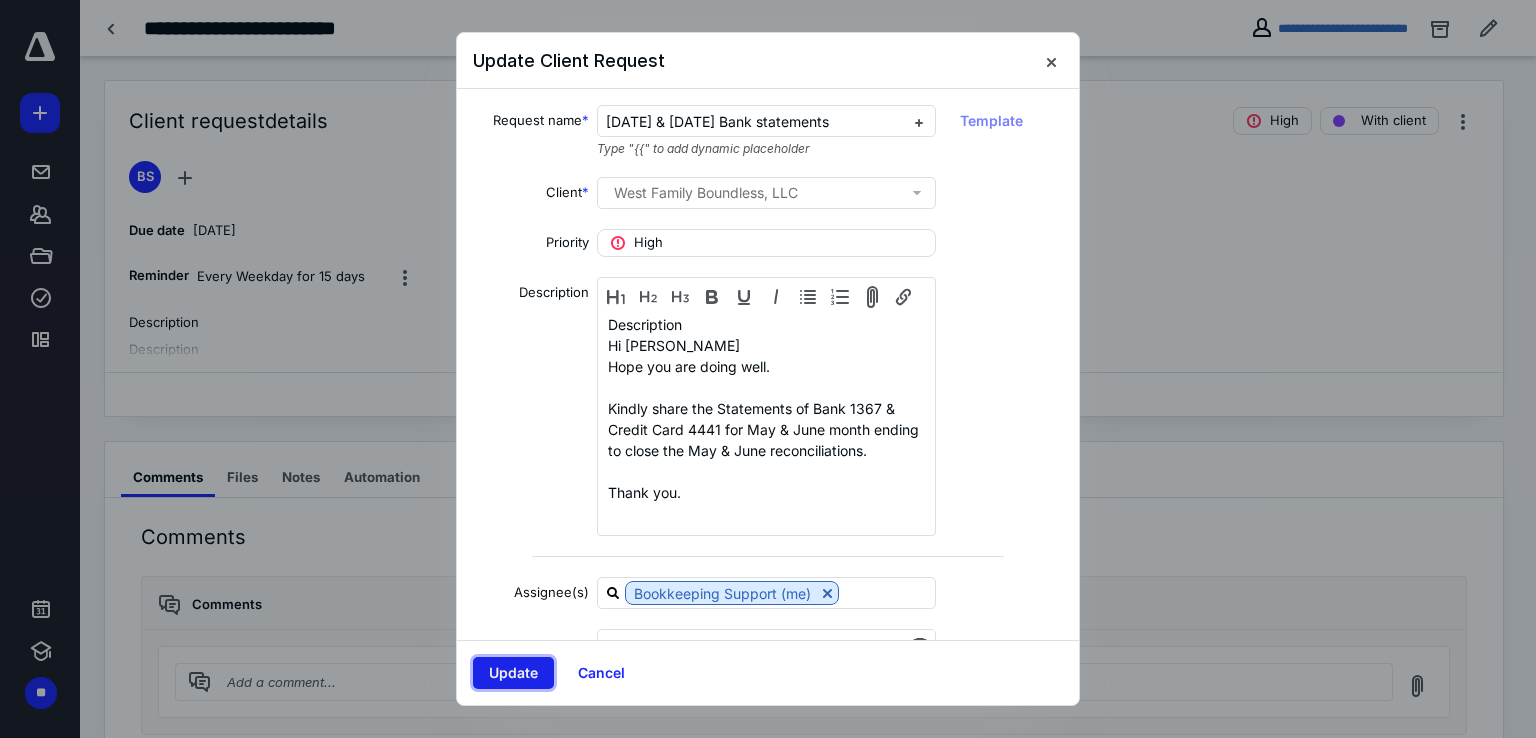 click on "Update" at bounding box center (513, 673) 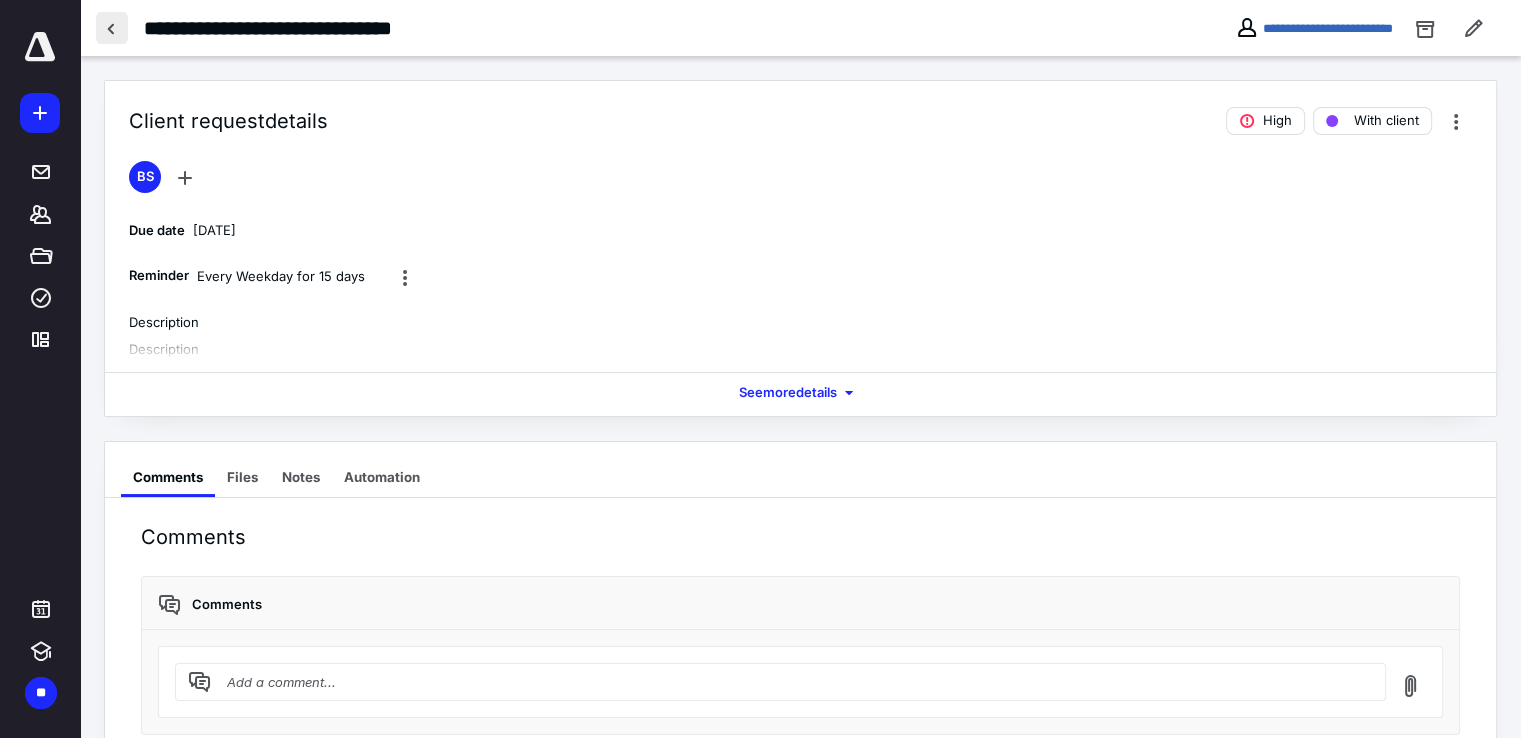 click at bounding box center (112, 28) 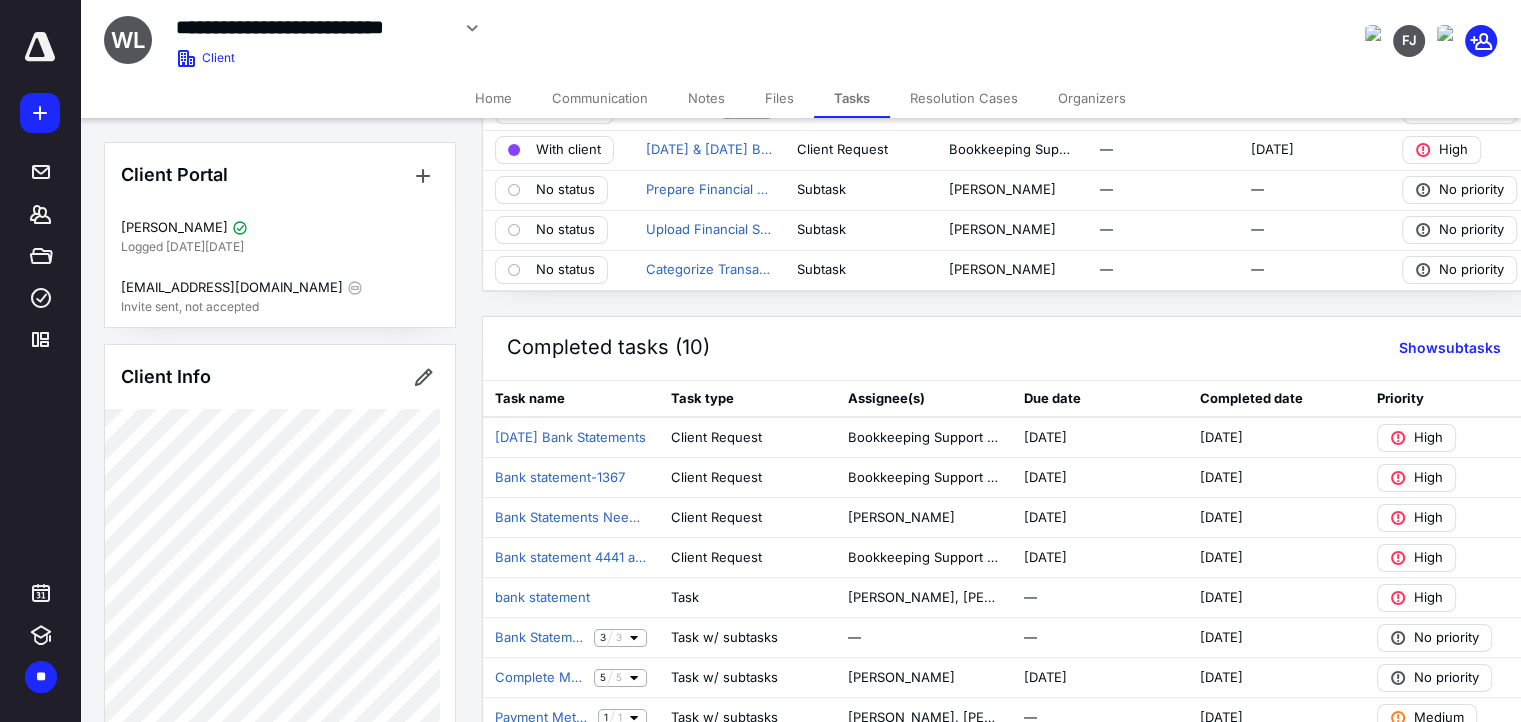 scroll, scrollTop: 0, scrollLeft: 0, axis: both 